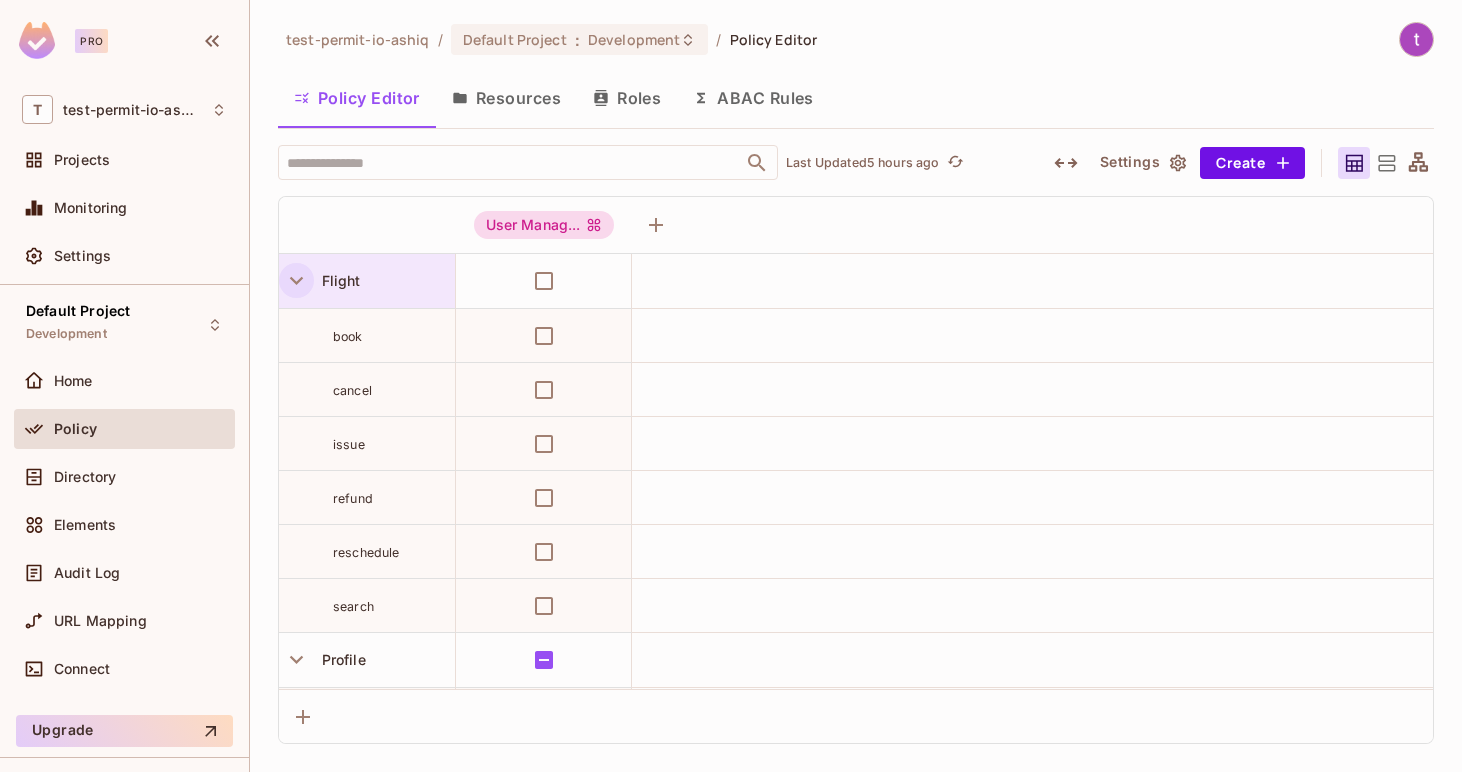 scroll, scrollTop: 0, scrollLeft: 0, axis: both 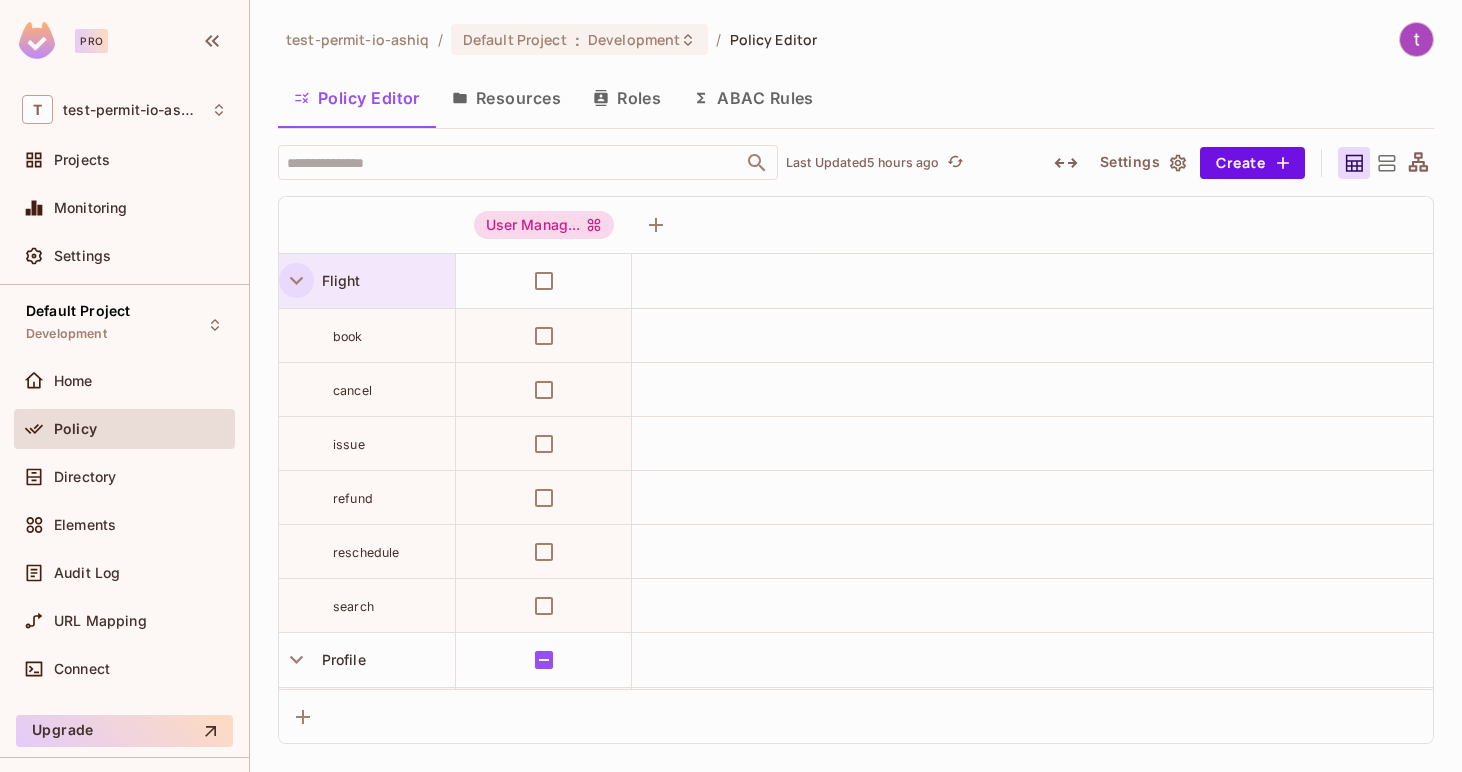 click 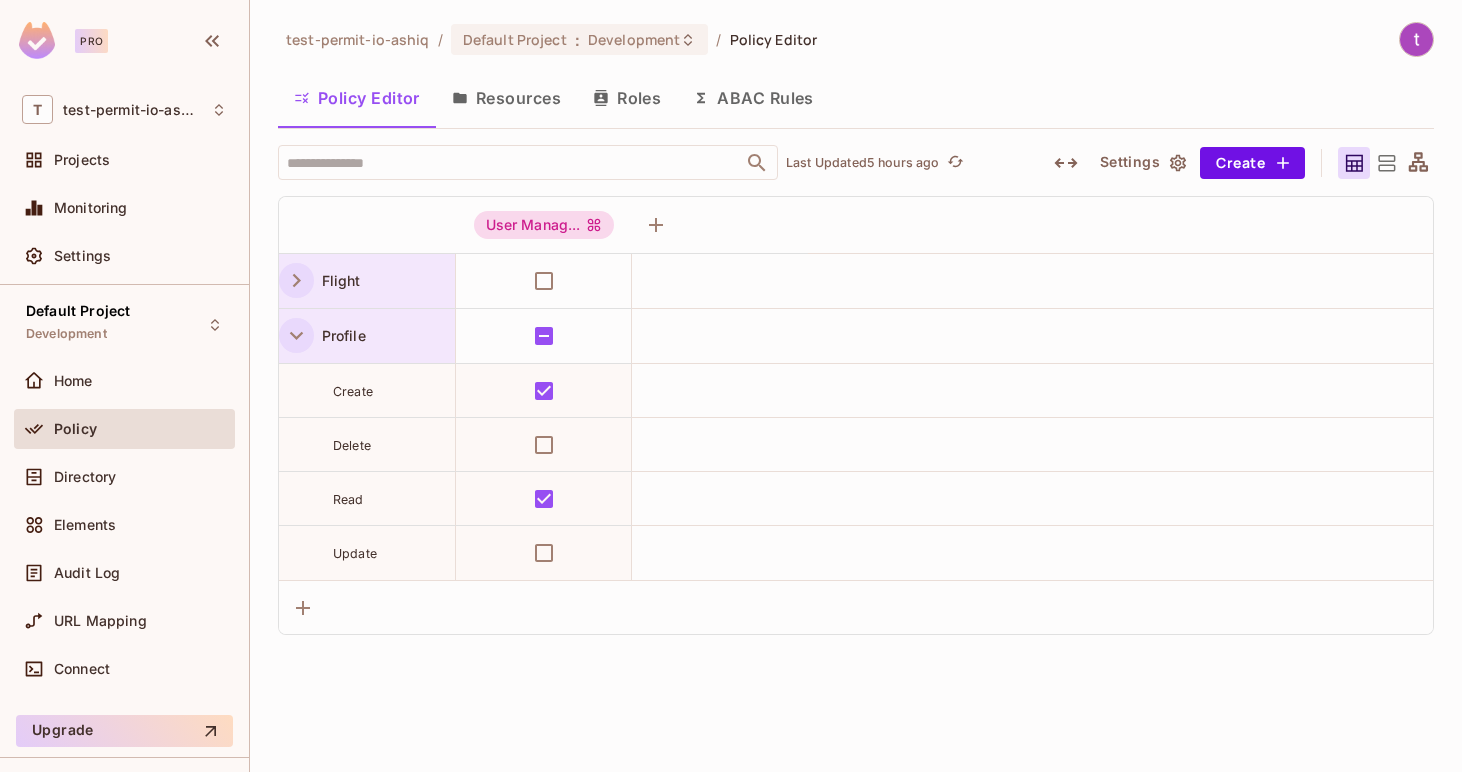 click 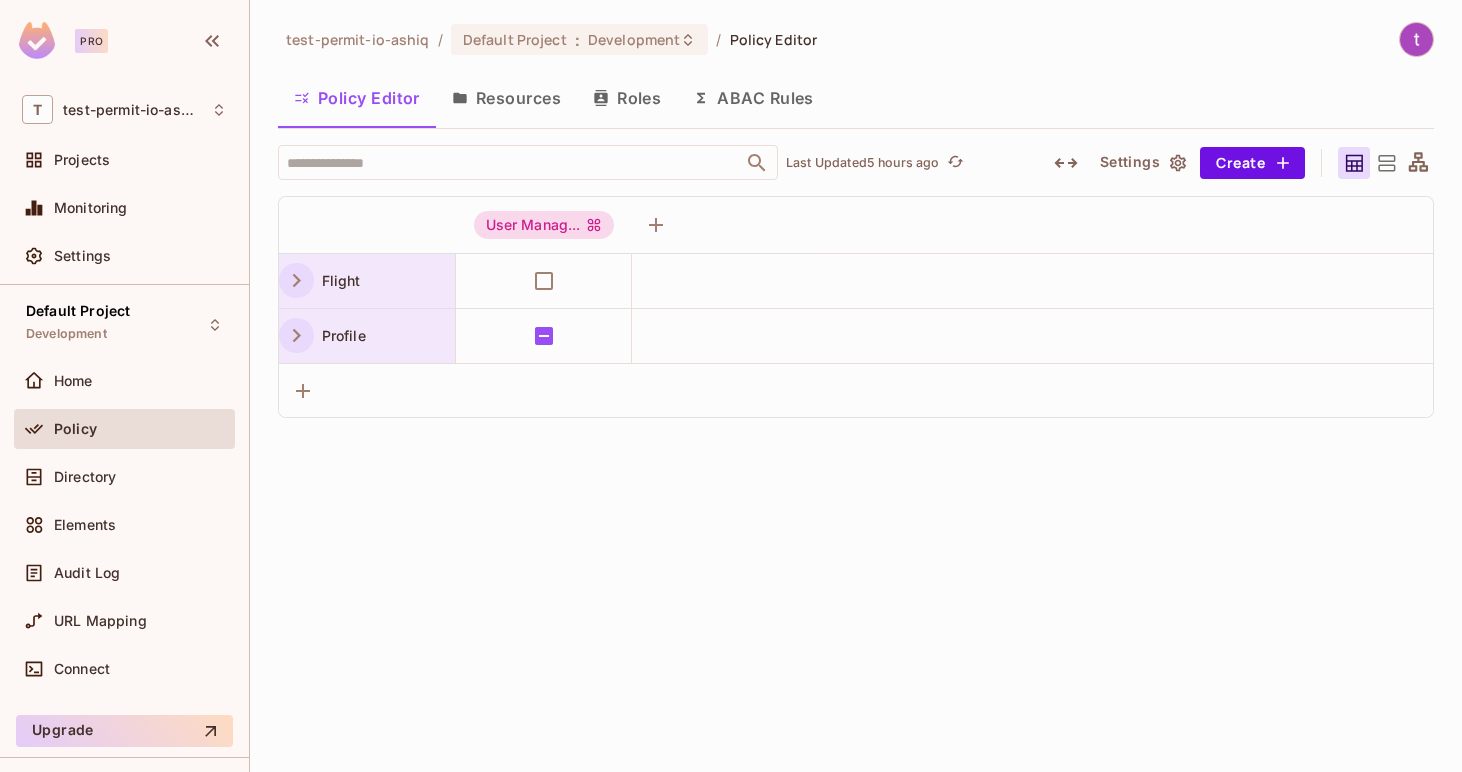 click on "test-permit-io-ashiq / Default Project : Development / Policy Editor Policy Editor Resources Roles ABAC Rules ​ Last Updated  5 hours ago Settings Create User Manag... Flight   Profile" at bounding box center [856, 386] 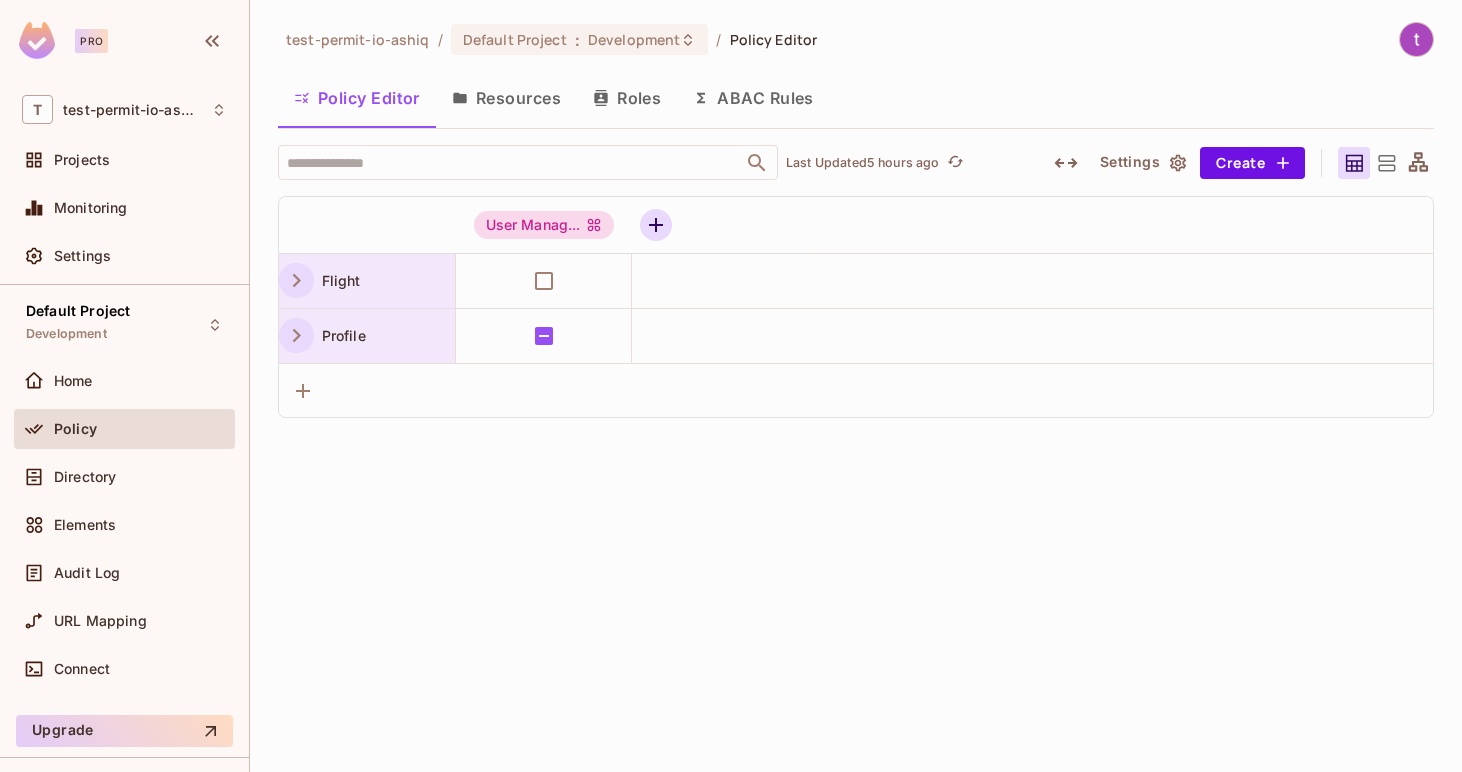 click 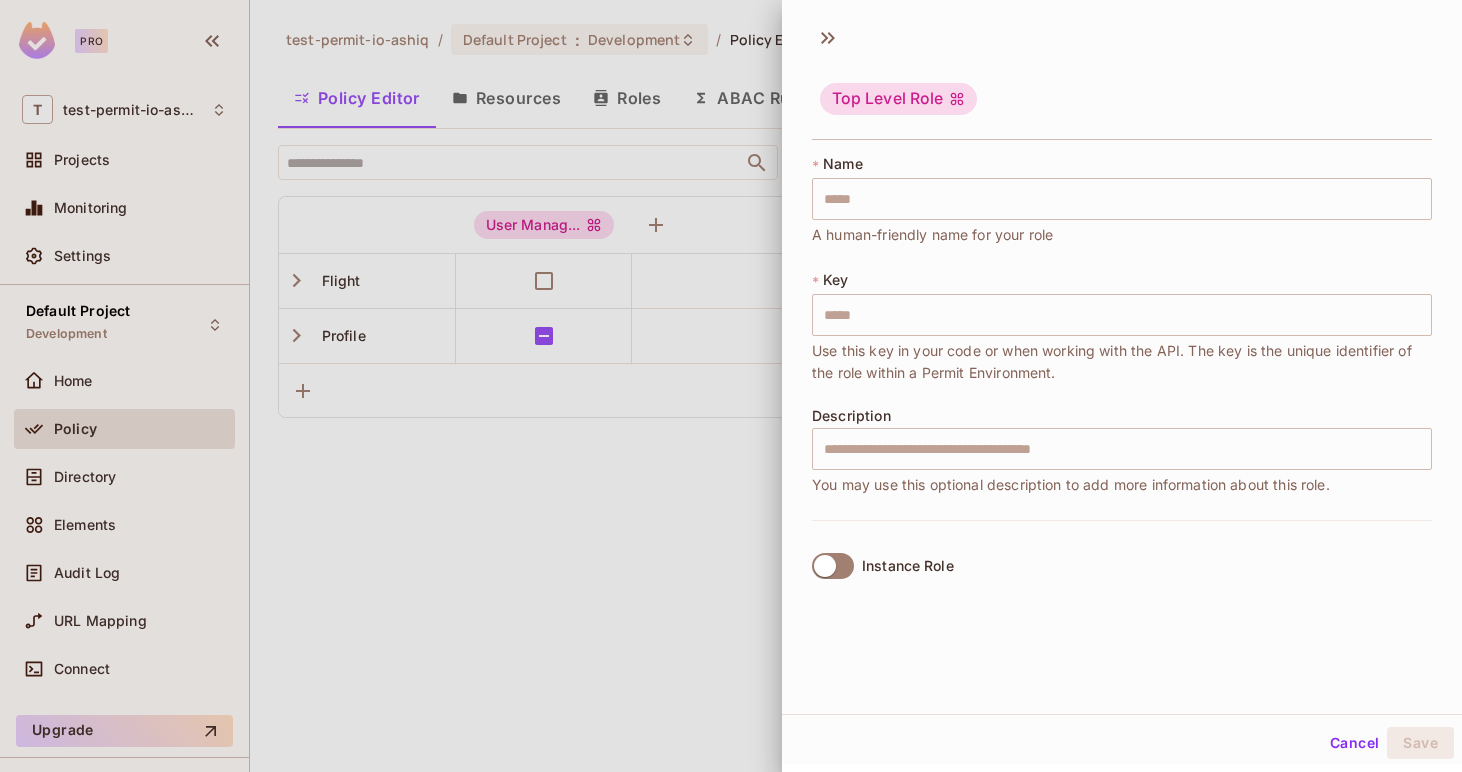 click on "* Name ​ A human-friendly name for your role" at bounding box center [1122, 200] 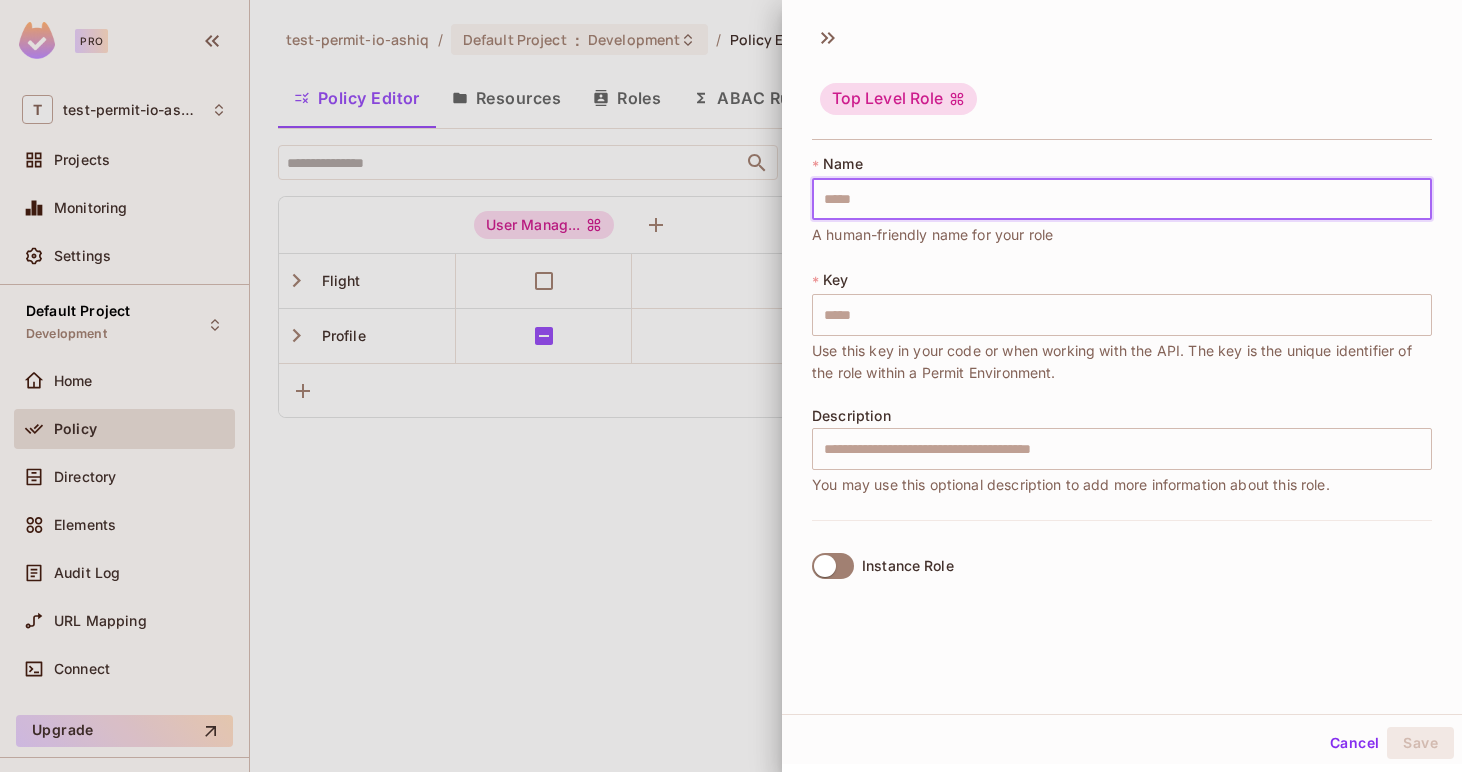 click at bounding box center [1122, 199] 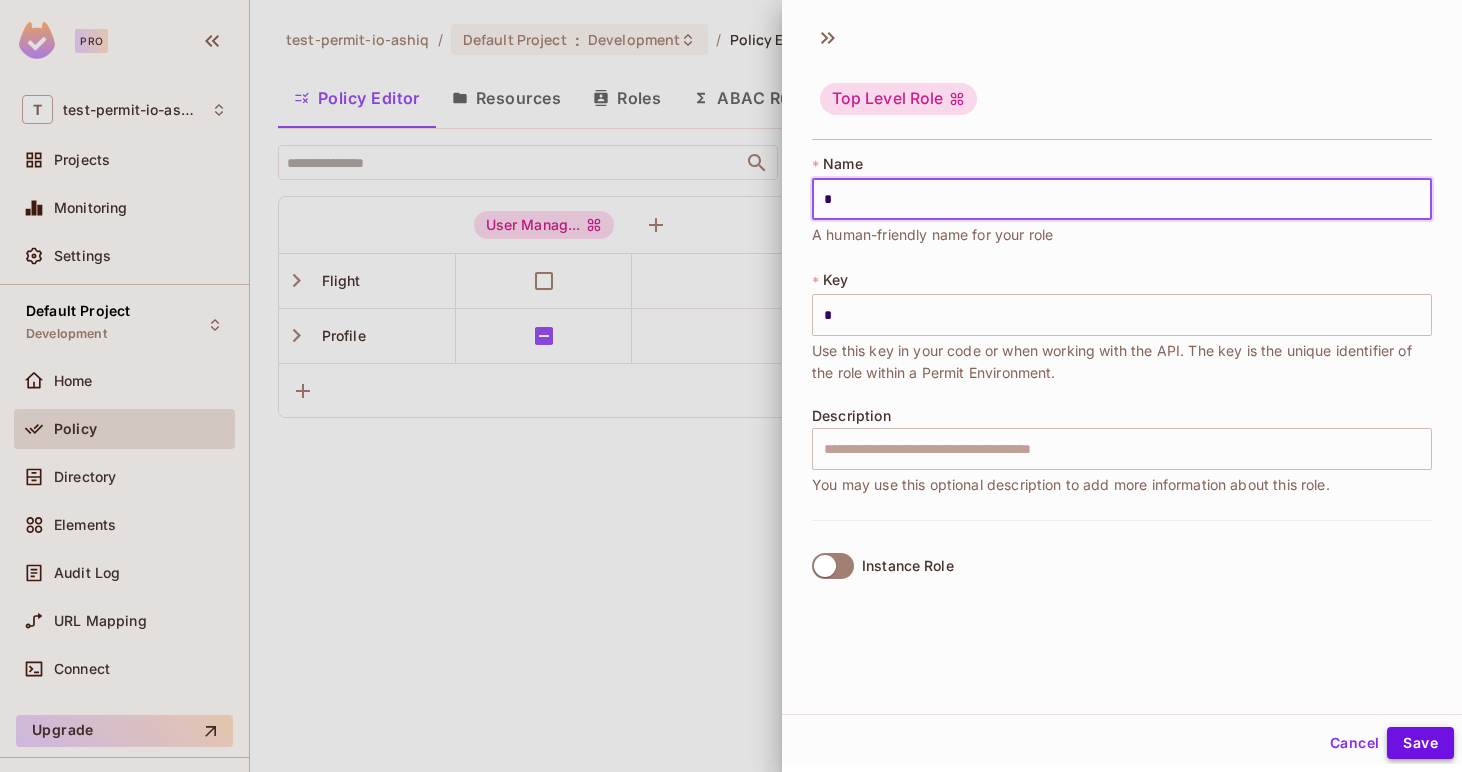 type on "*" 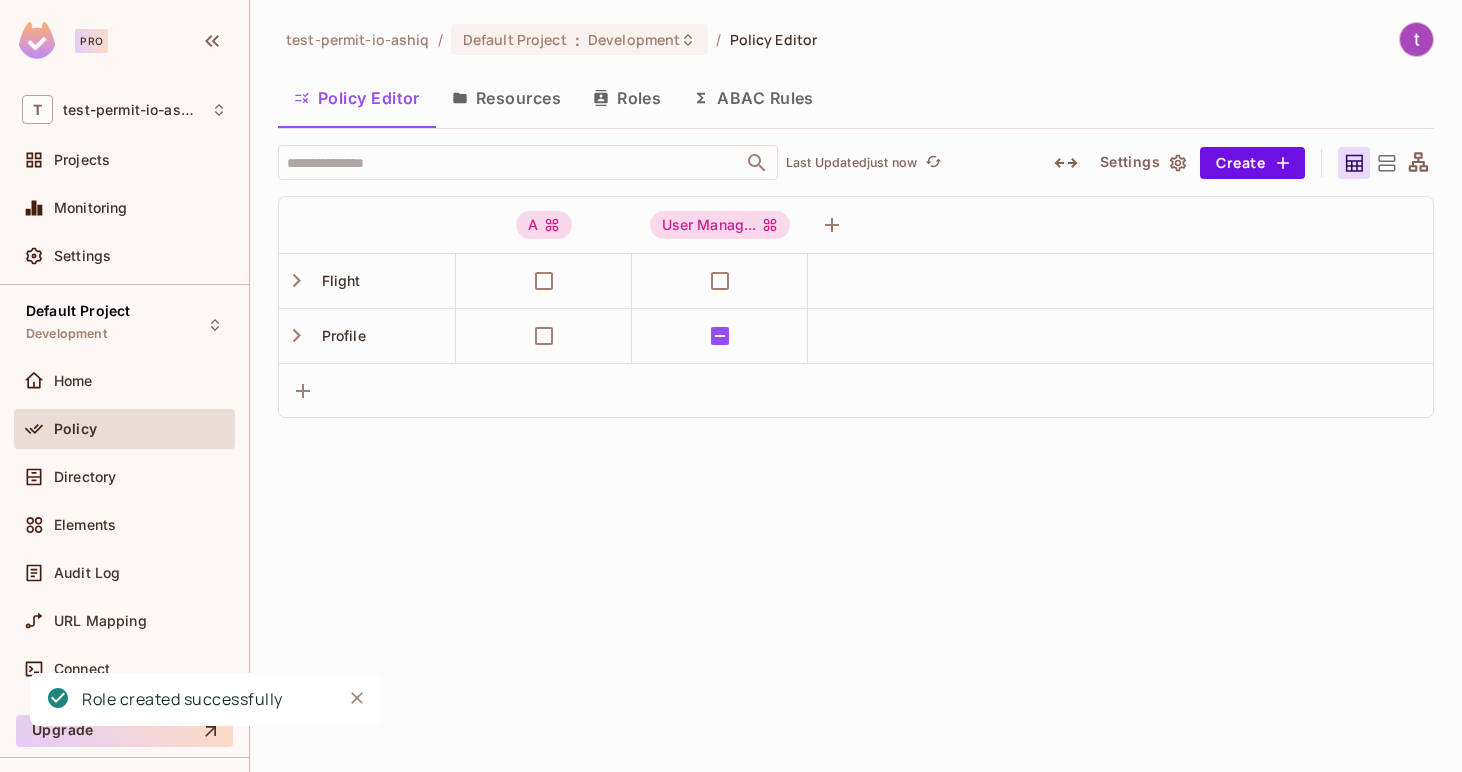 click at bounding box center [896, 225] 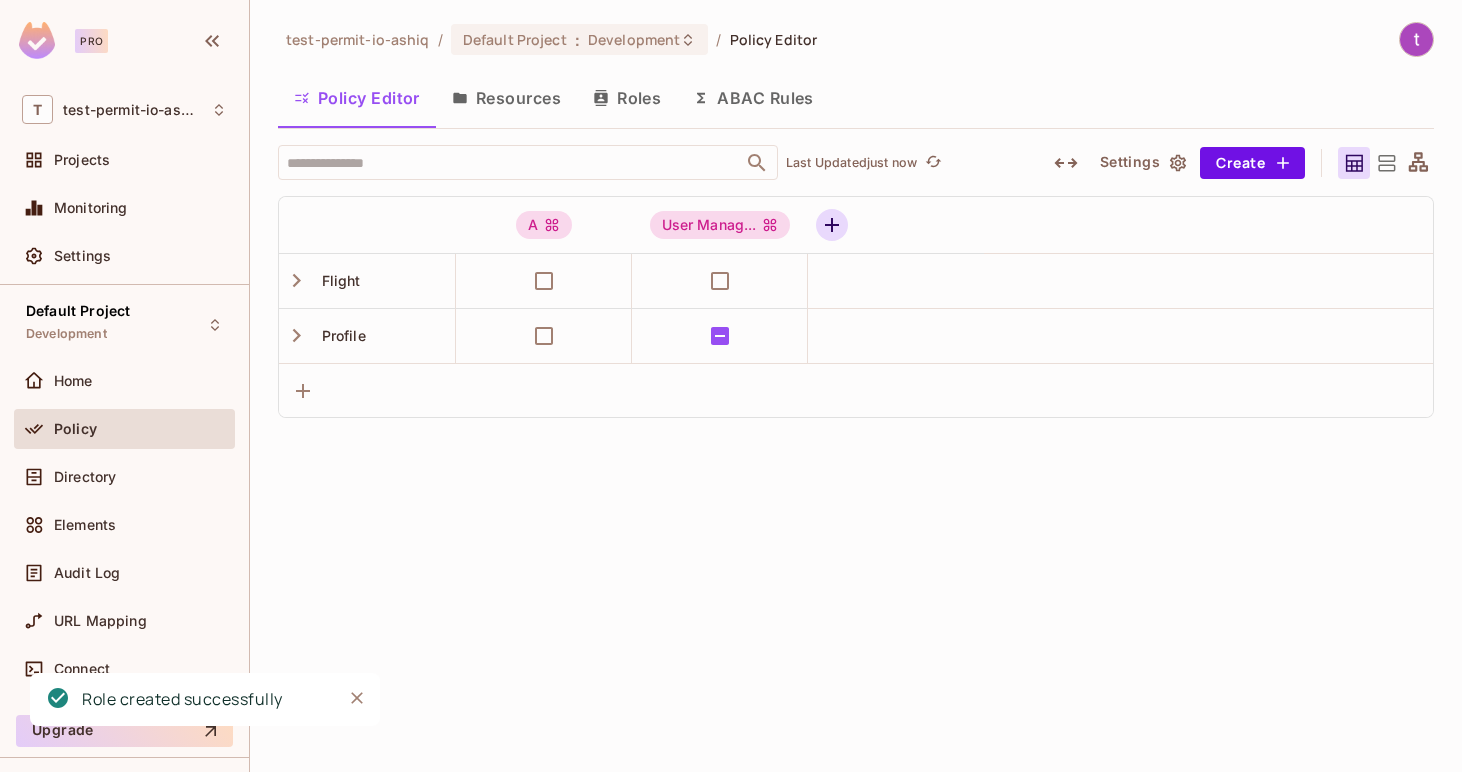 click at bounding box center [832, 225] 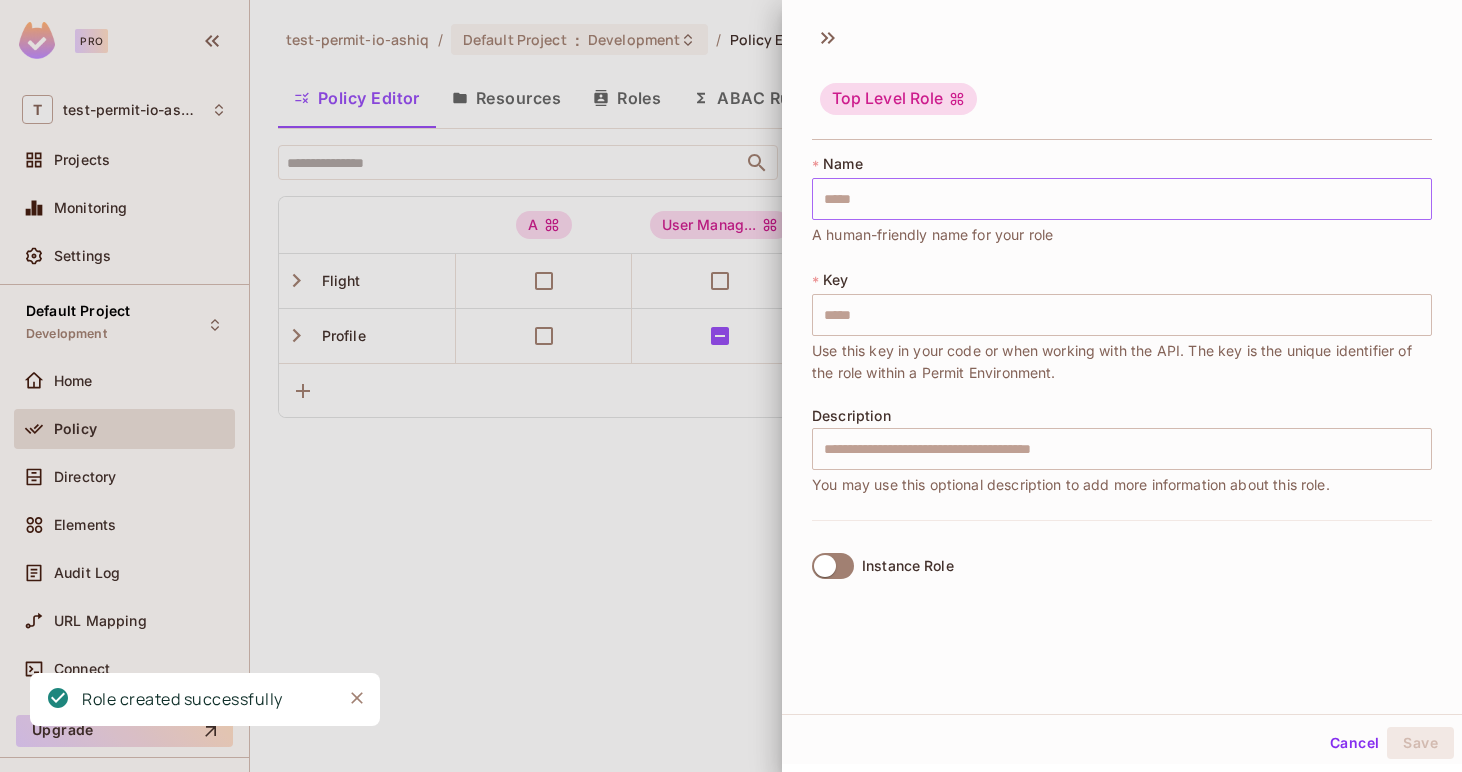 click at bounding box center (1122, 199) 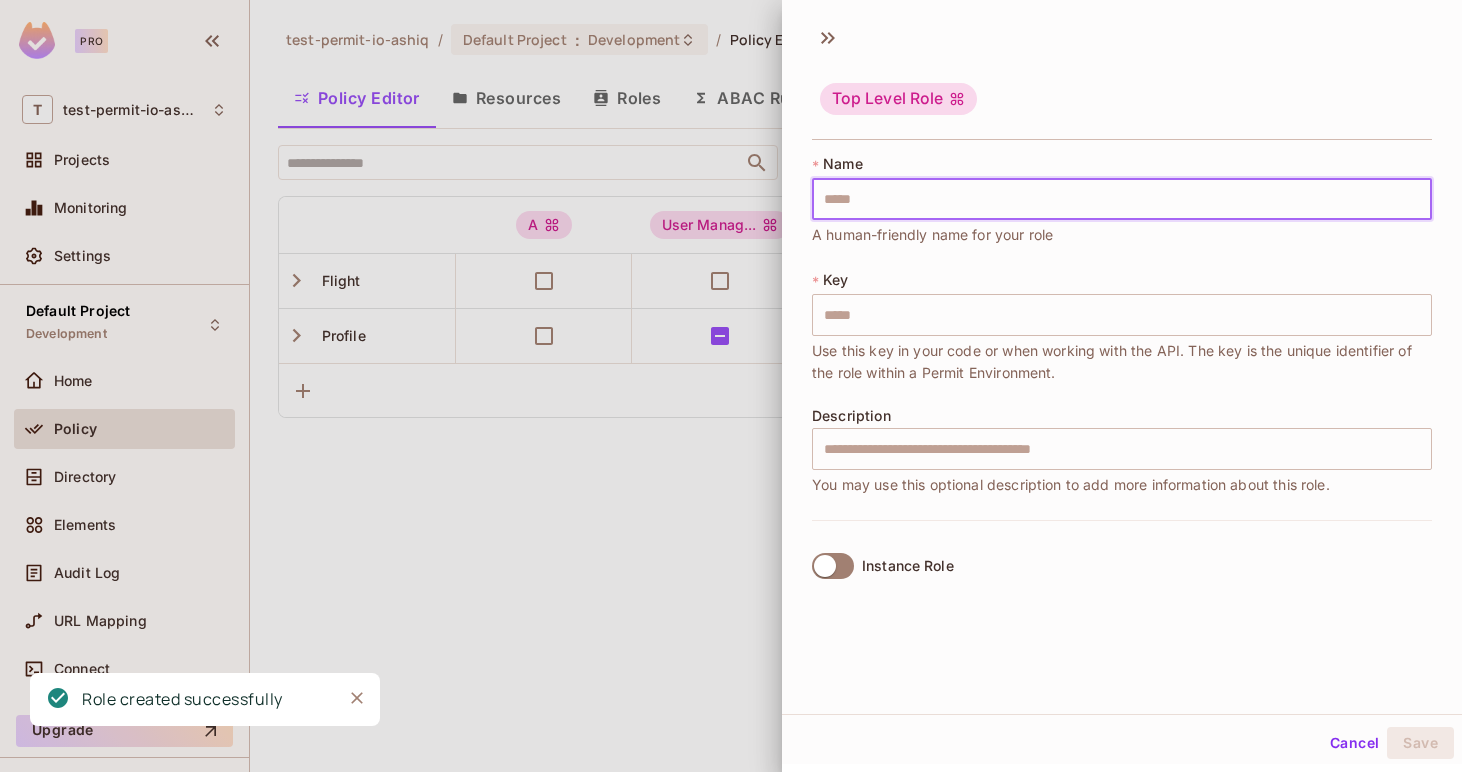 click at bounding box center (1122, 199) 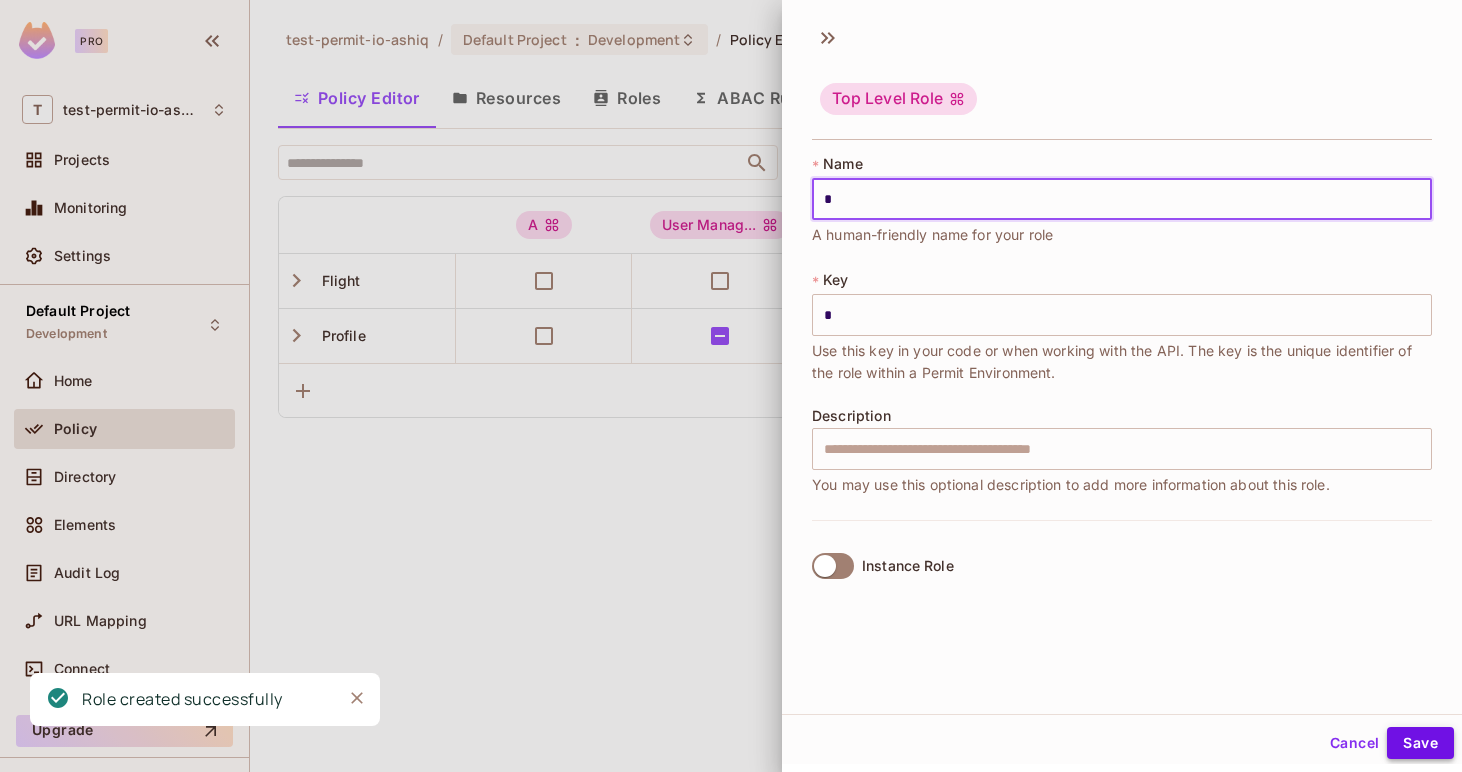 type on "*" 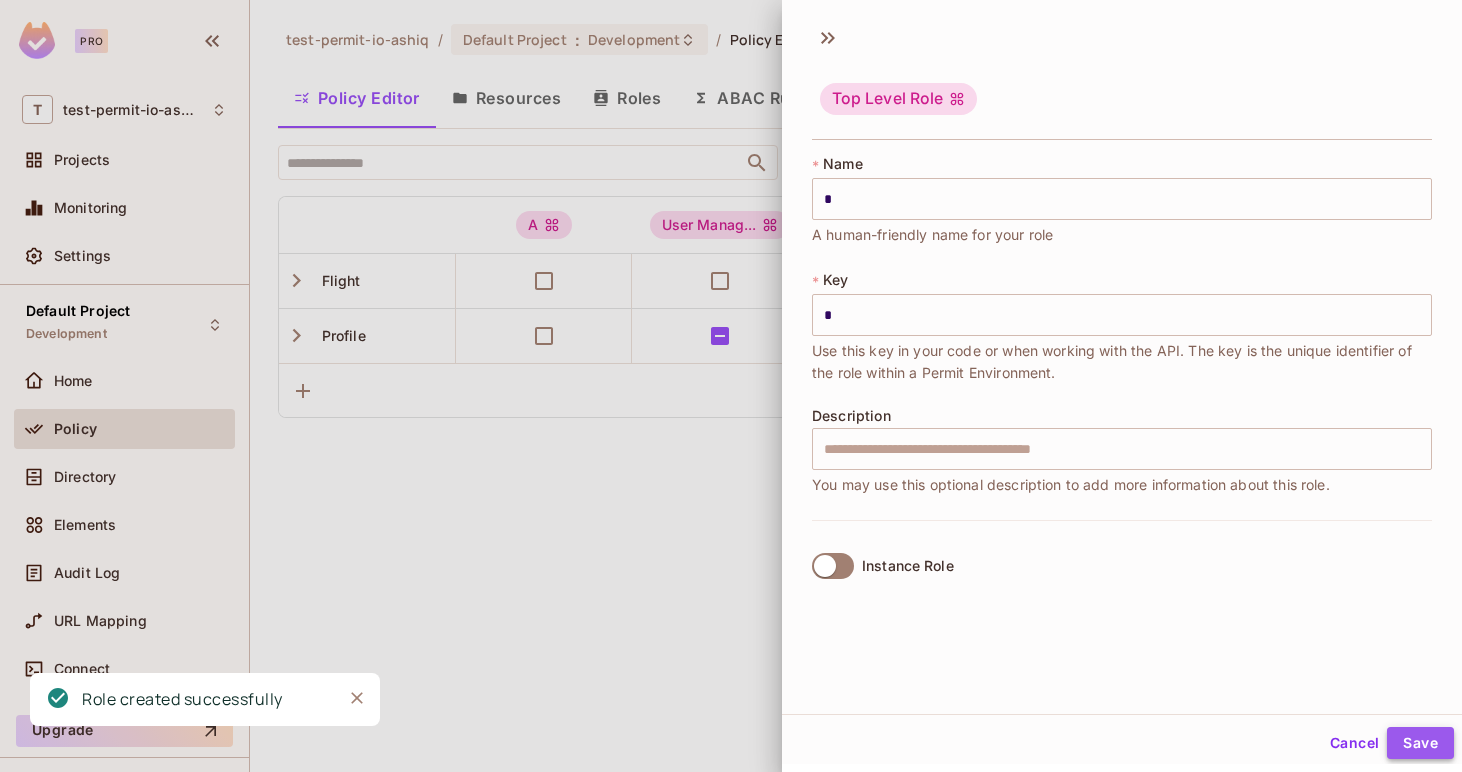 click on "Save" at bounding box center [1420, 743] 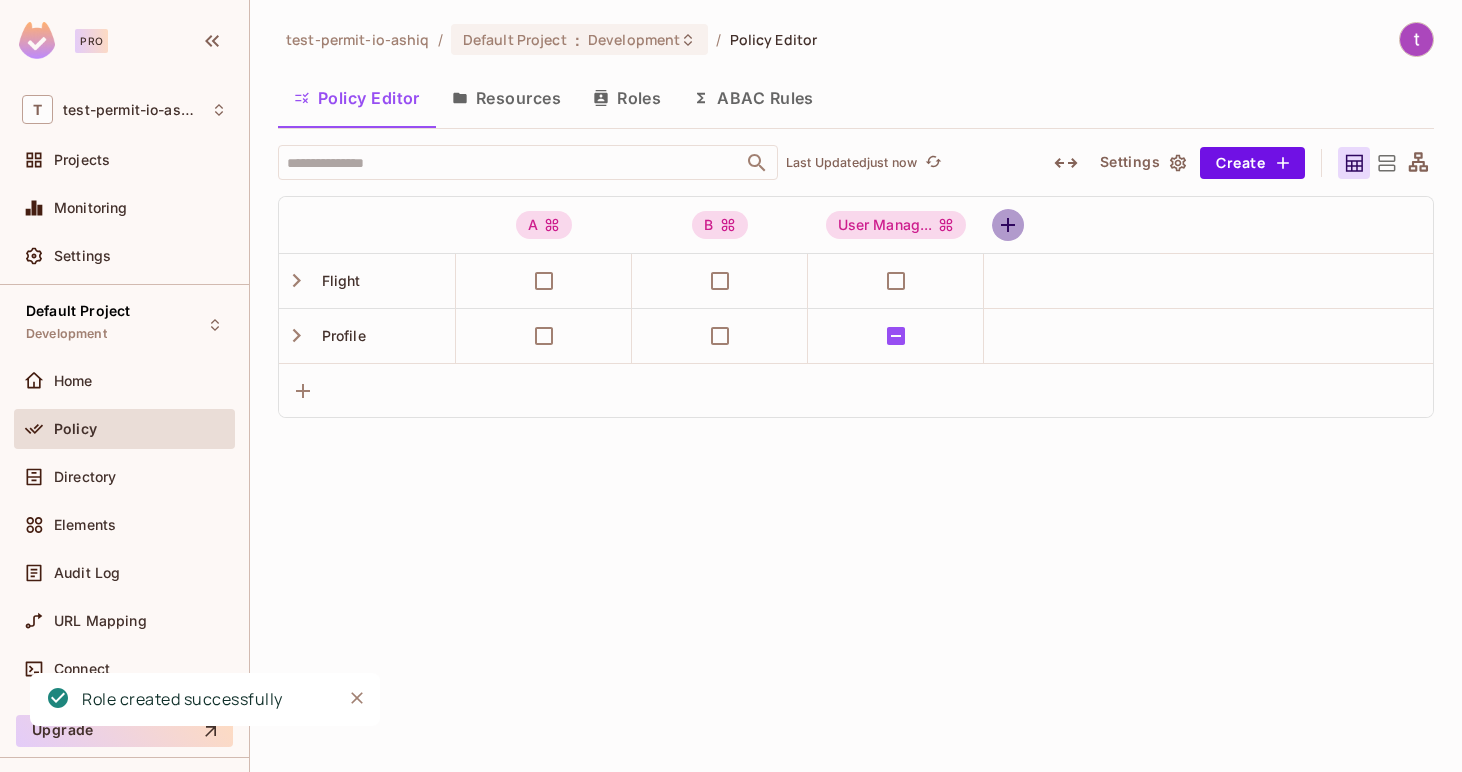 click 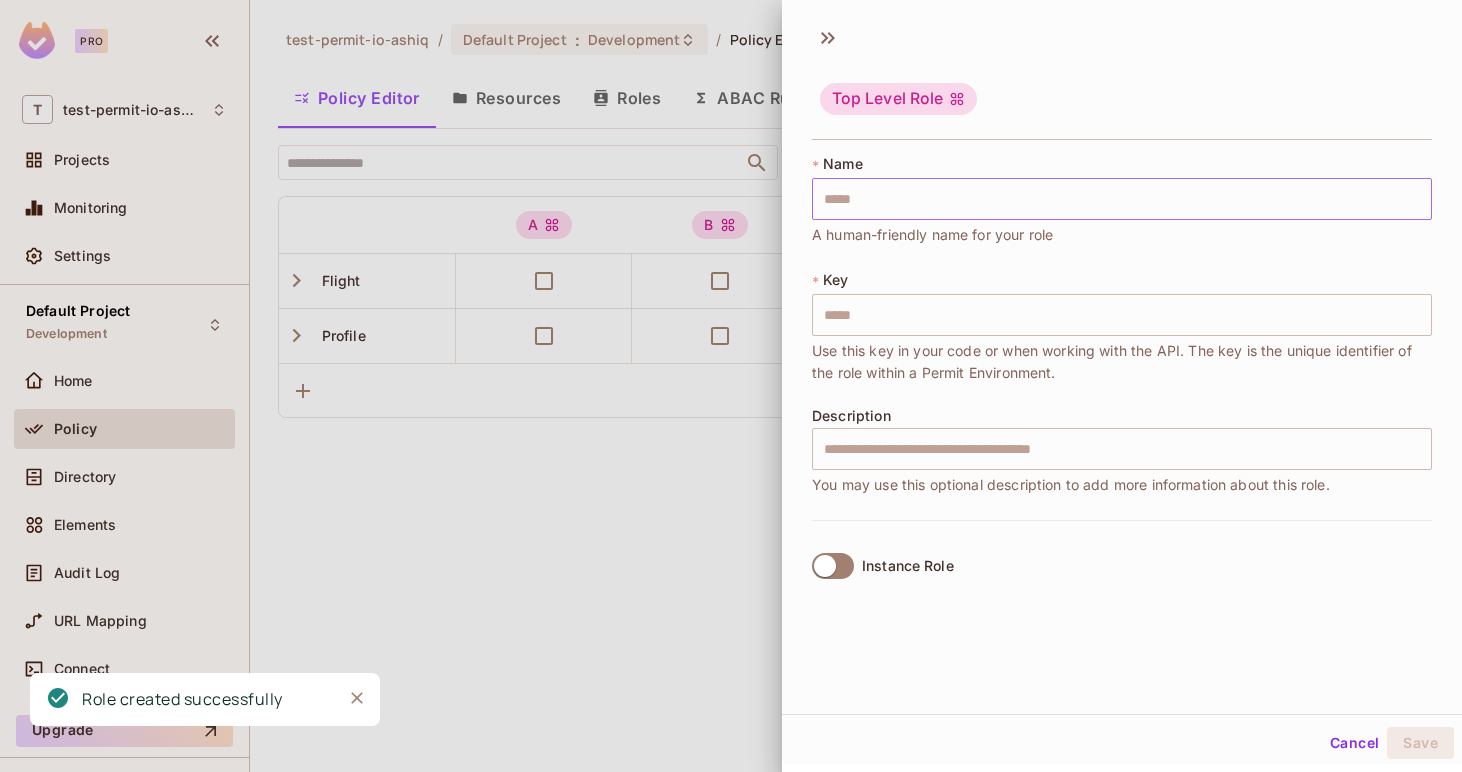 click at bounding box center (1122, 199) 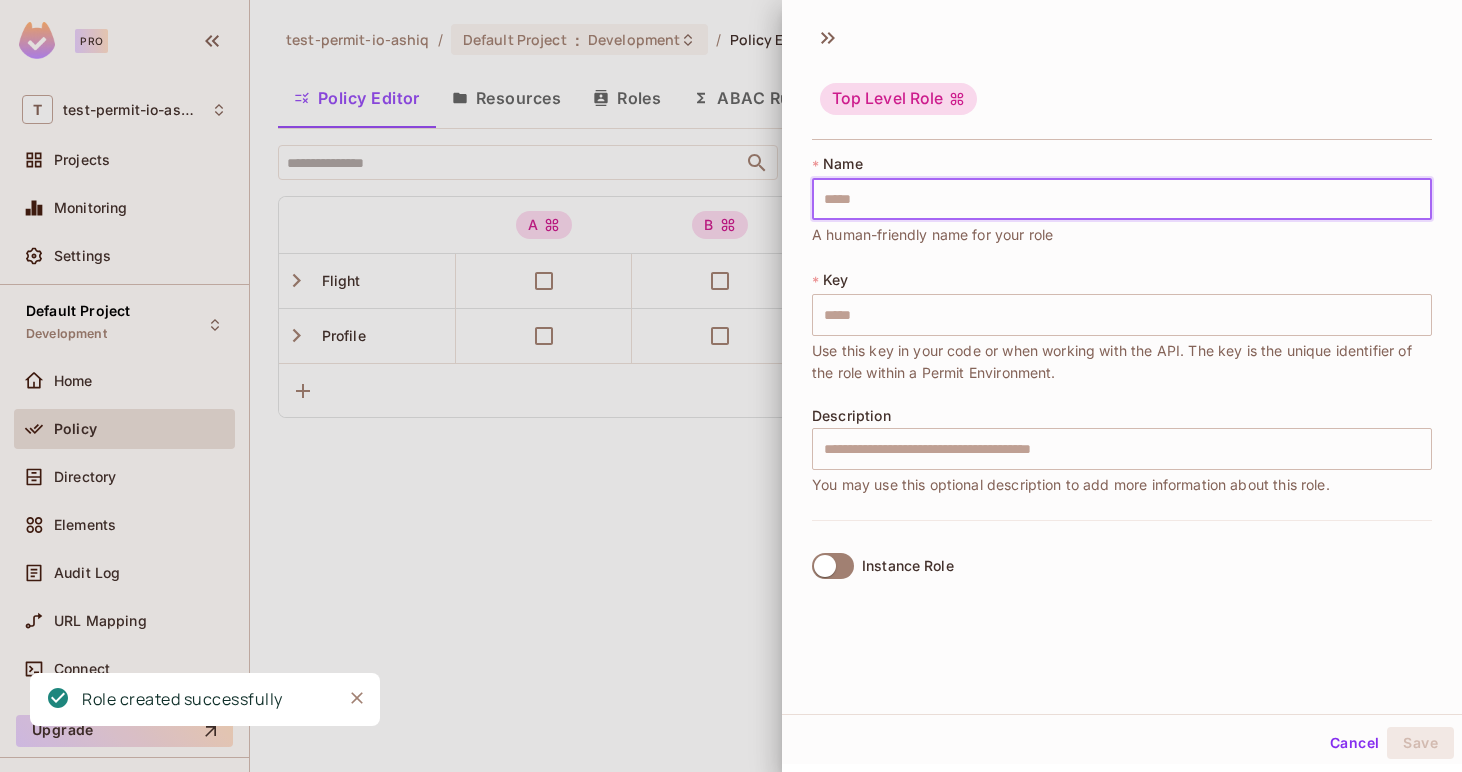 type on "*" 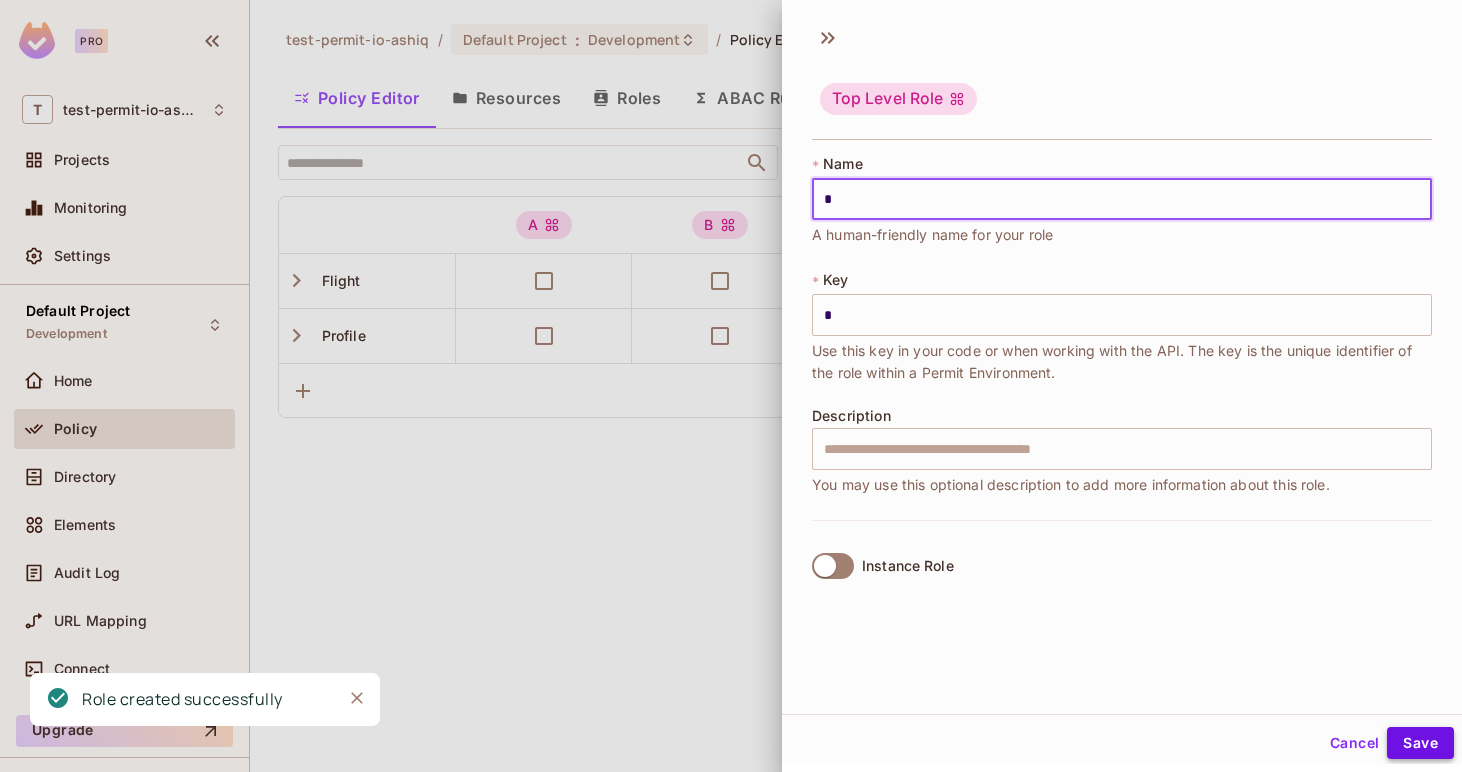 type on "*" 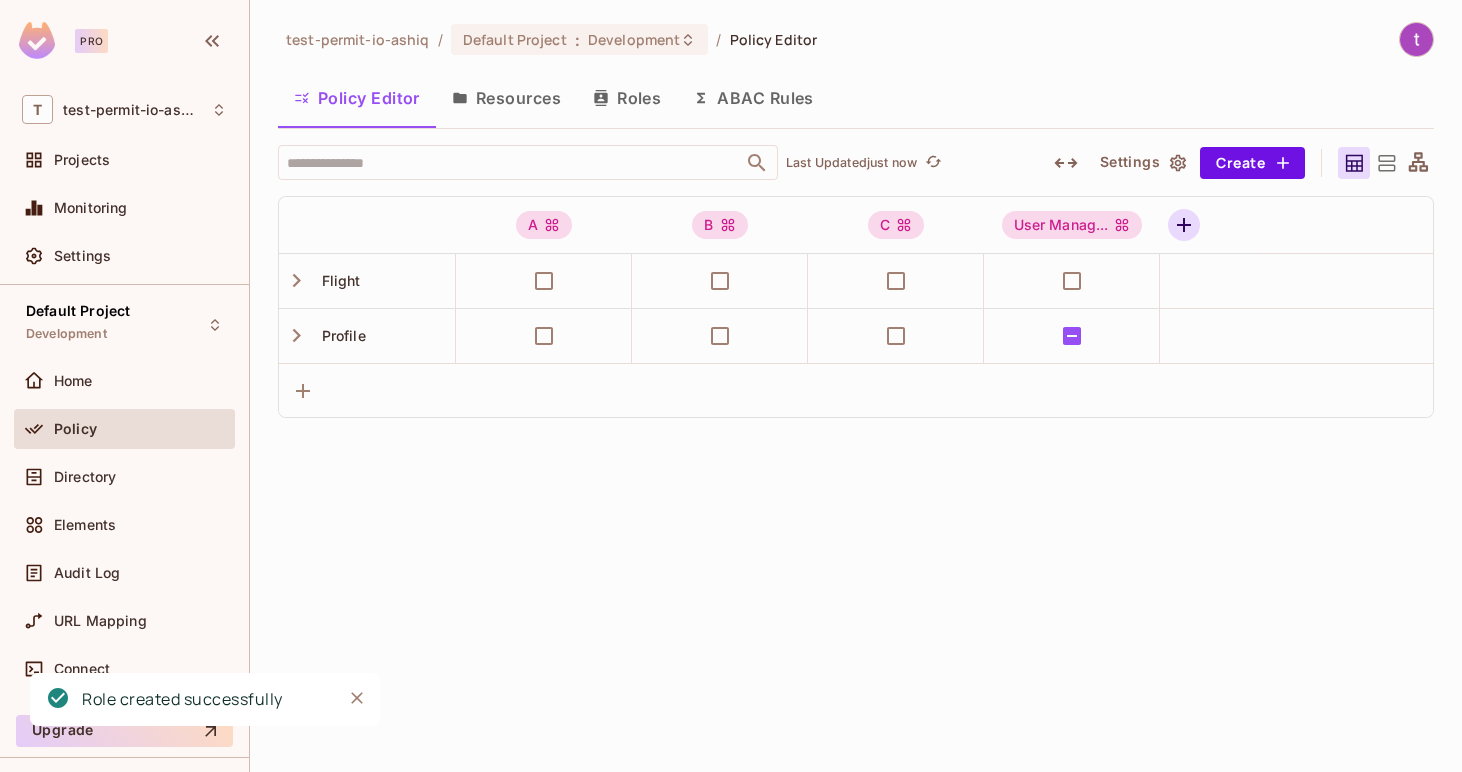 click 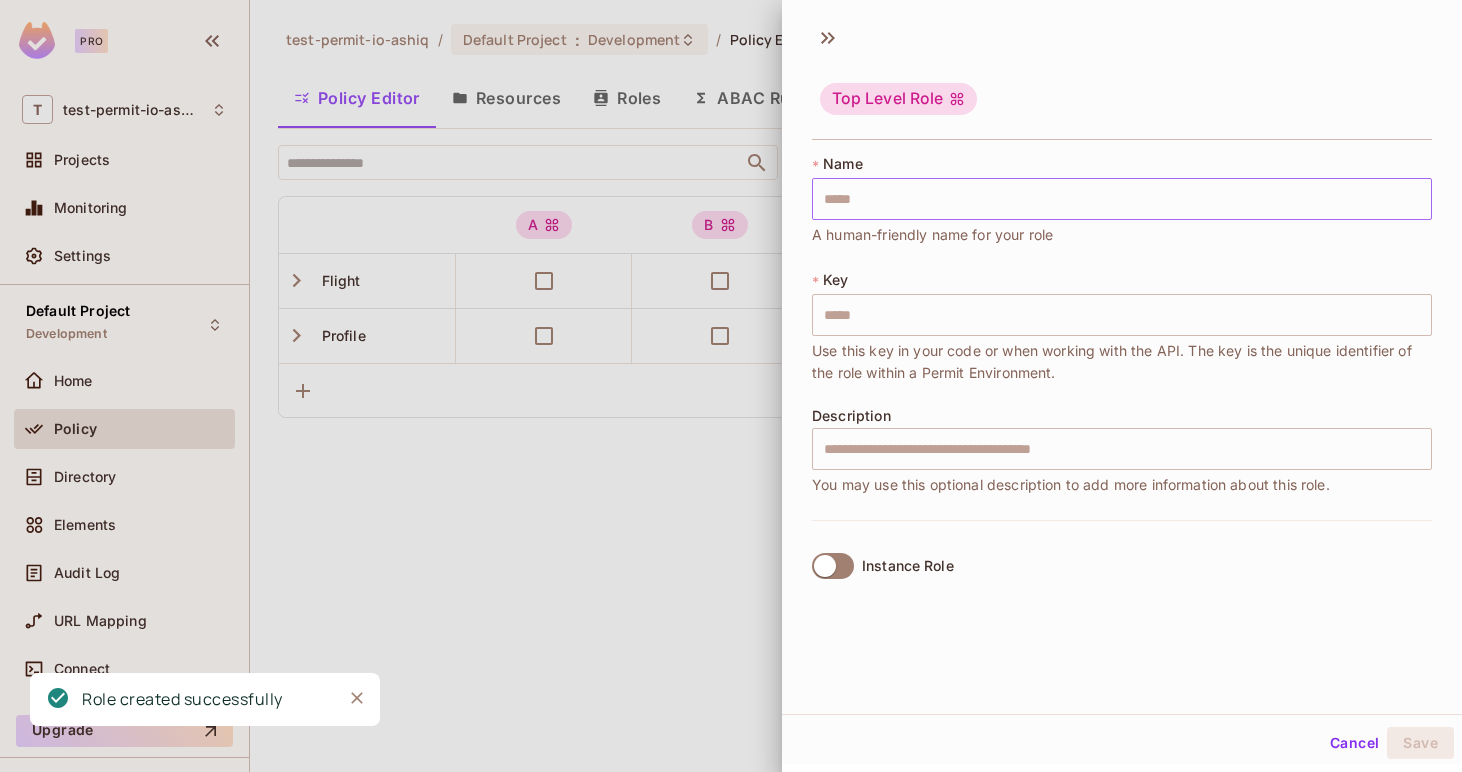 click at bounding box center (1122, 199) 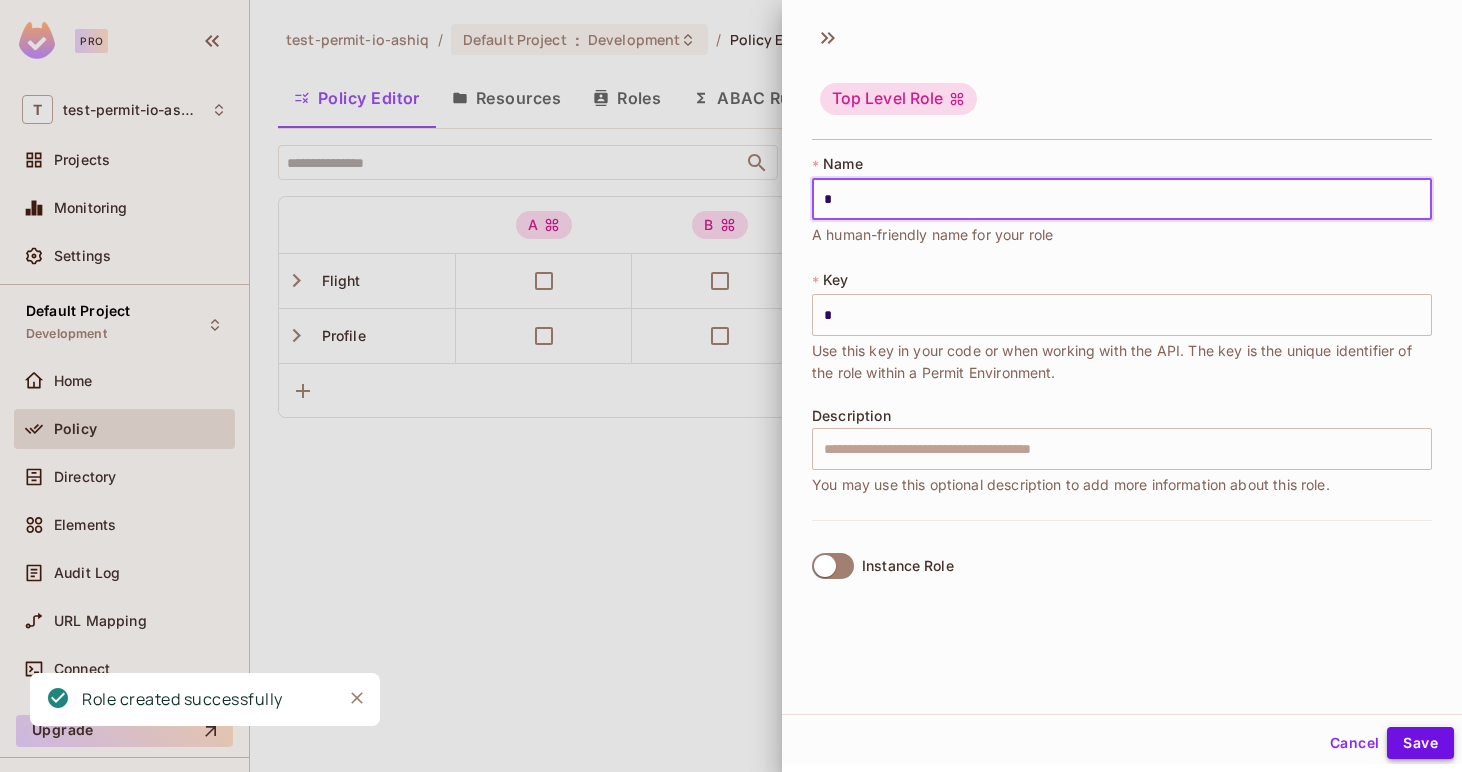type on "*" 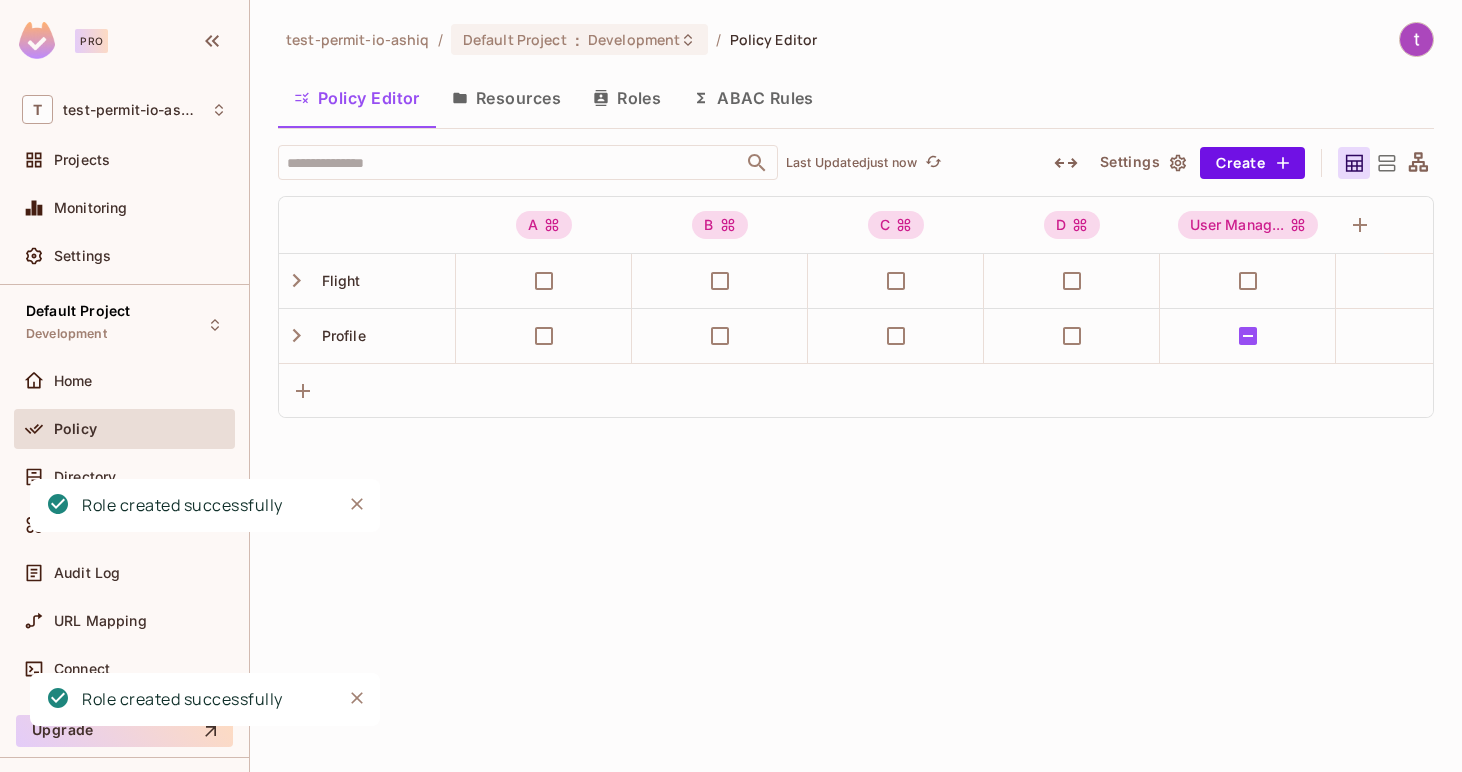 click at bounding box center (1472, 225) 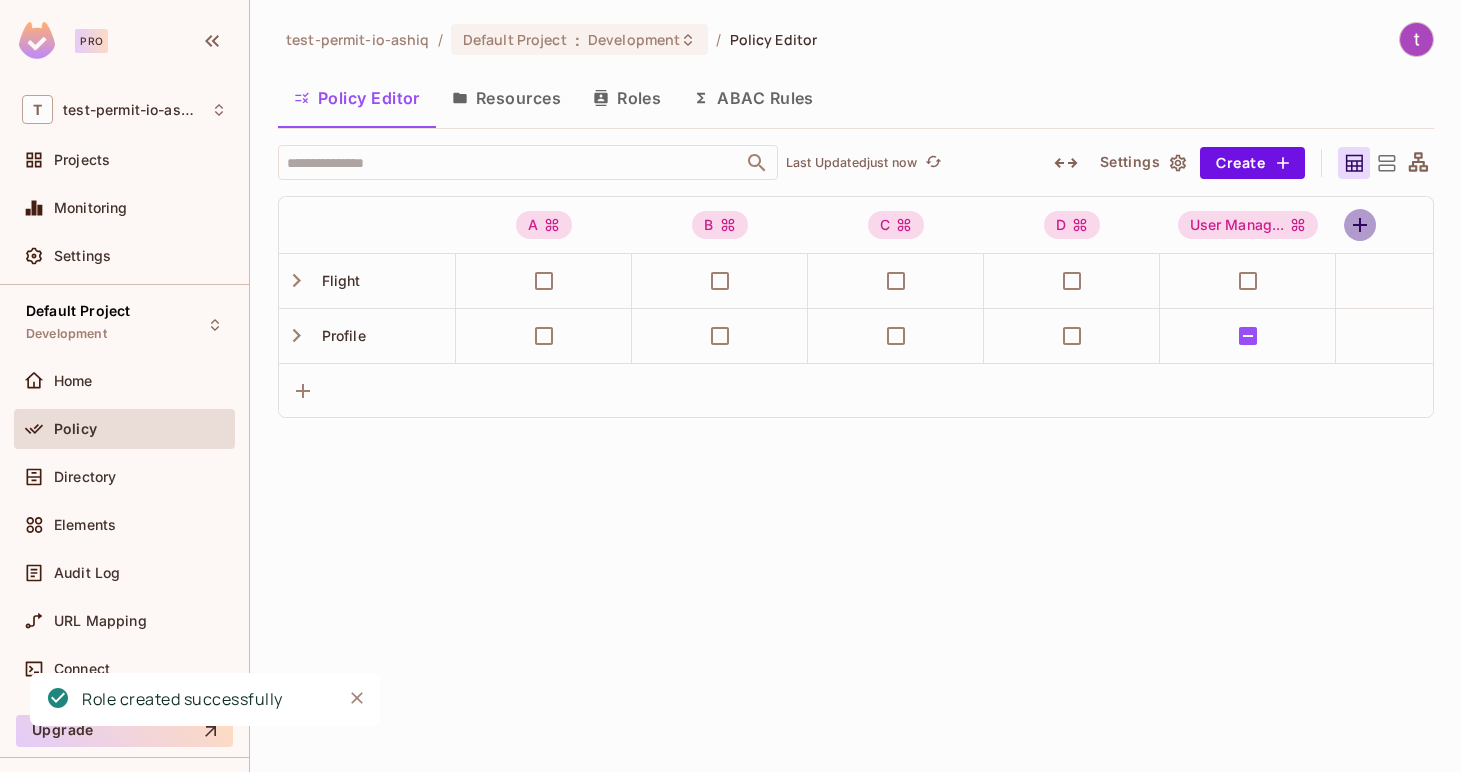 click 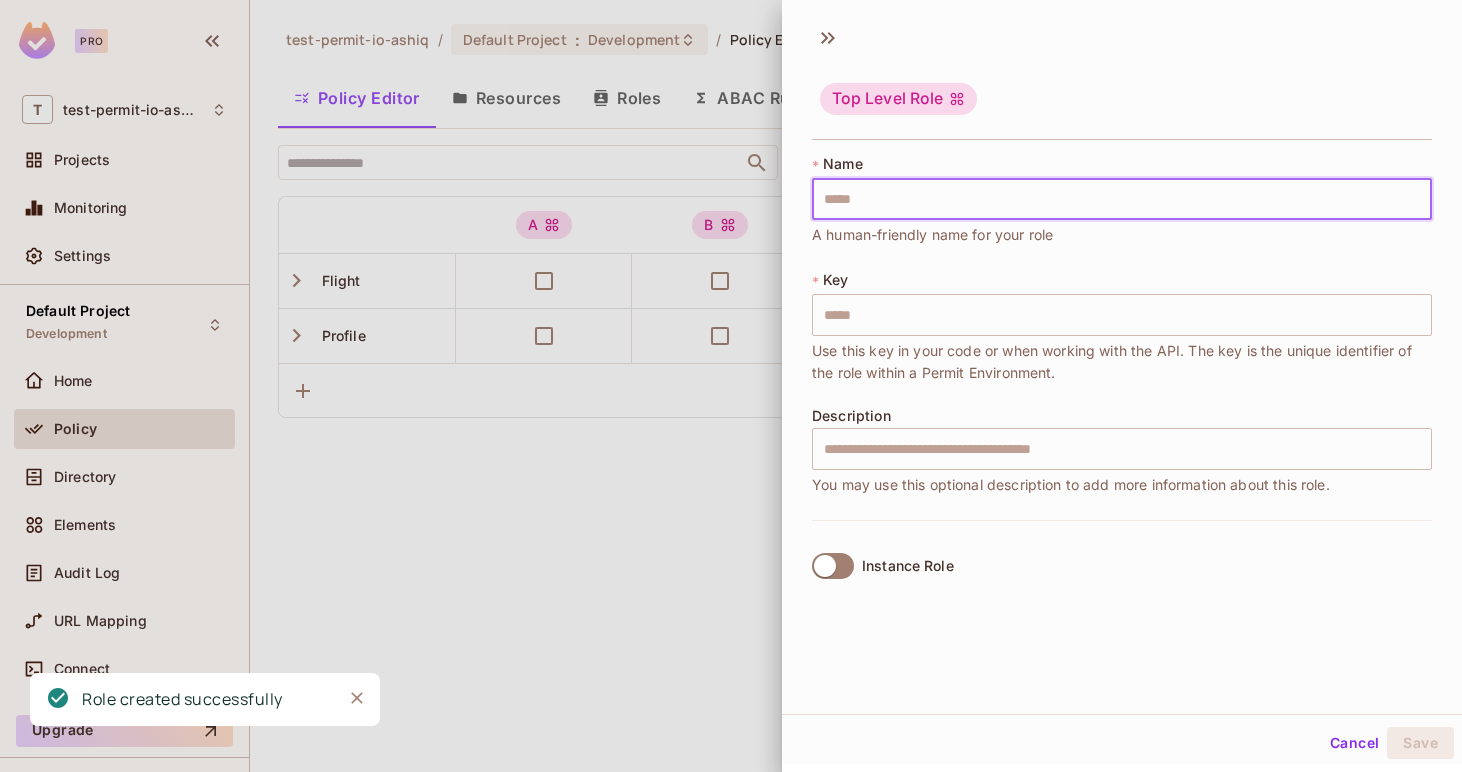 click at bounding box center [1122, 199] 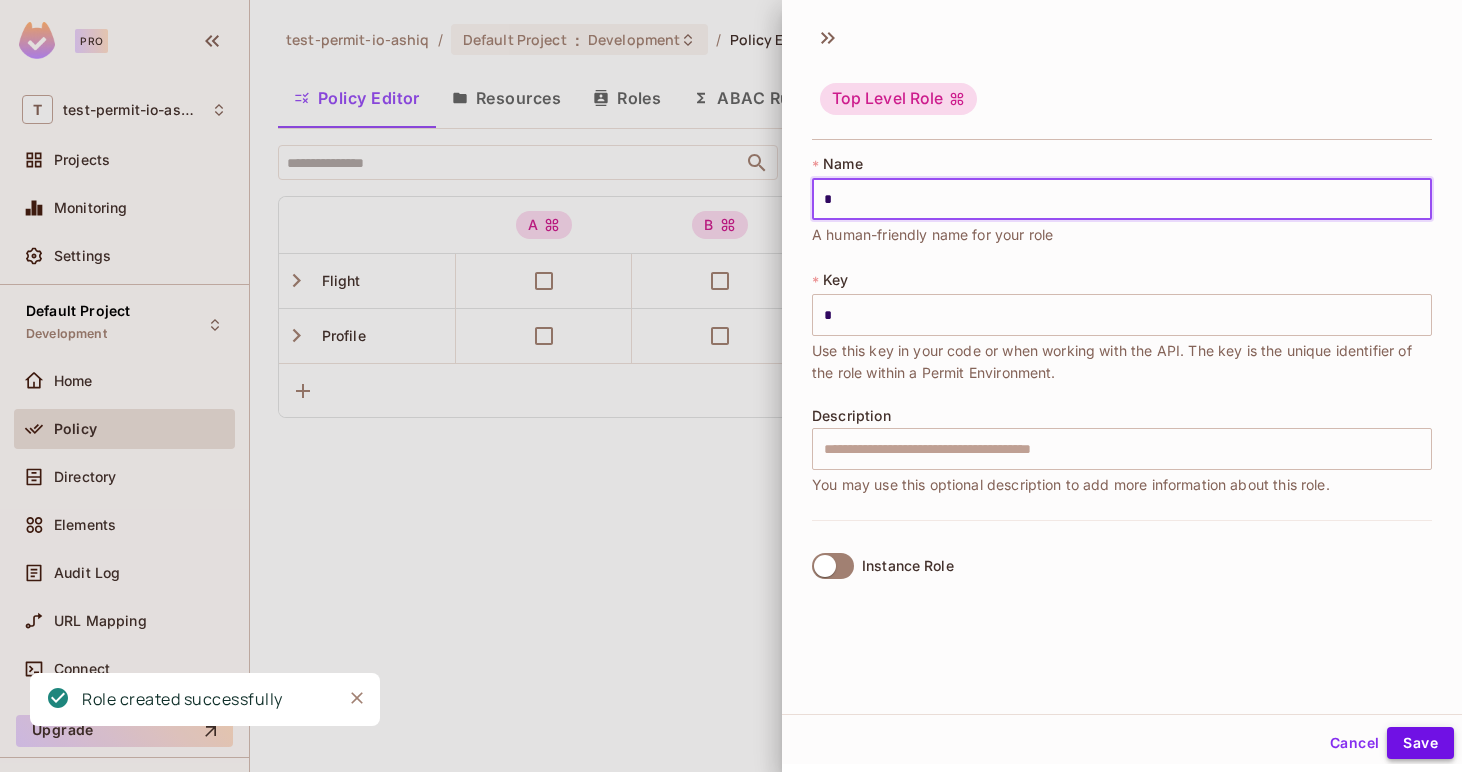 type on "*" 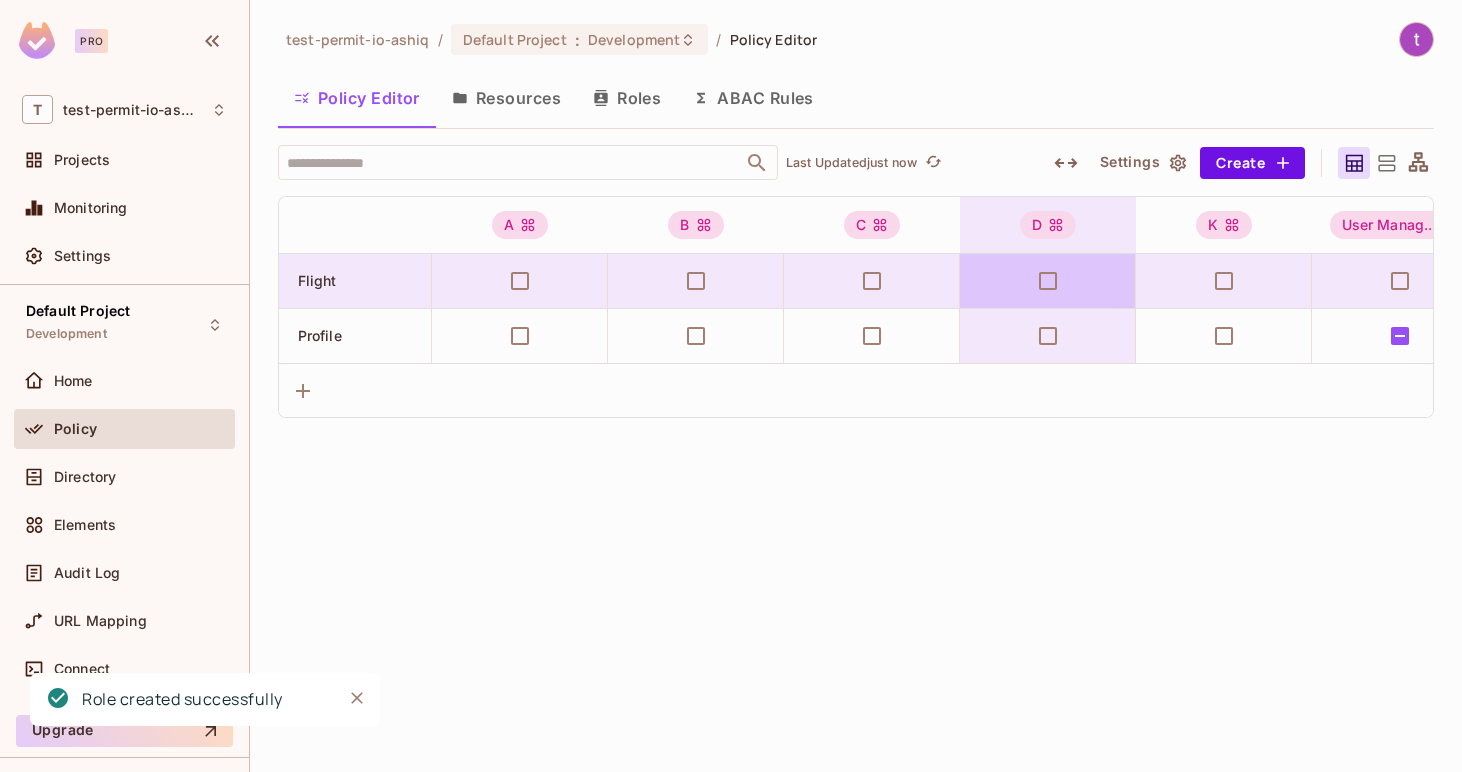 scroll, scrollTop: 0, scrollLeft: 0, axis: both 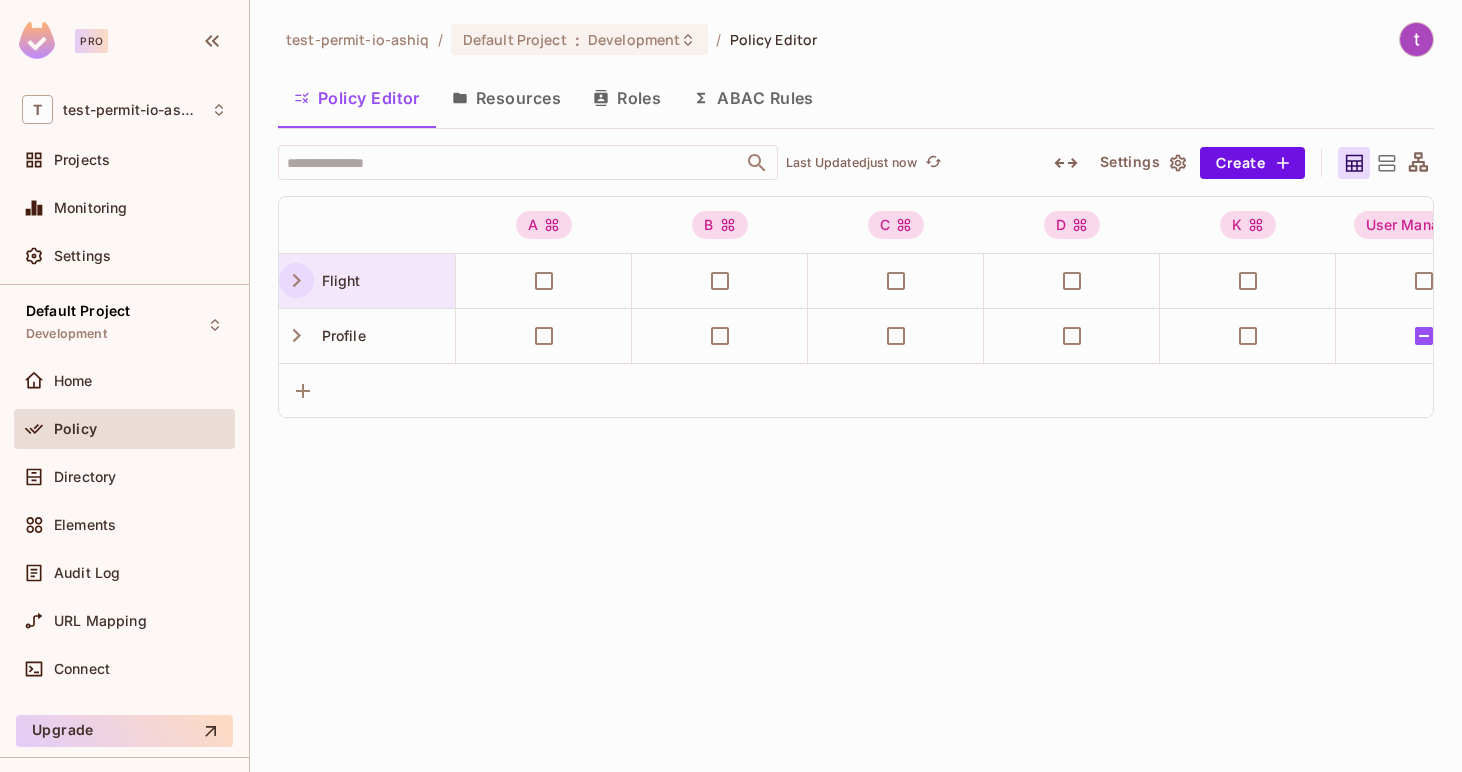 click 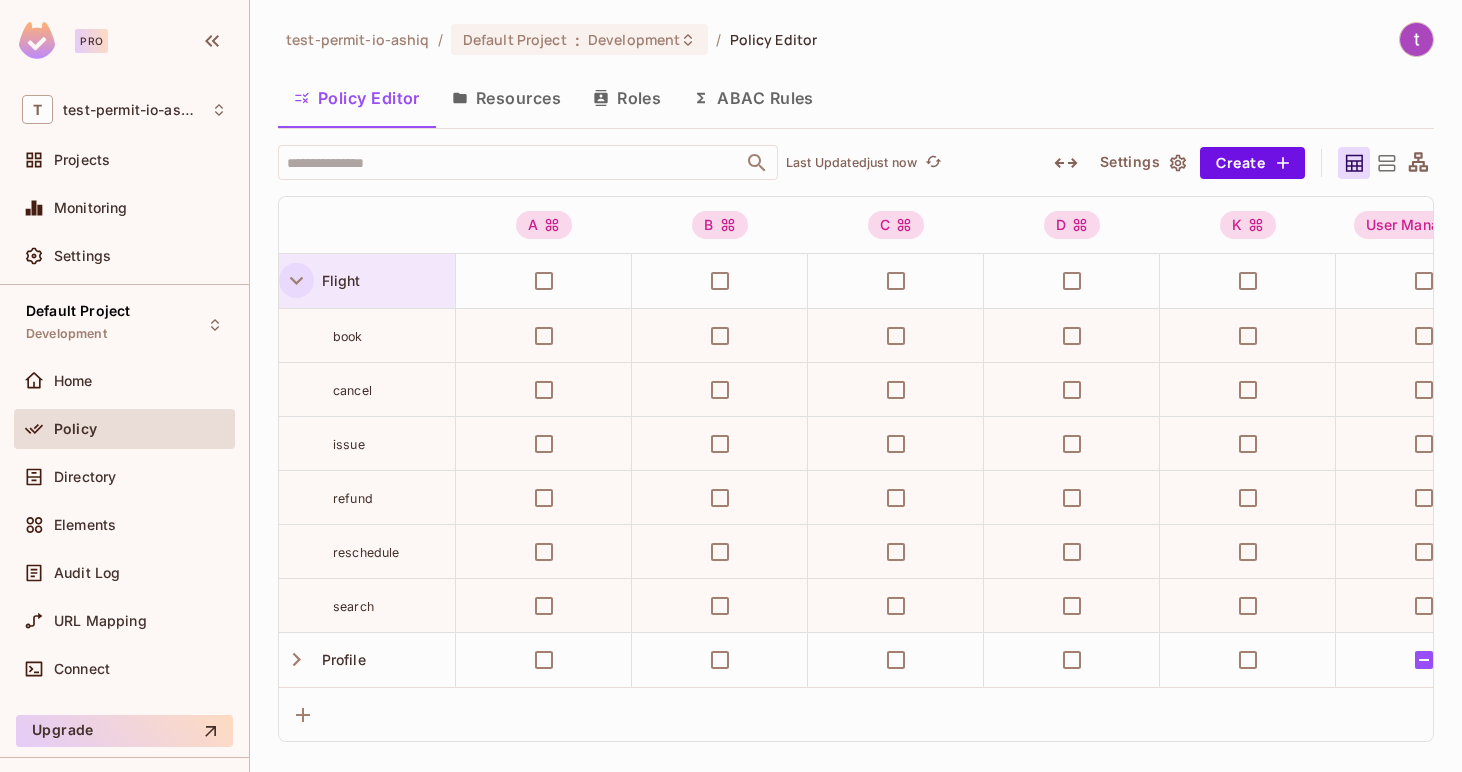 click 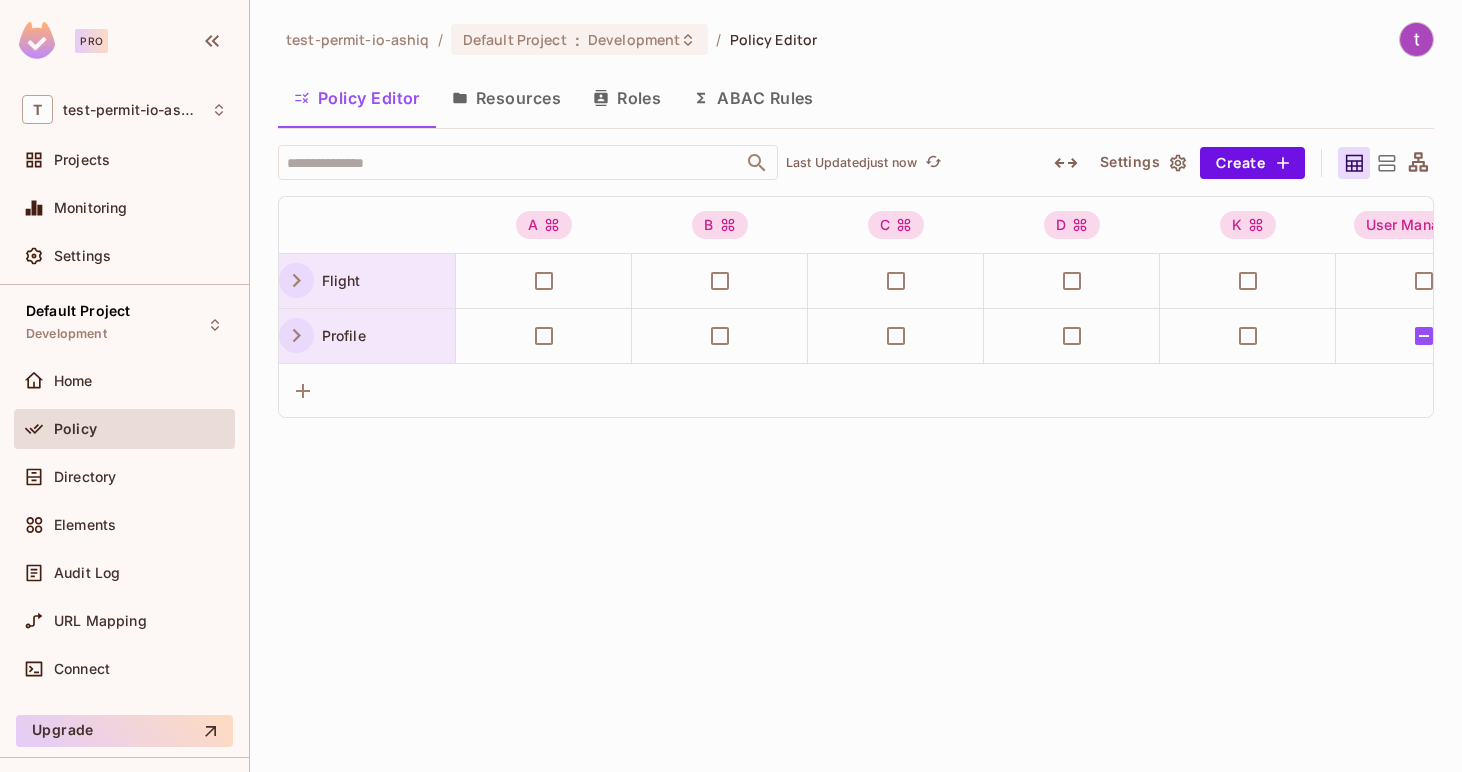 click 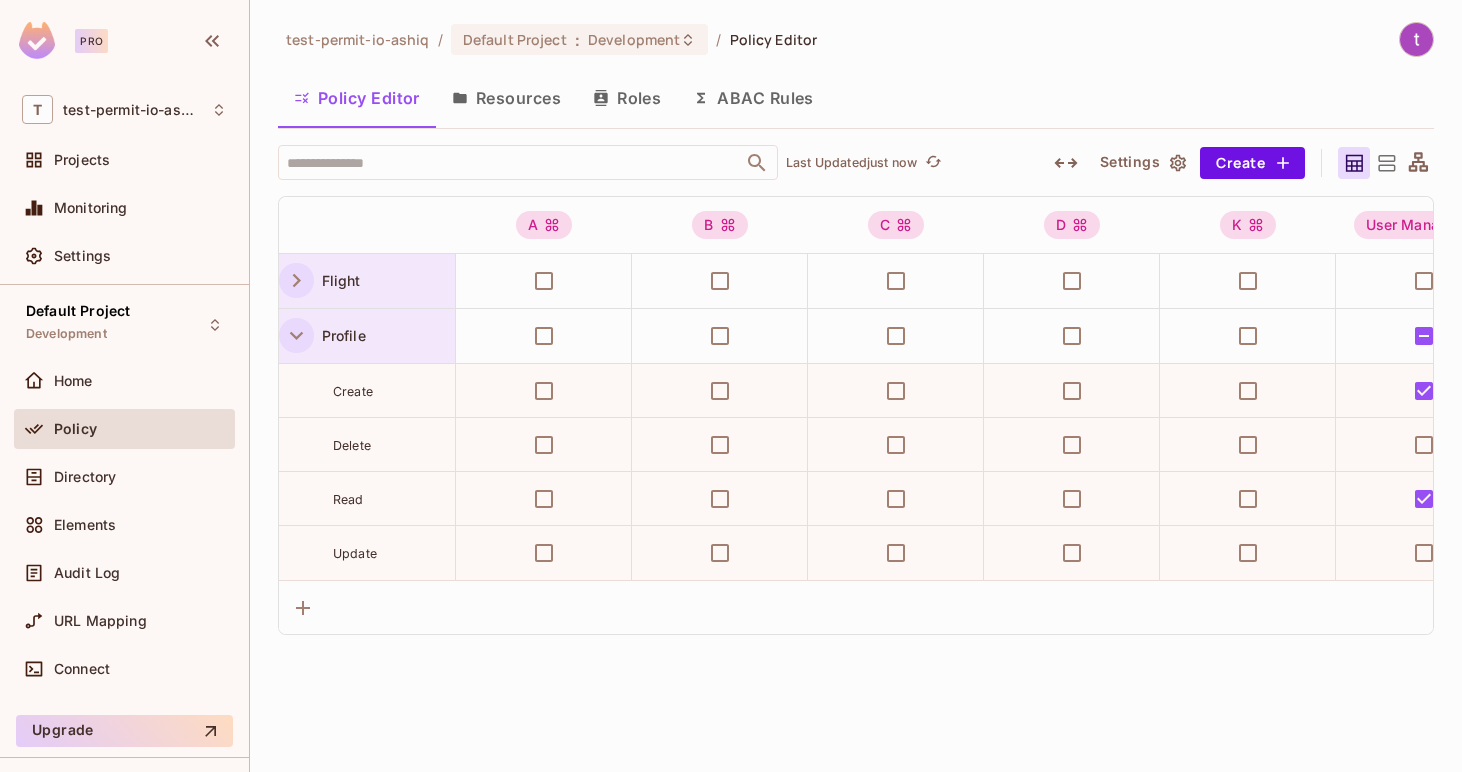 click 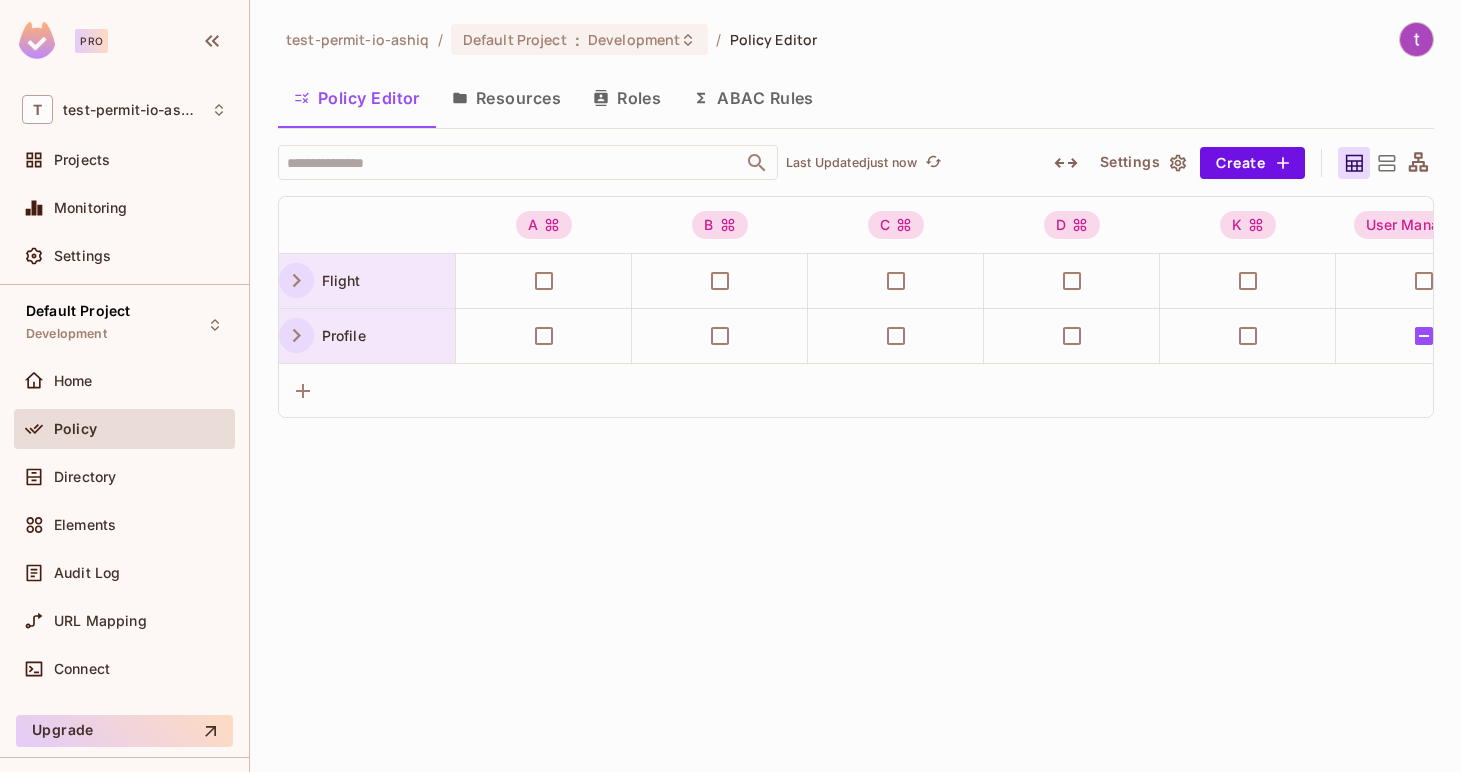 click on "Flight" at bounding box center (367, 281) 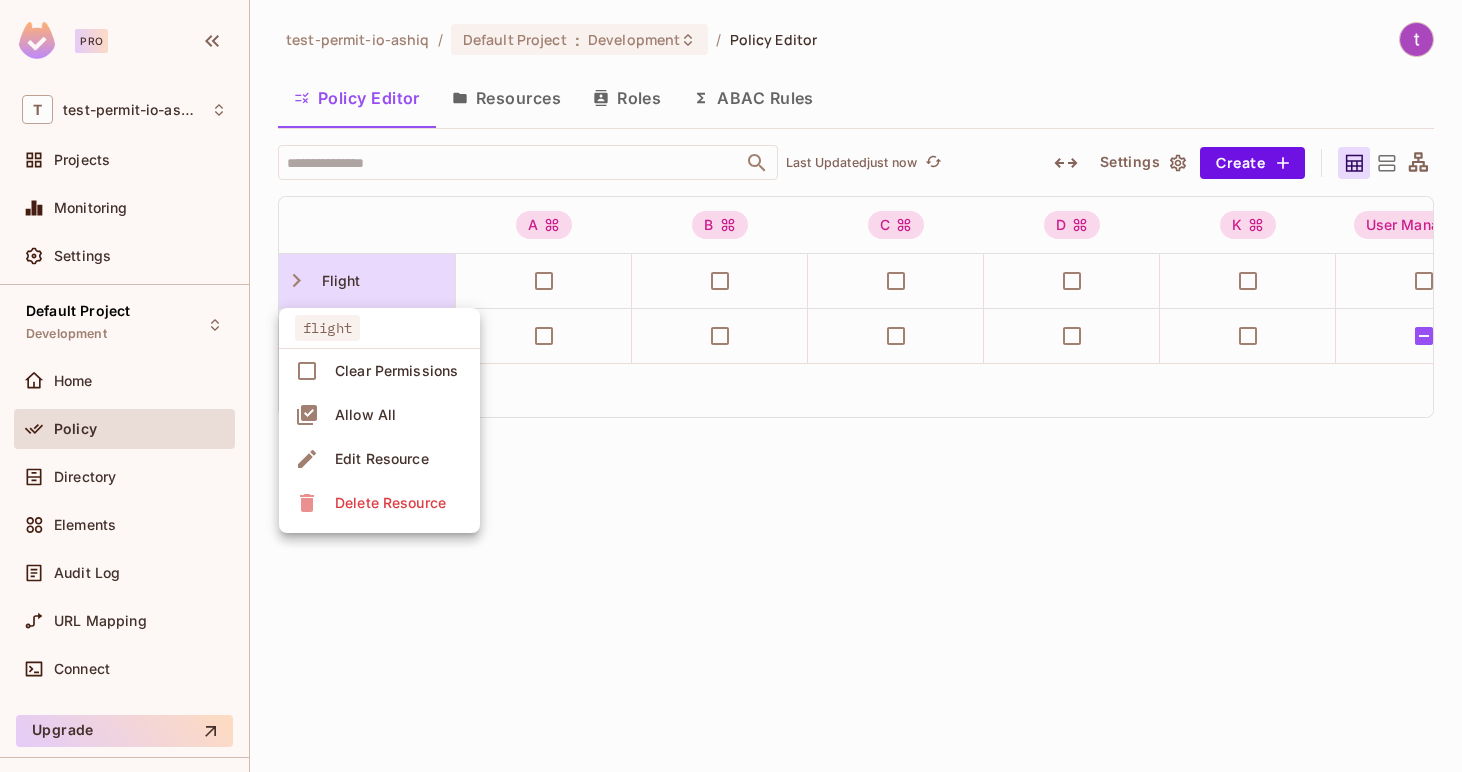 click at bounding box center [731, 386] 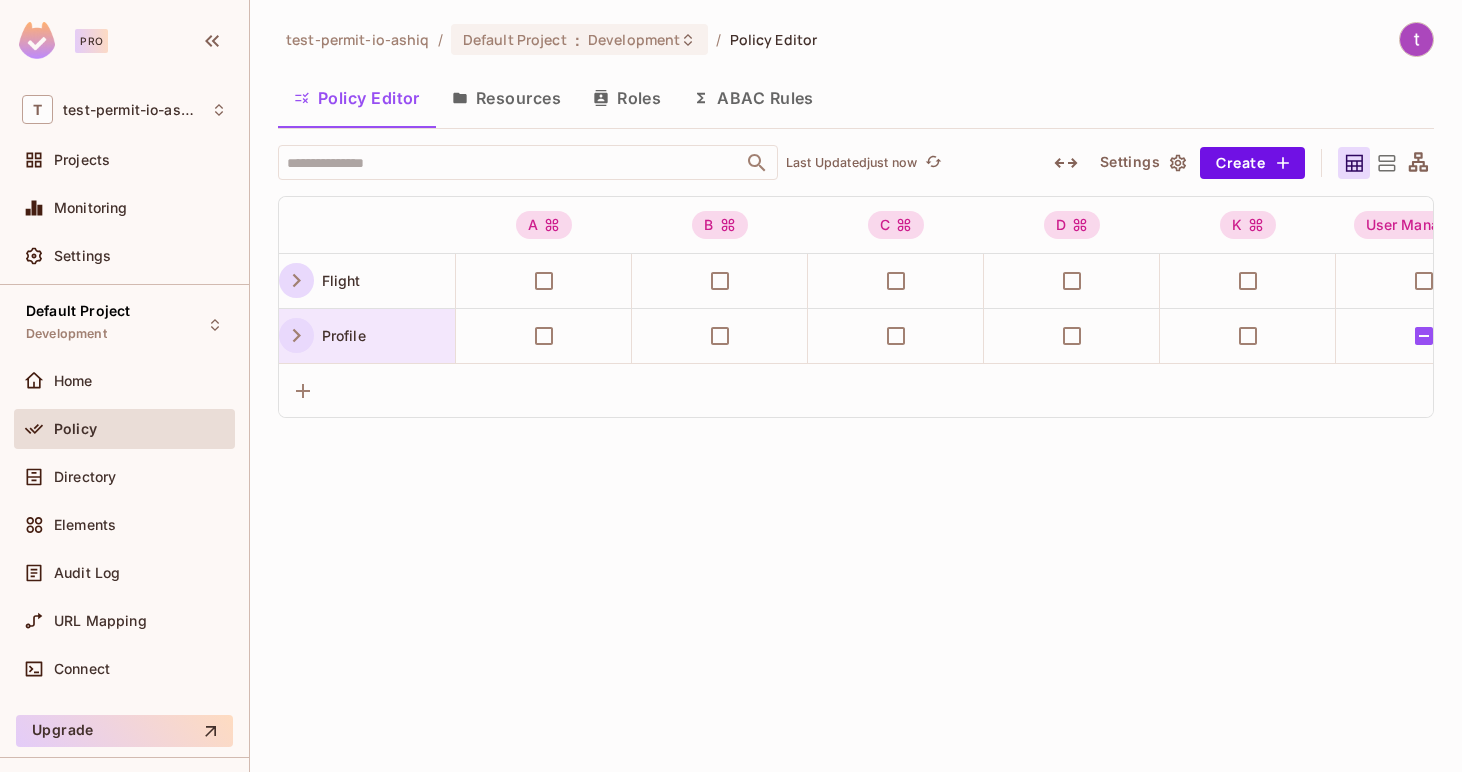 click 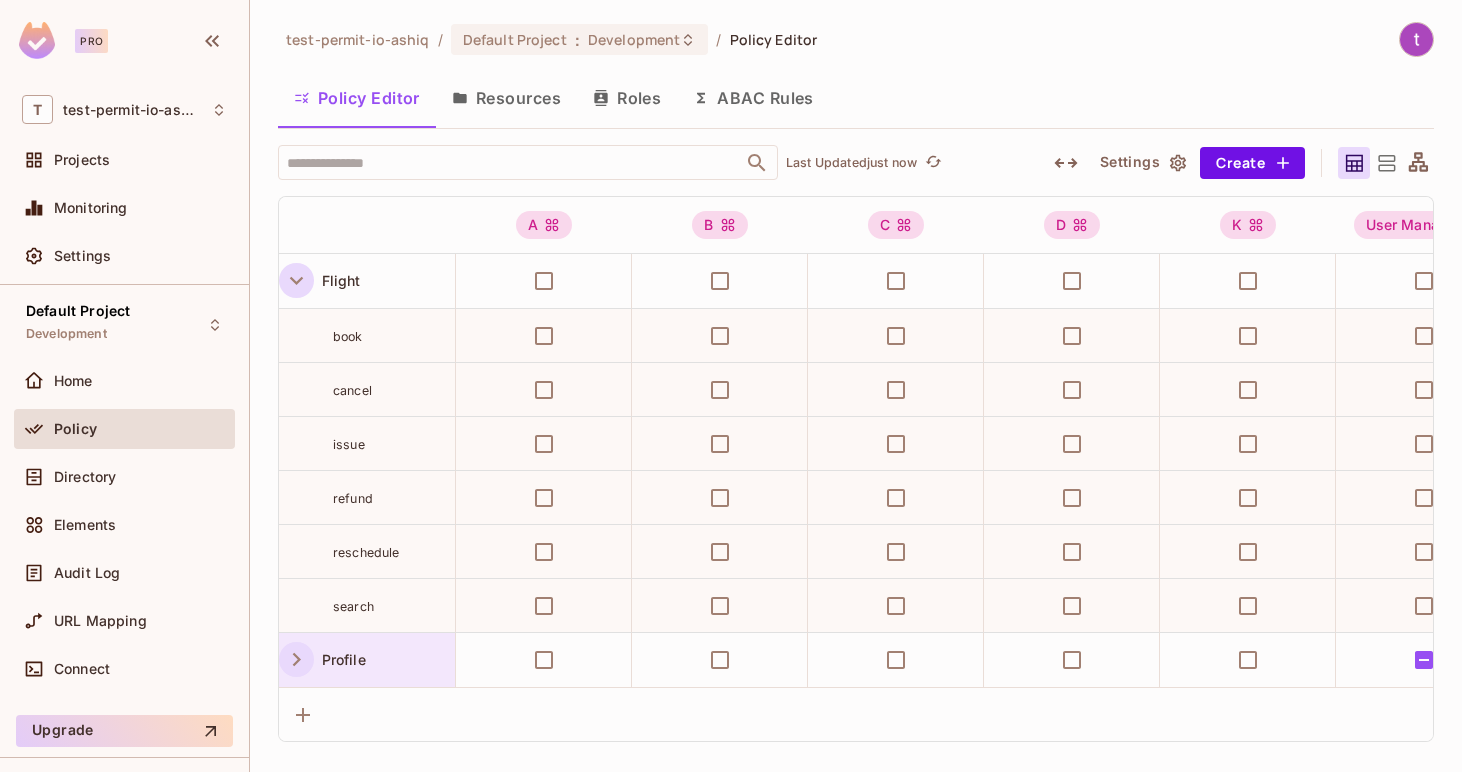 click 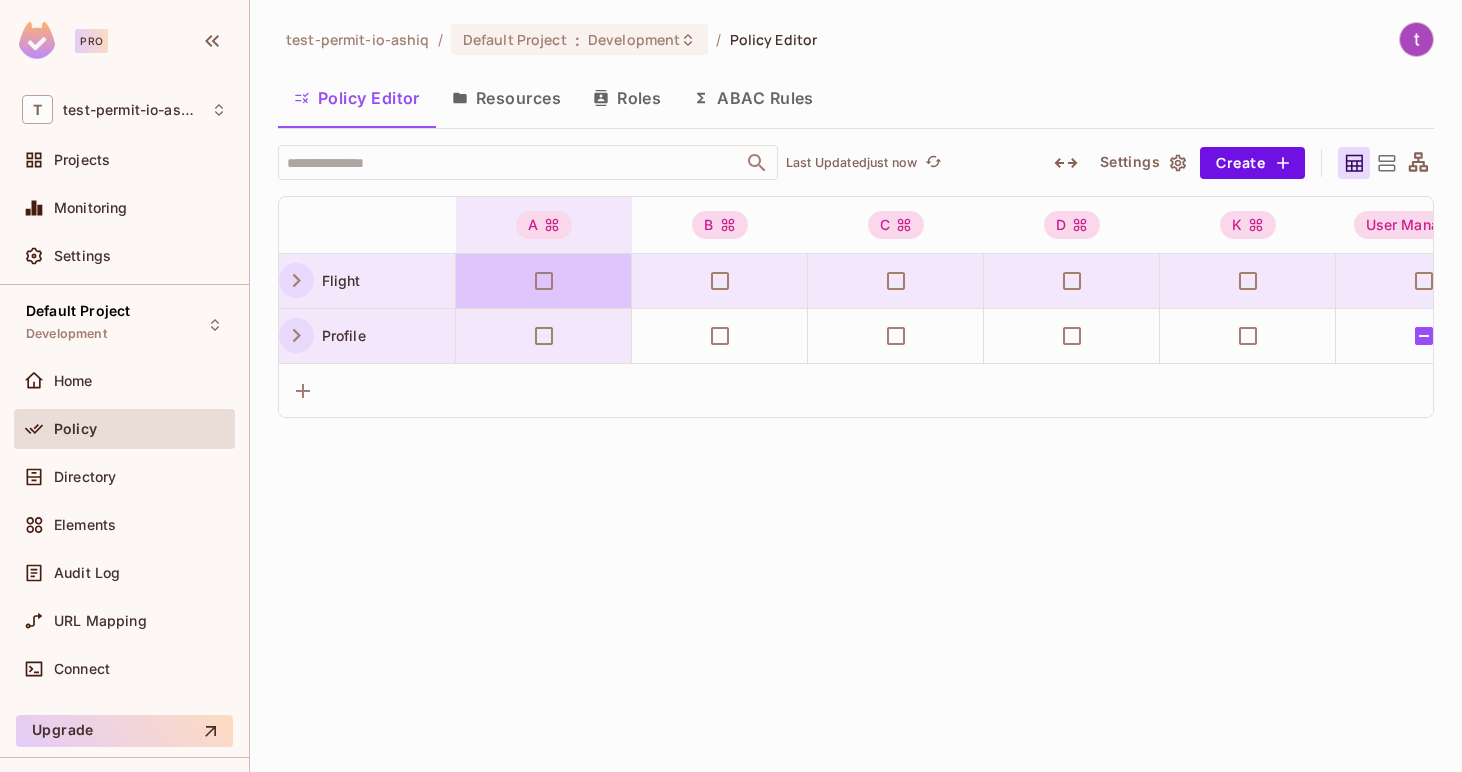 click at bounding box center (544, 281) 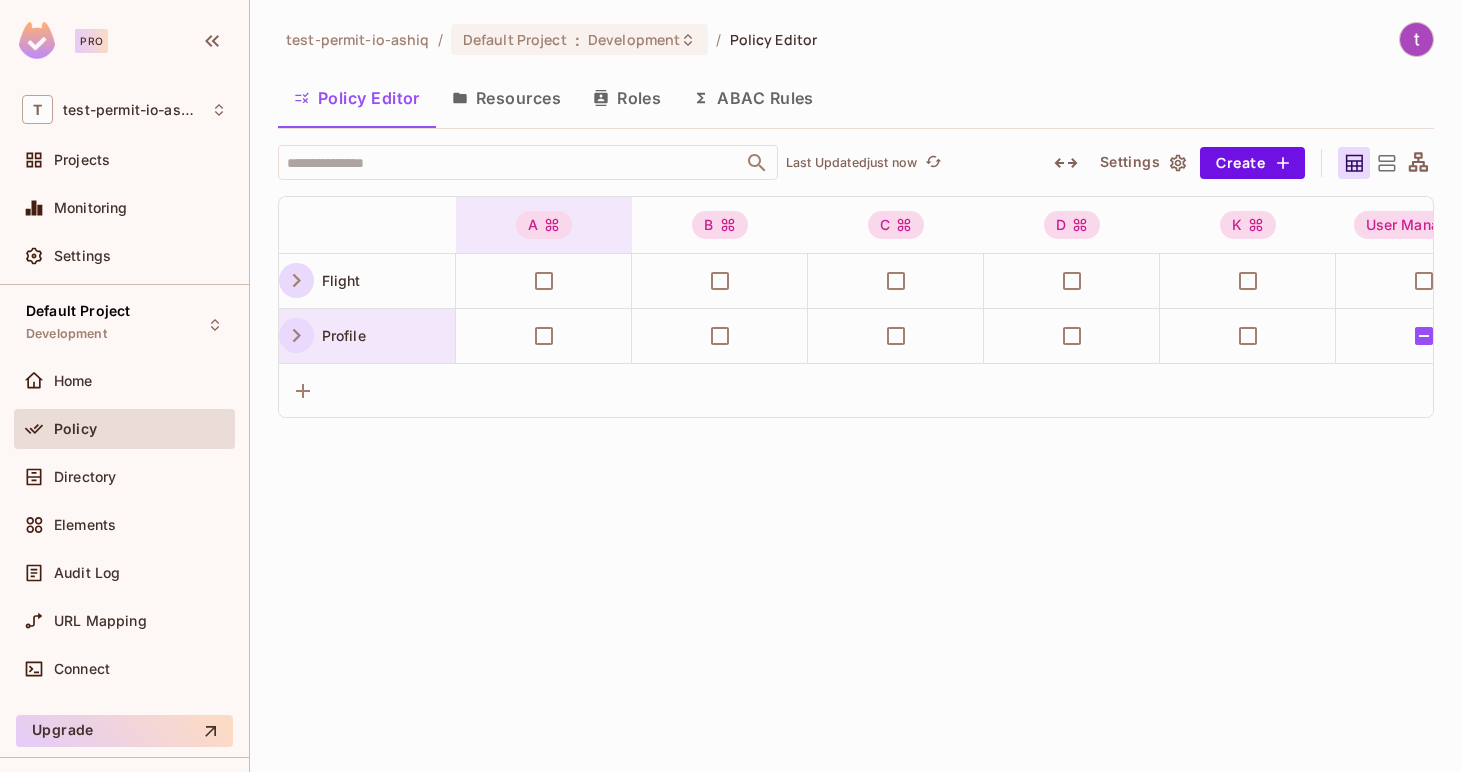 click on "A" at bounding box center [544, 225] 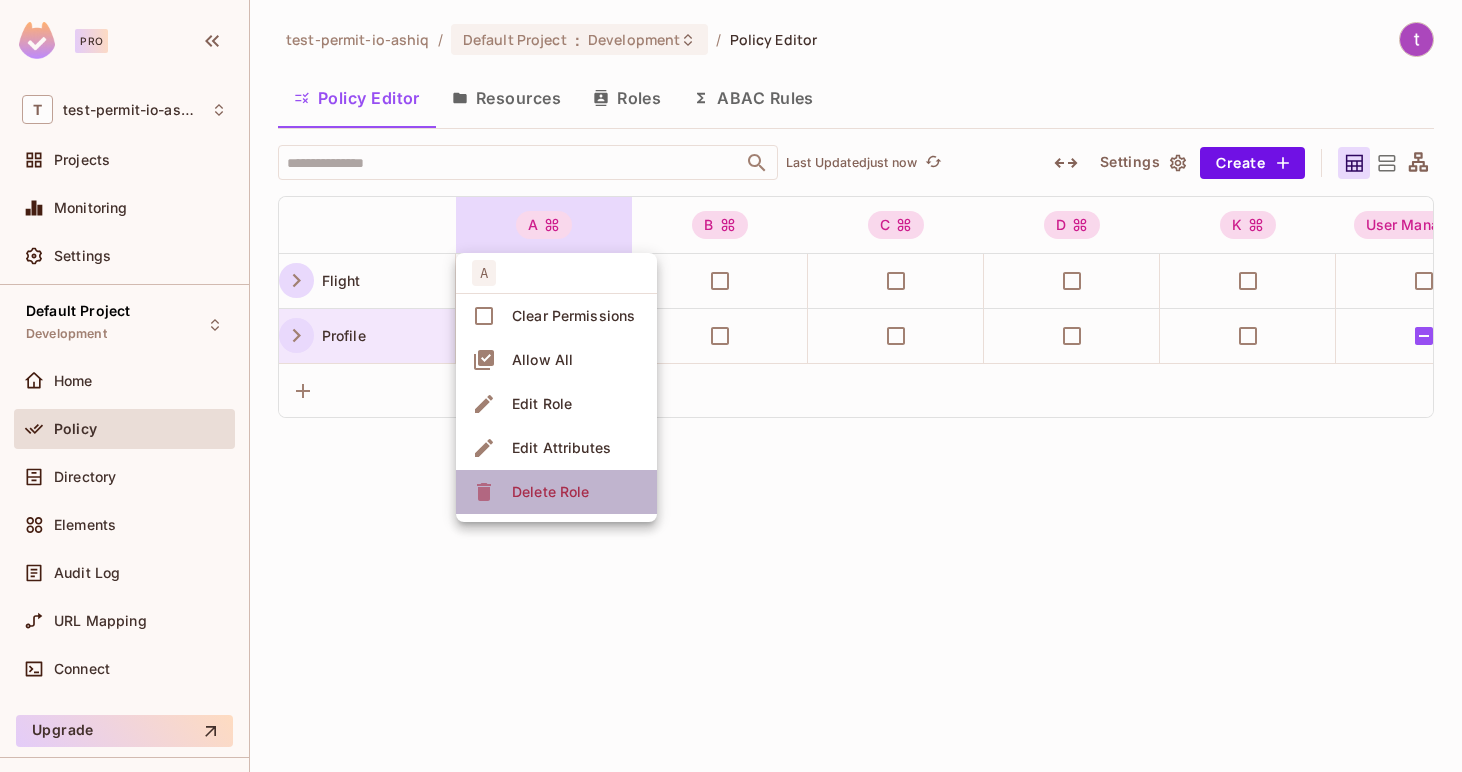 click on "Delete Role" at bounding box center (550, 492) 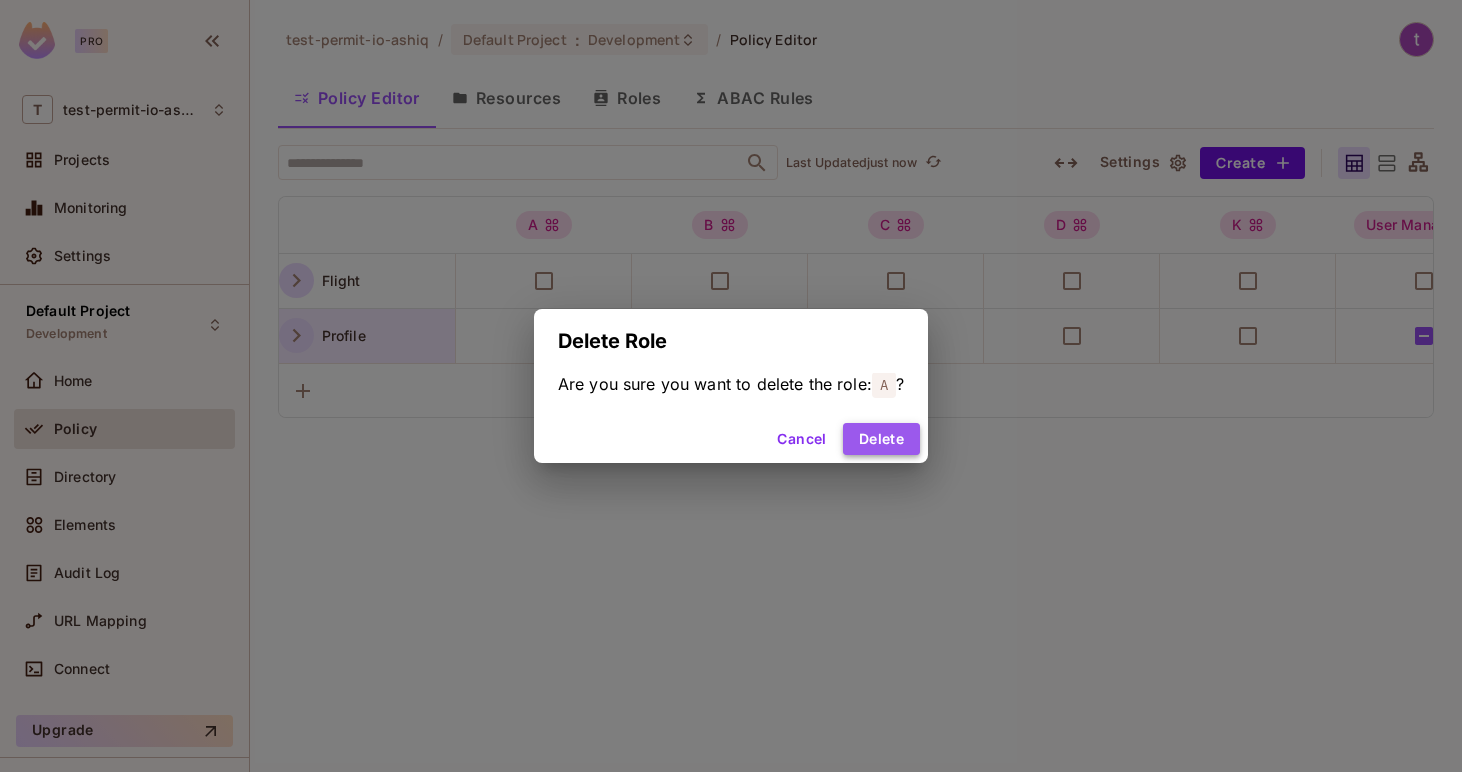 click on "Delete" at bounding box center (881, 439) 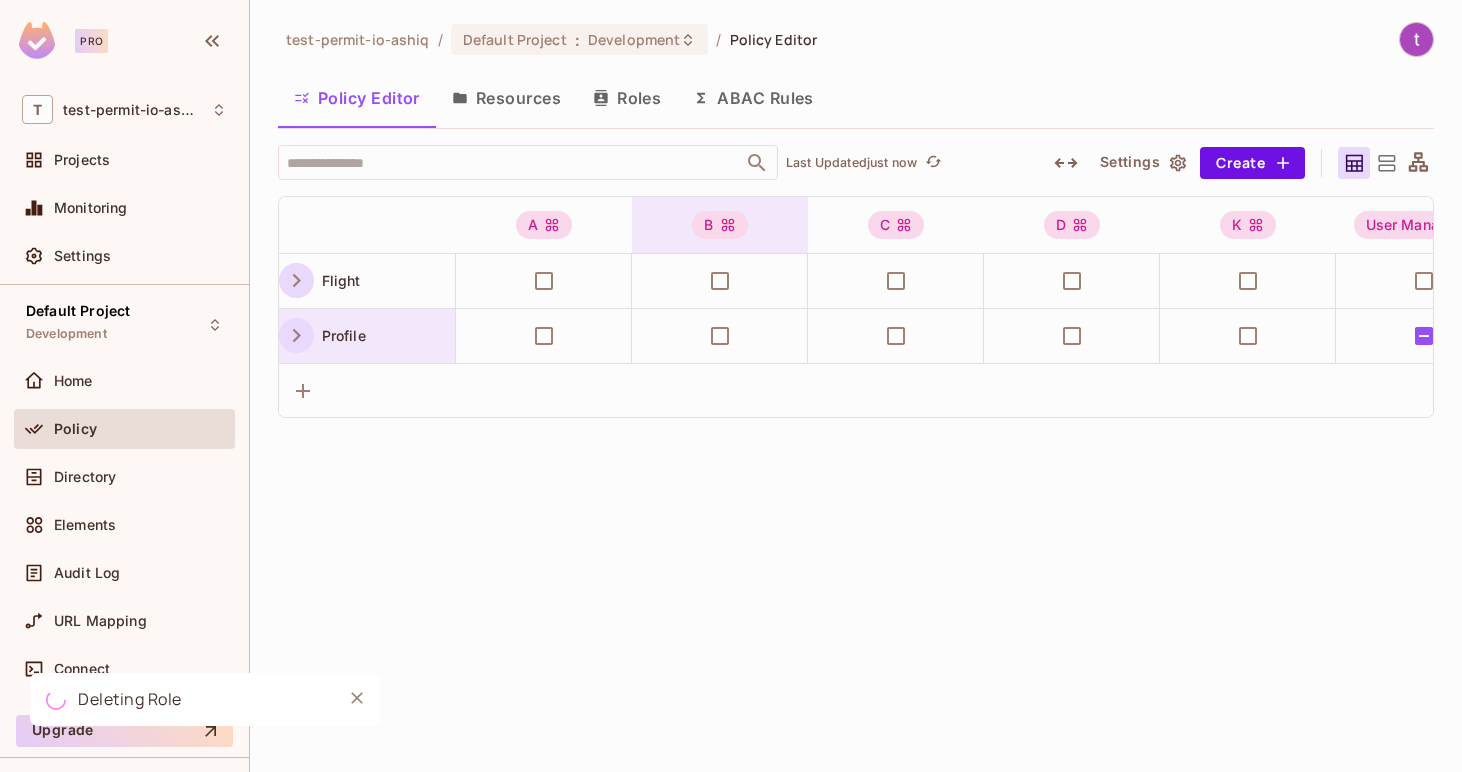 click 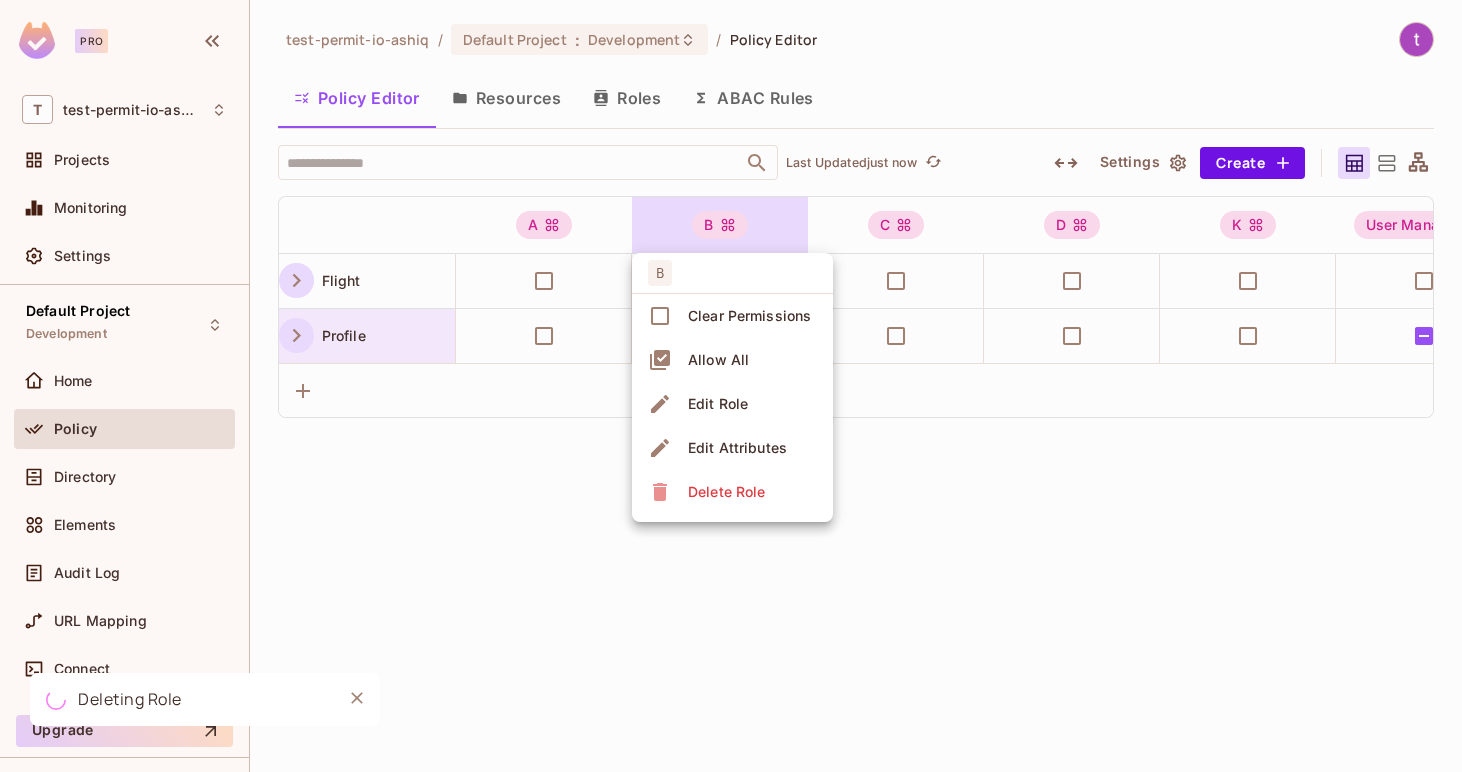 click on "Delete Role" at bounding box center (726, 492) 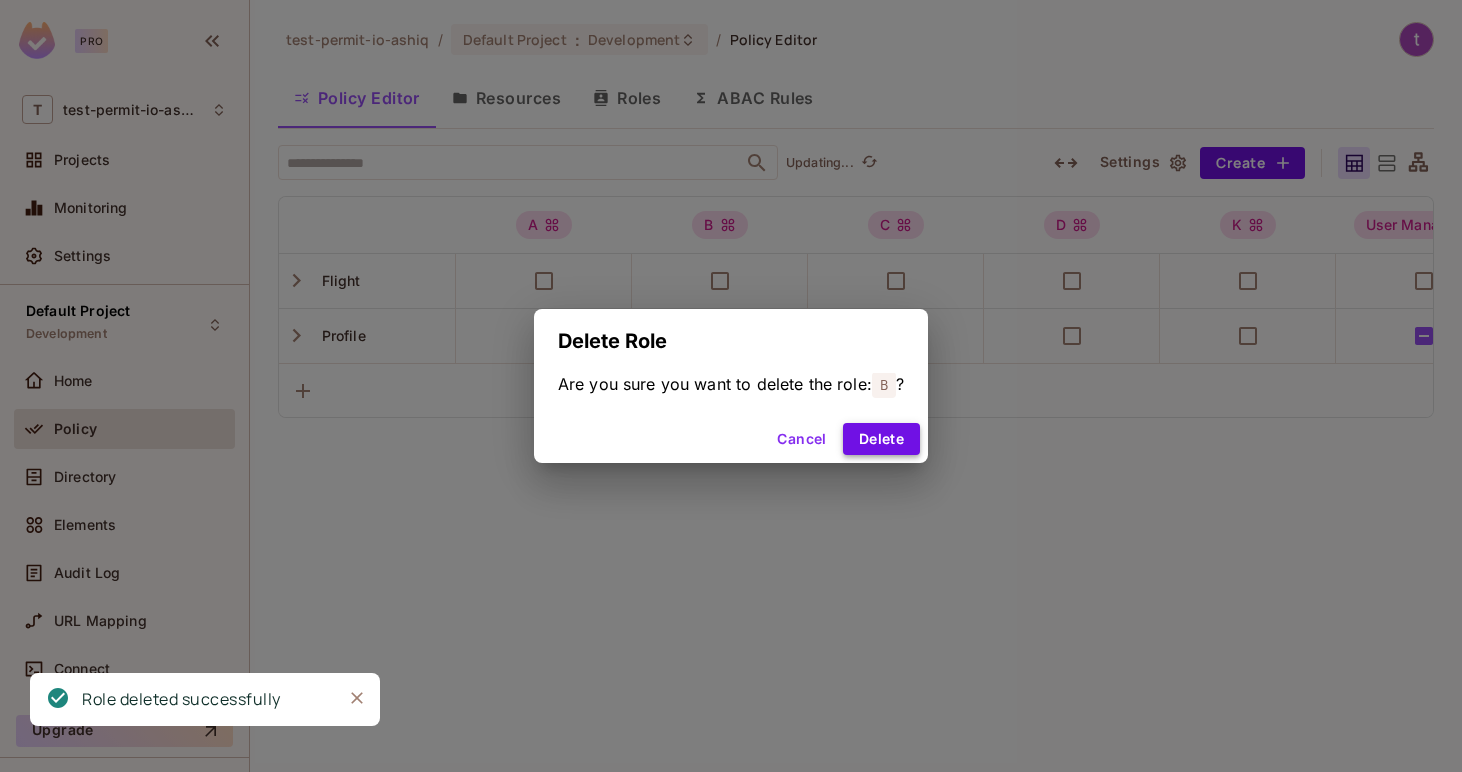 click on "Delete" at bounding box center (881, 439) 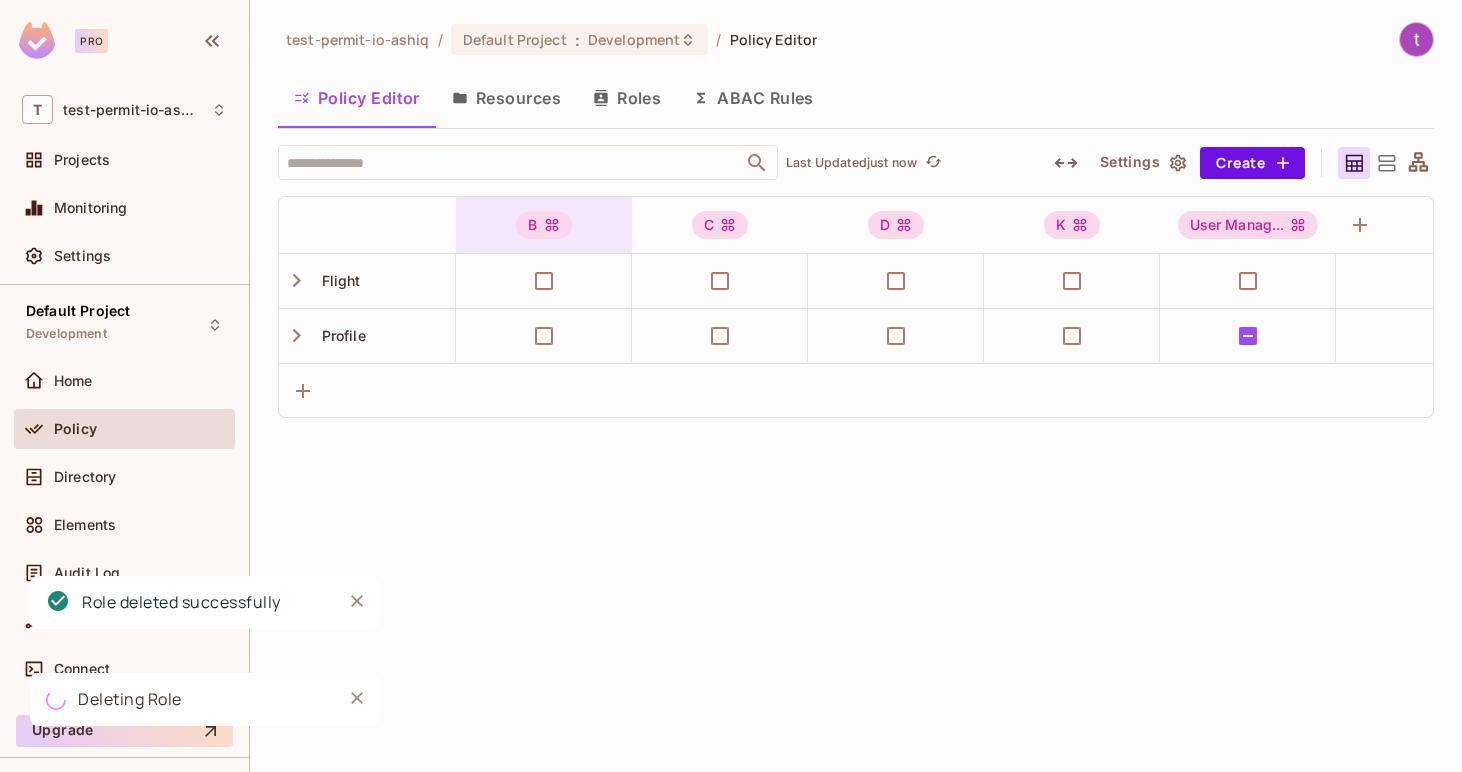 click on "B" at bounding box center (544, 225) 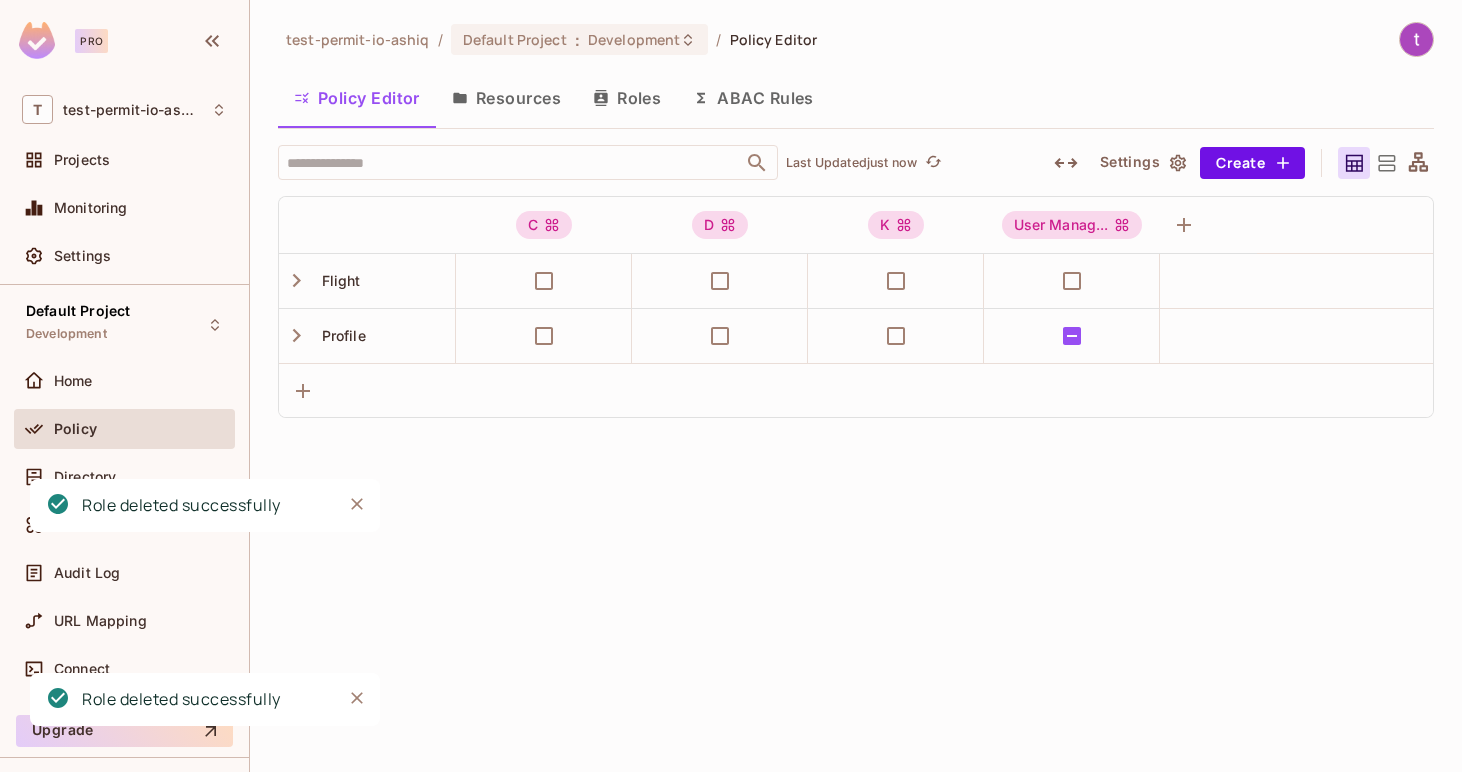 click on "C D K User Manag... Flight         Profile" at bounding box center [856, 307] 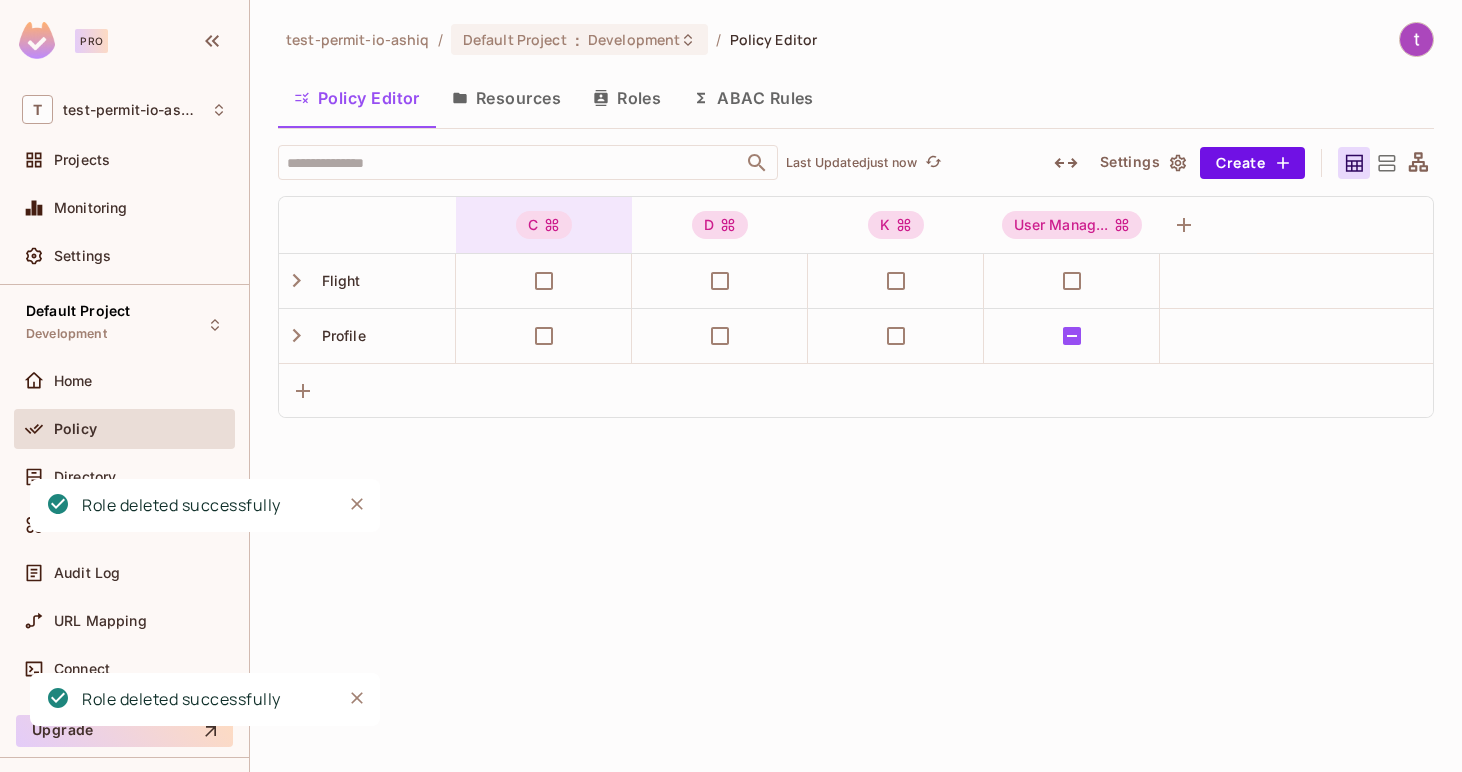 click on "C" at bounding box center (544, 225) 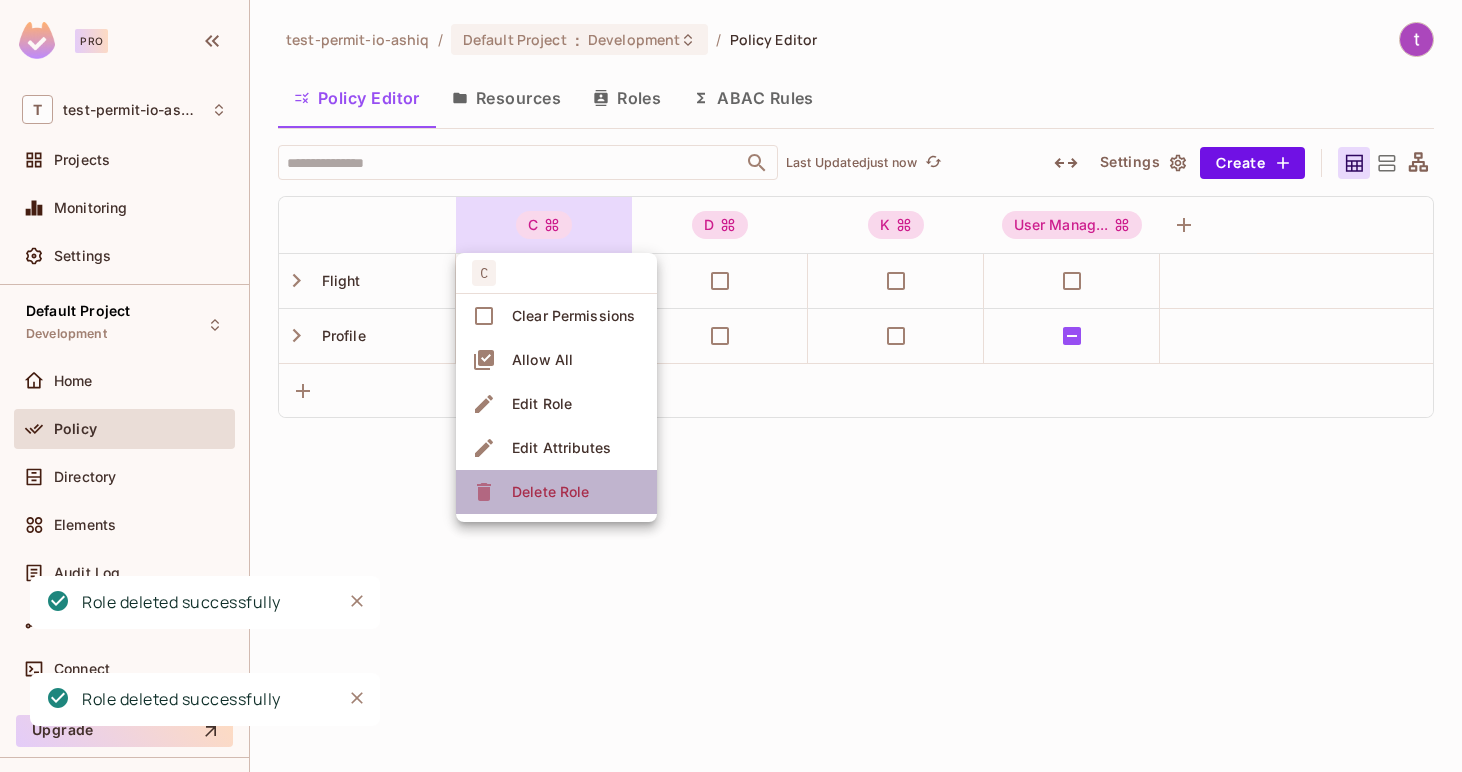 click on "Delete Role" at bounding box center (550, 492) 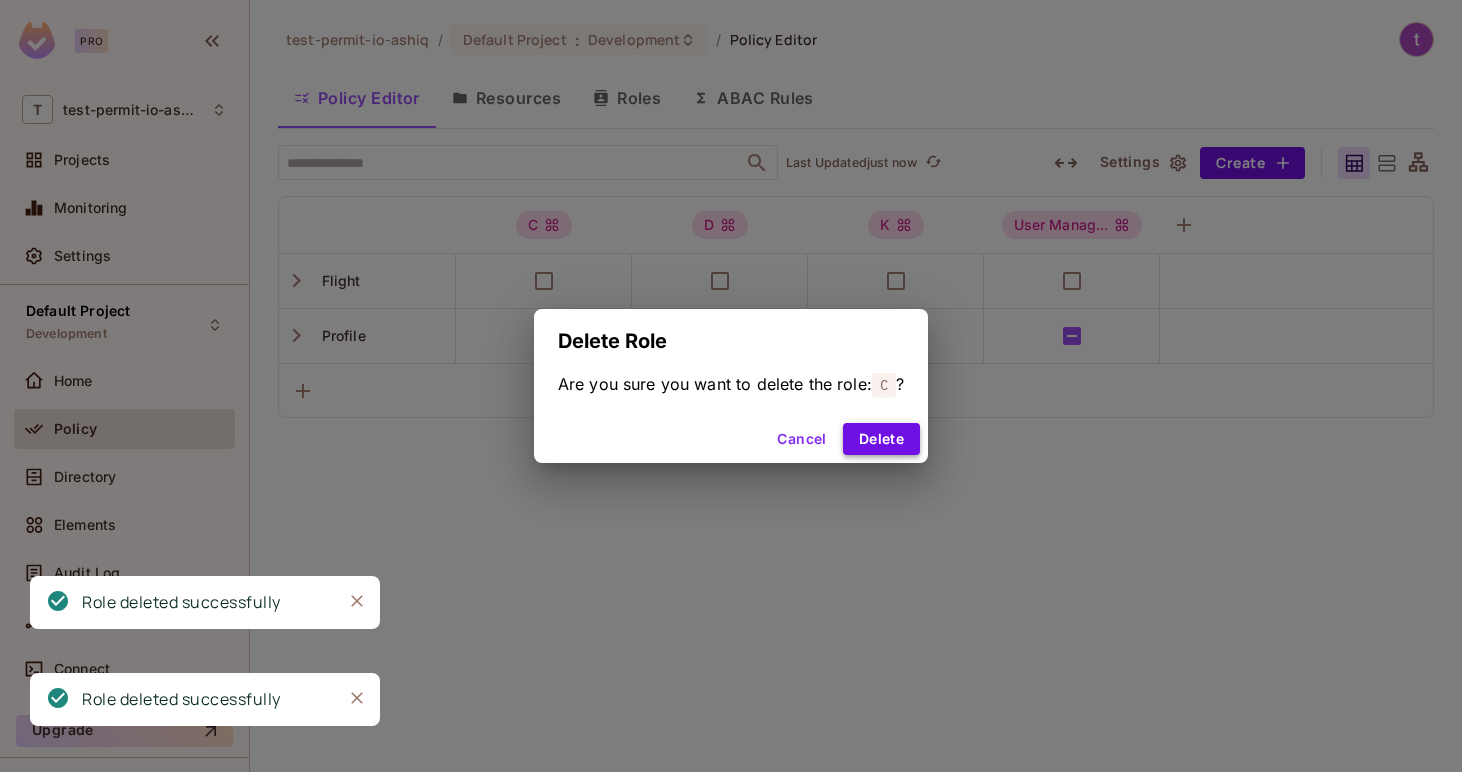 click on "Delete" at bounding box center [881, 439] 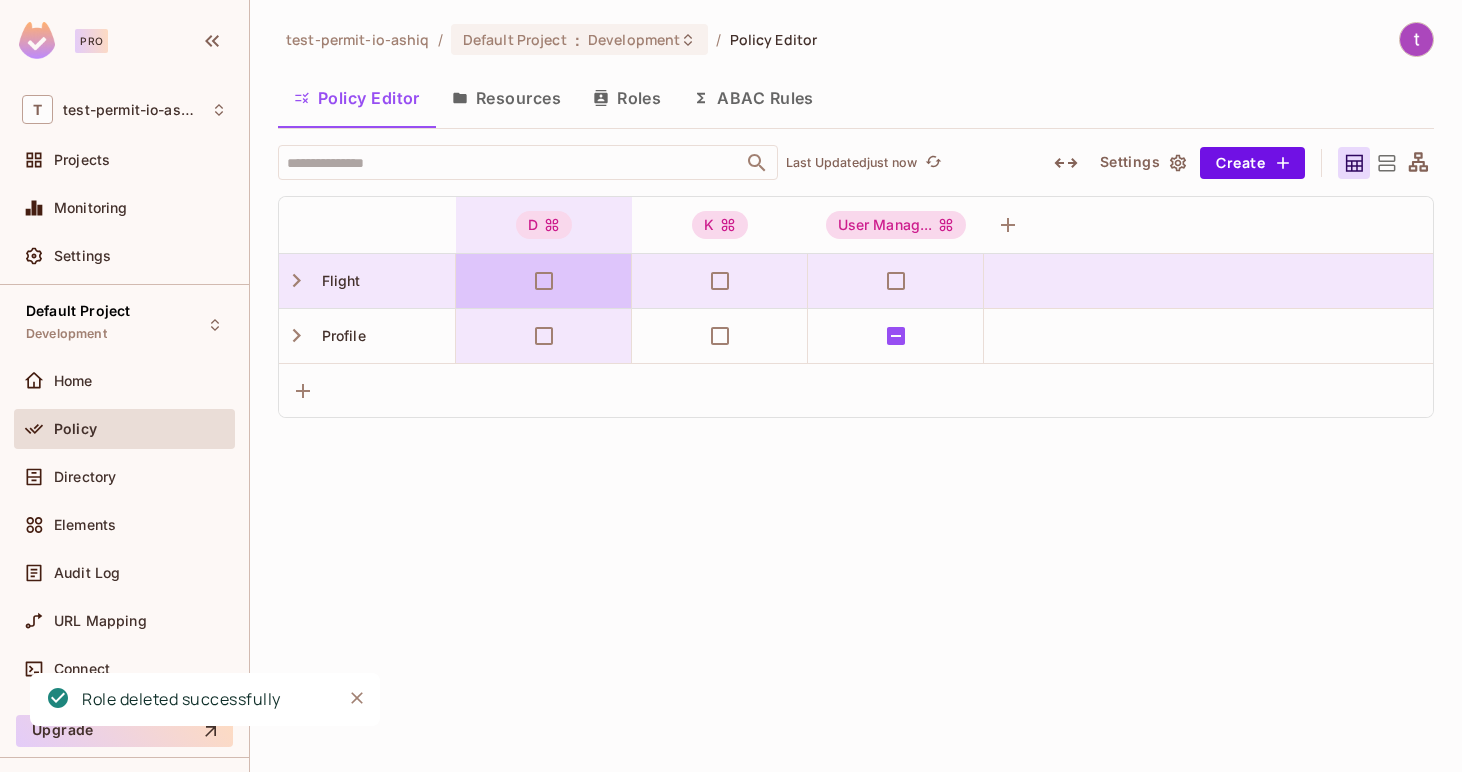 click on "D" at bounding box center [544, 225] 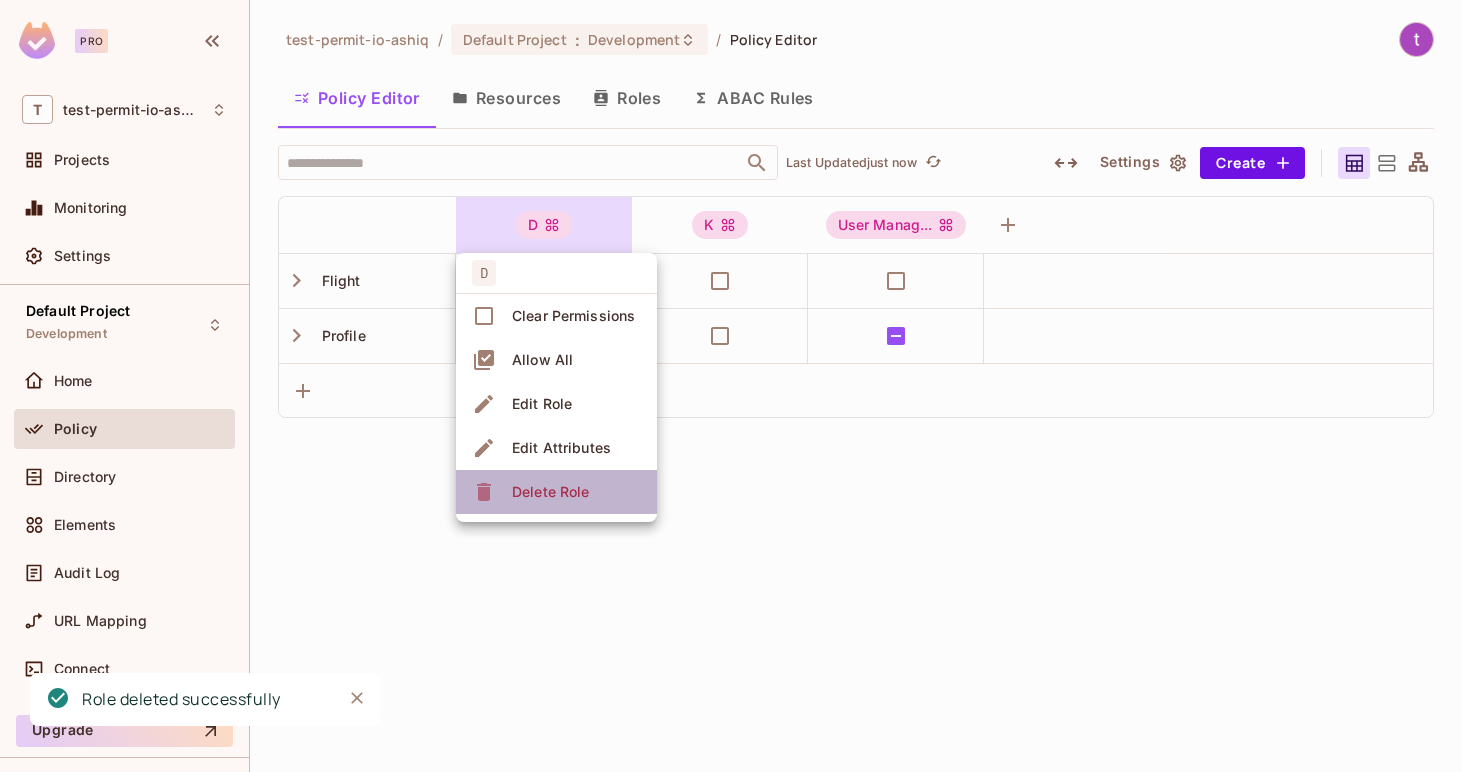 click on "Delete Role" at bounding box center [556, 492] 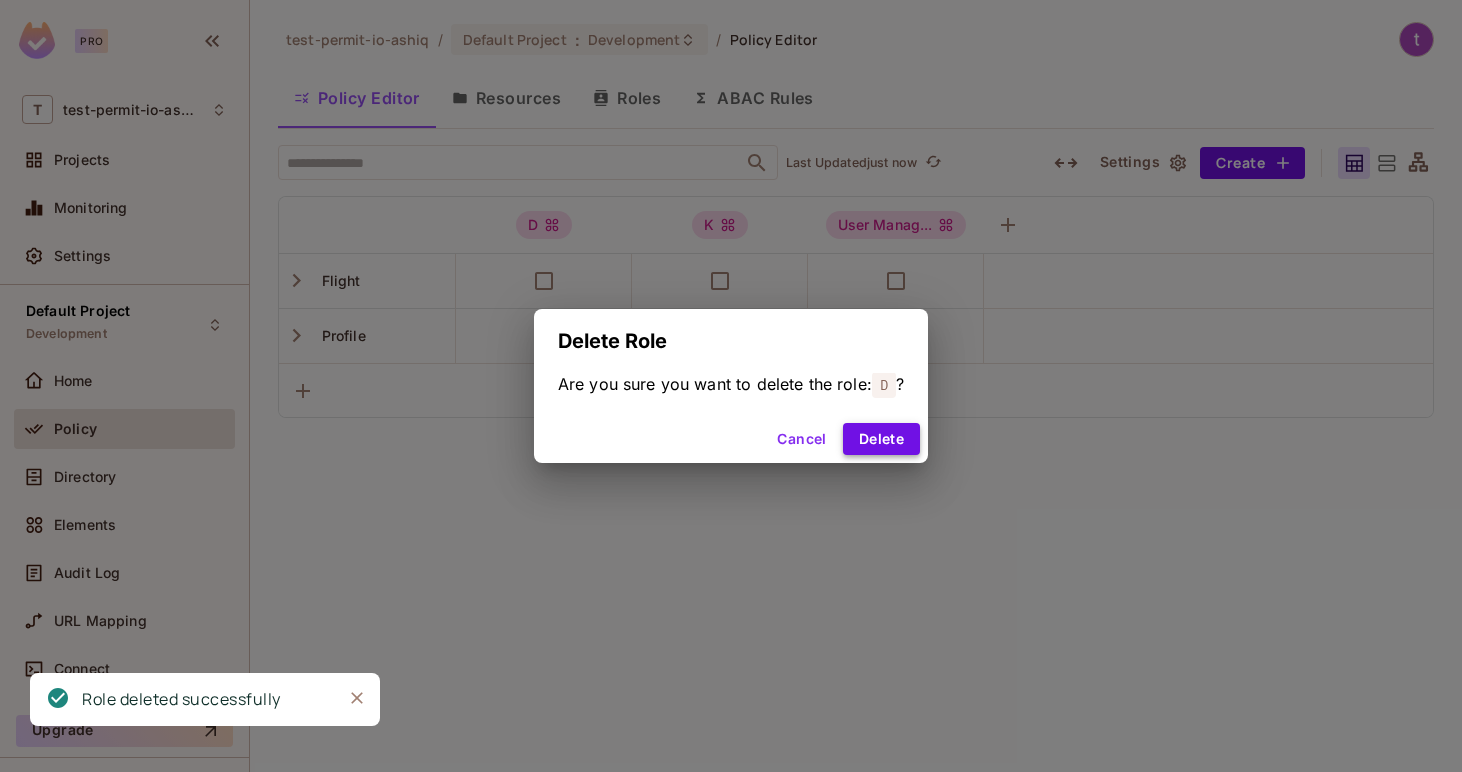 click on "Delete" at bounding box center [881, 439] 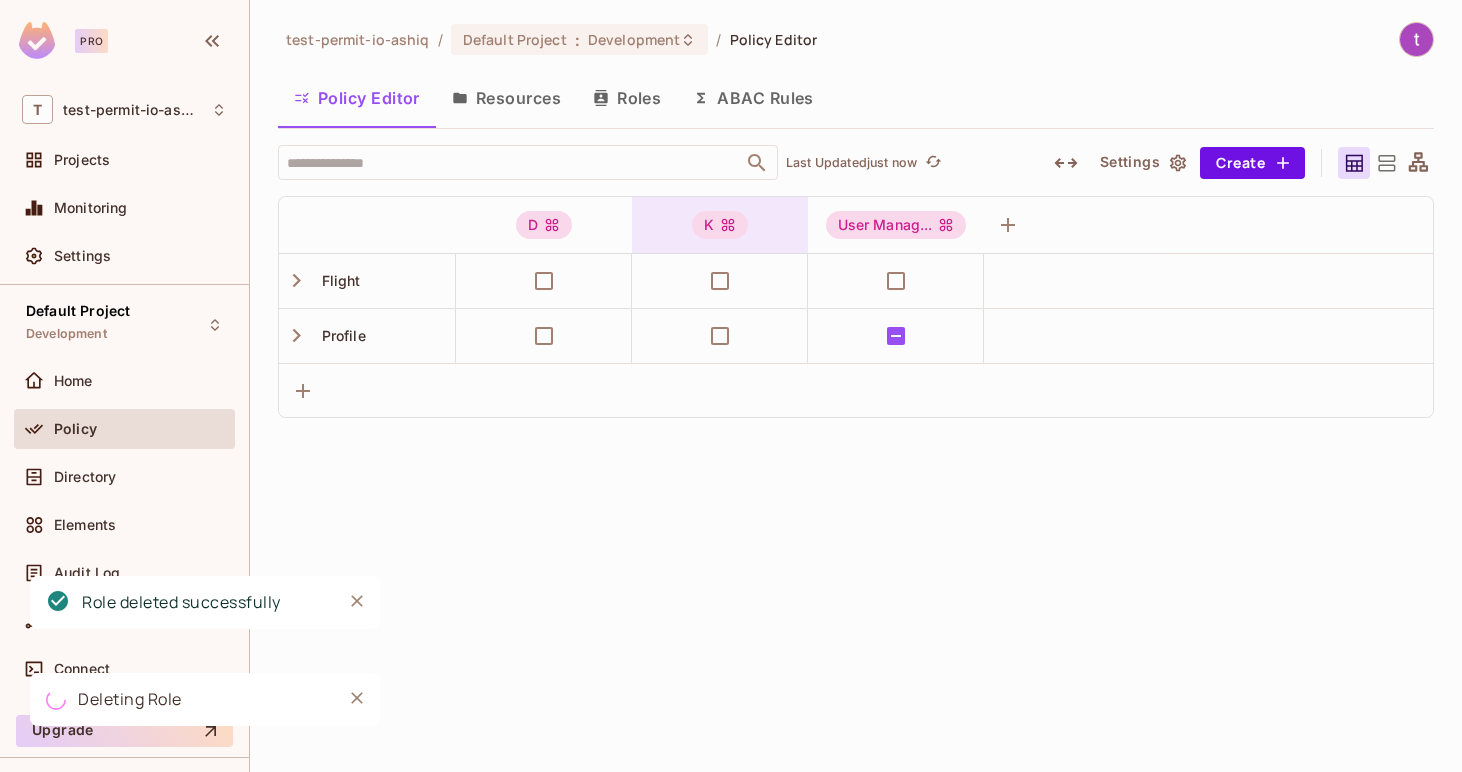 click on "K" at bounding box center [720, 225] 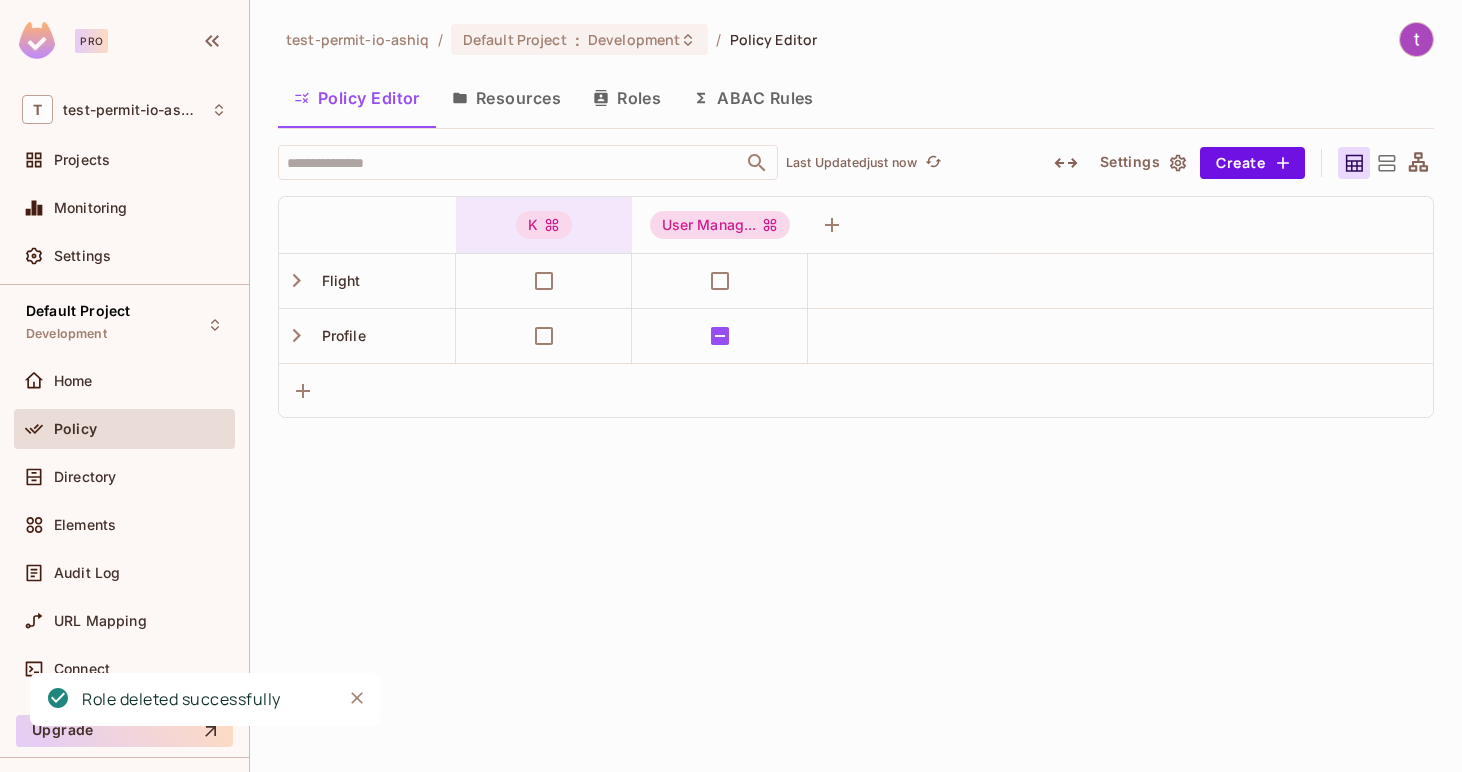 click on "K" at bounding box center [544, 225] 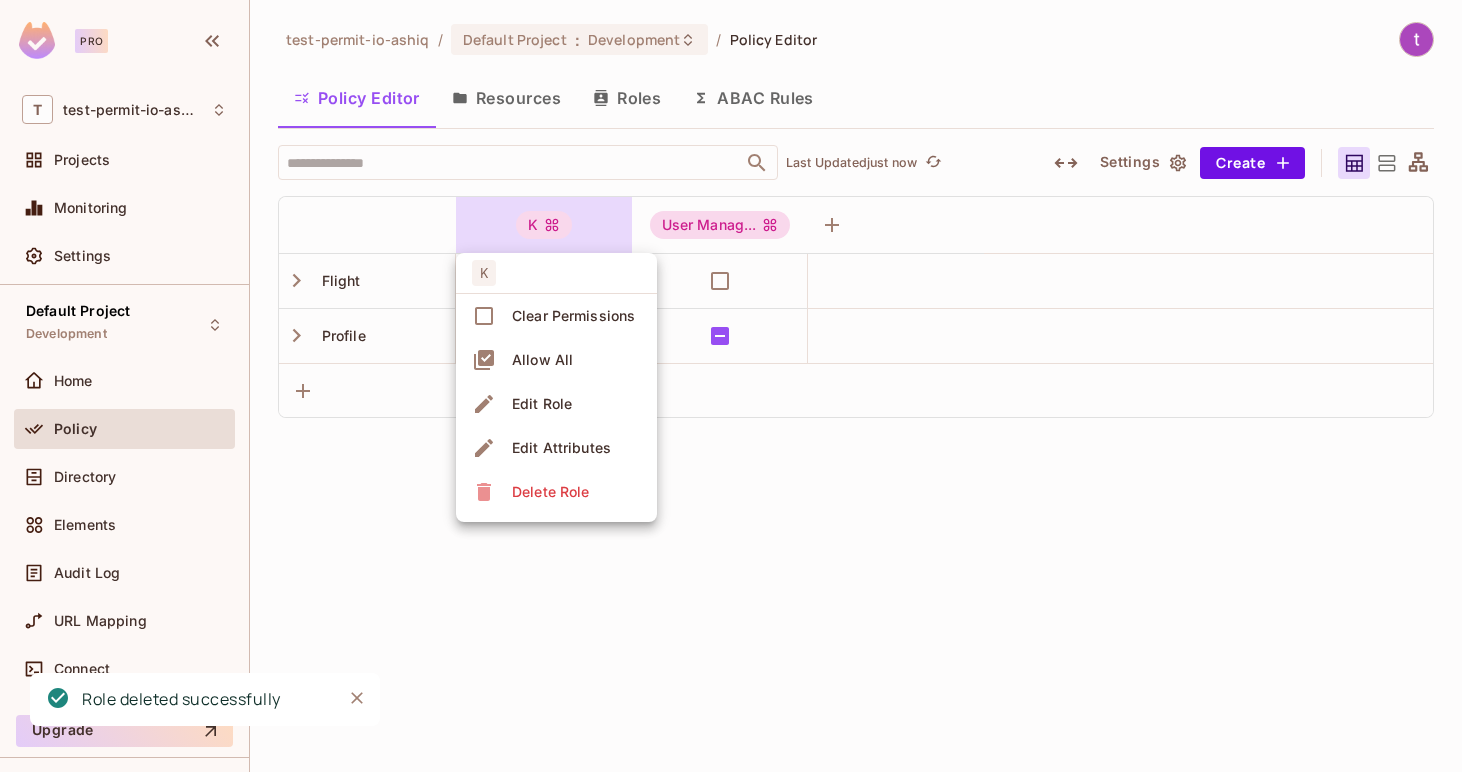click on "Delete Role" at bounding box center [550, 492] 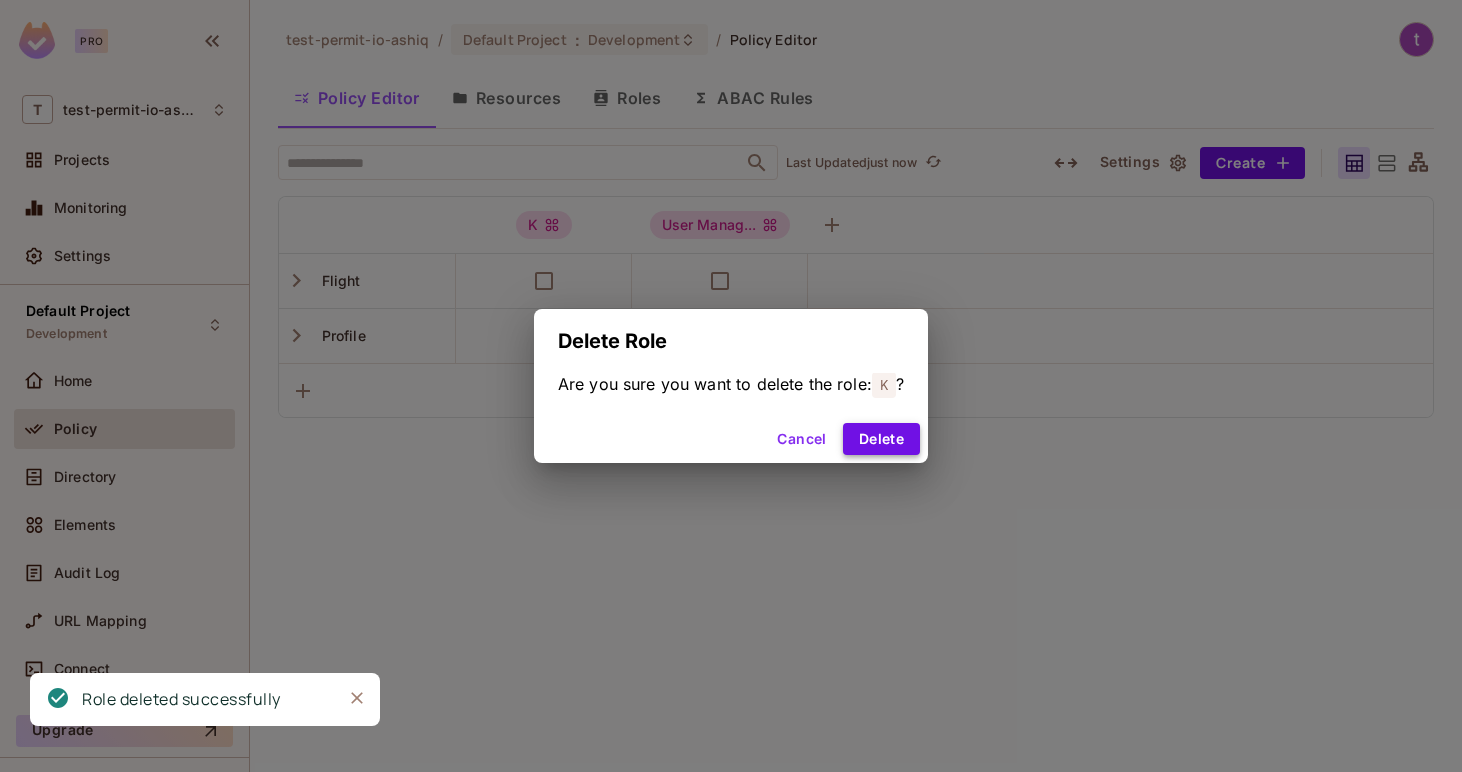 click on "Delete" at bounding box center [881, 439] 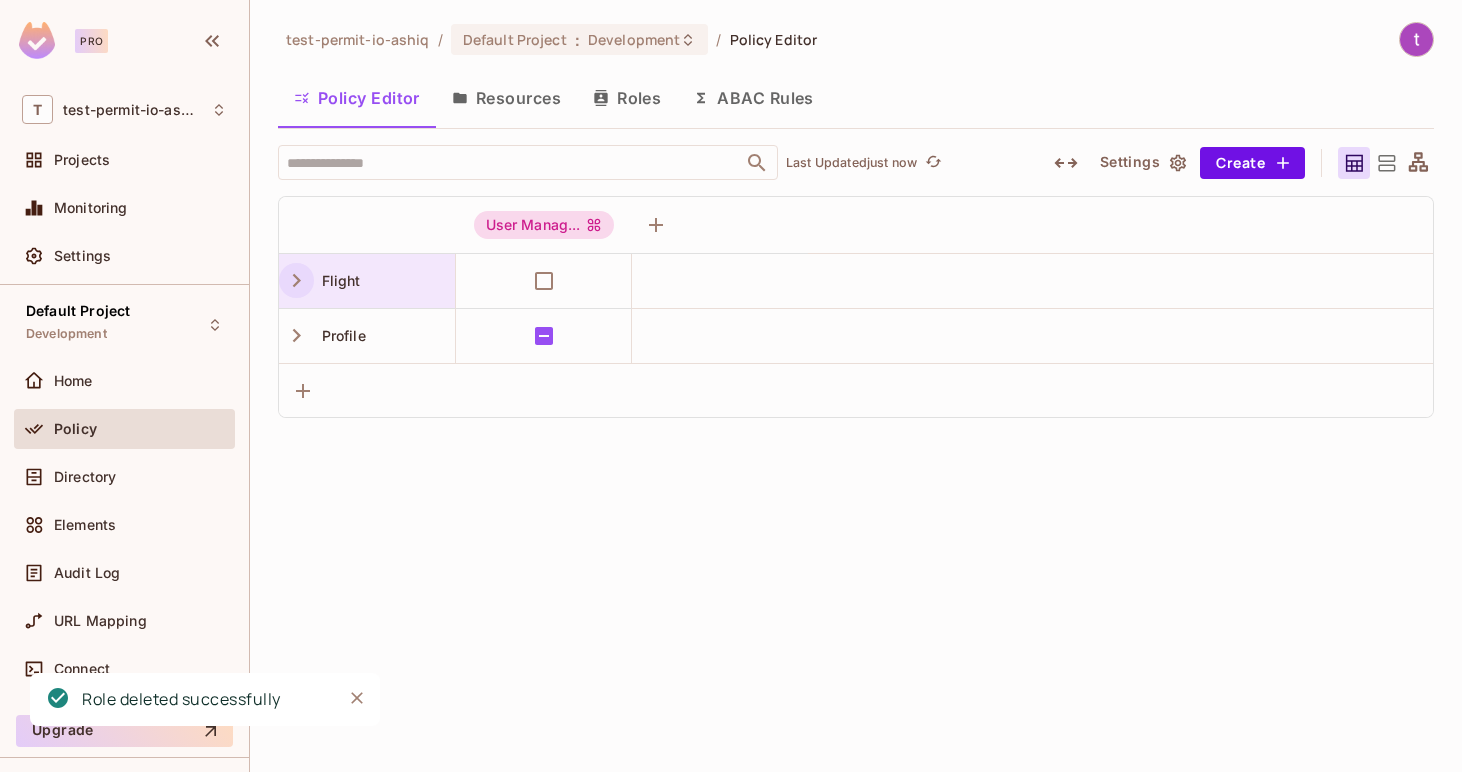 click 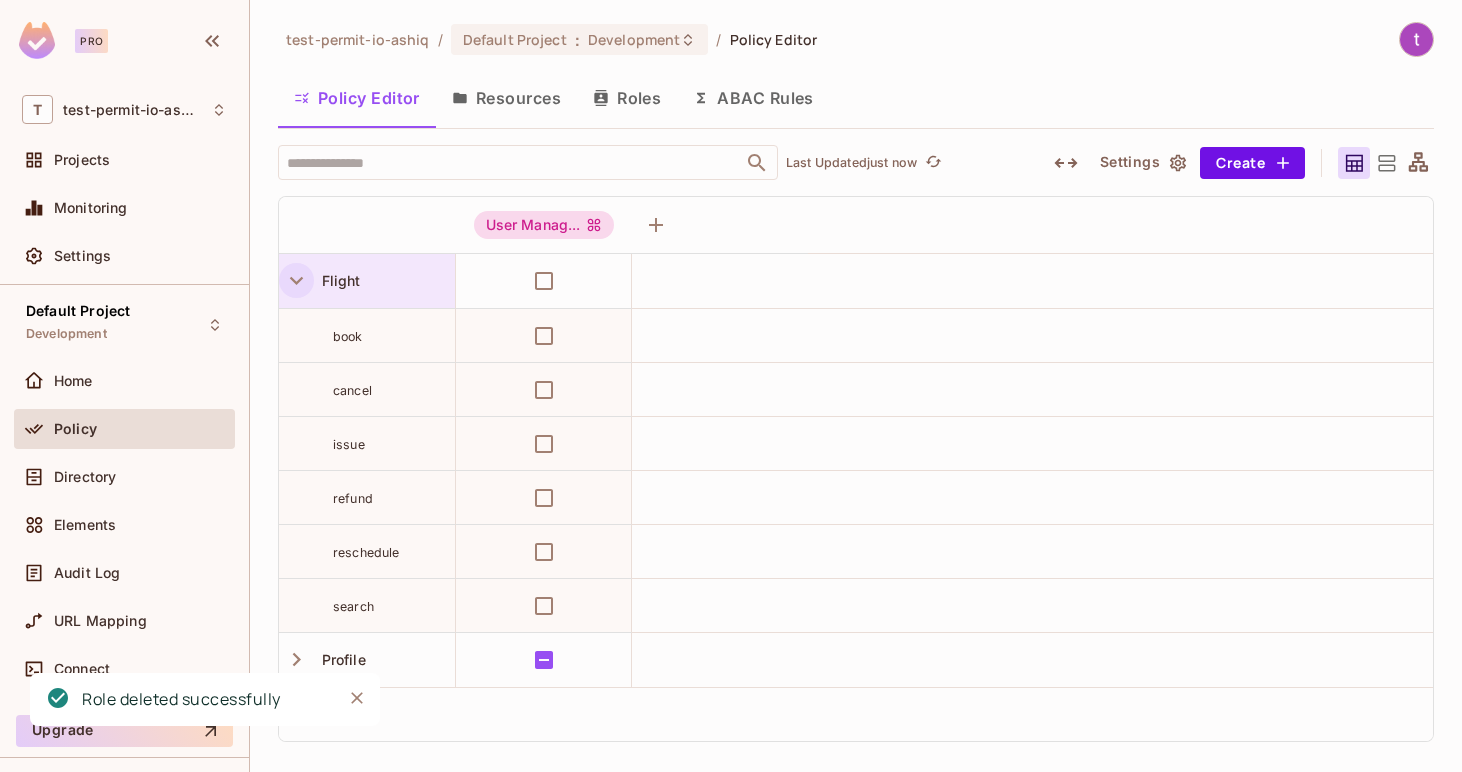 click 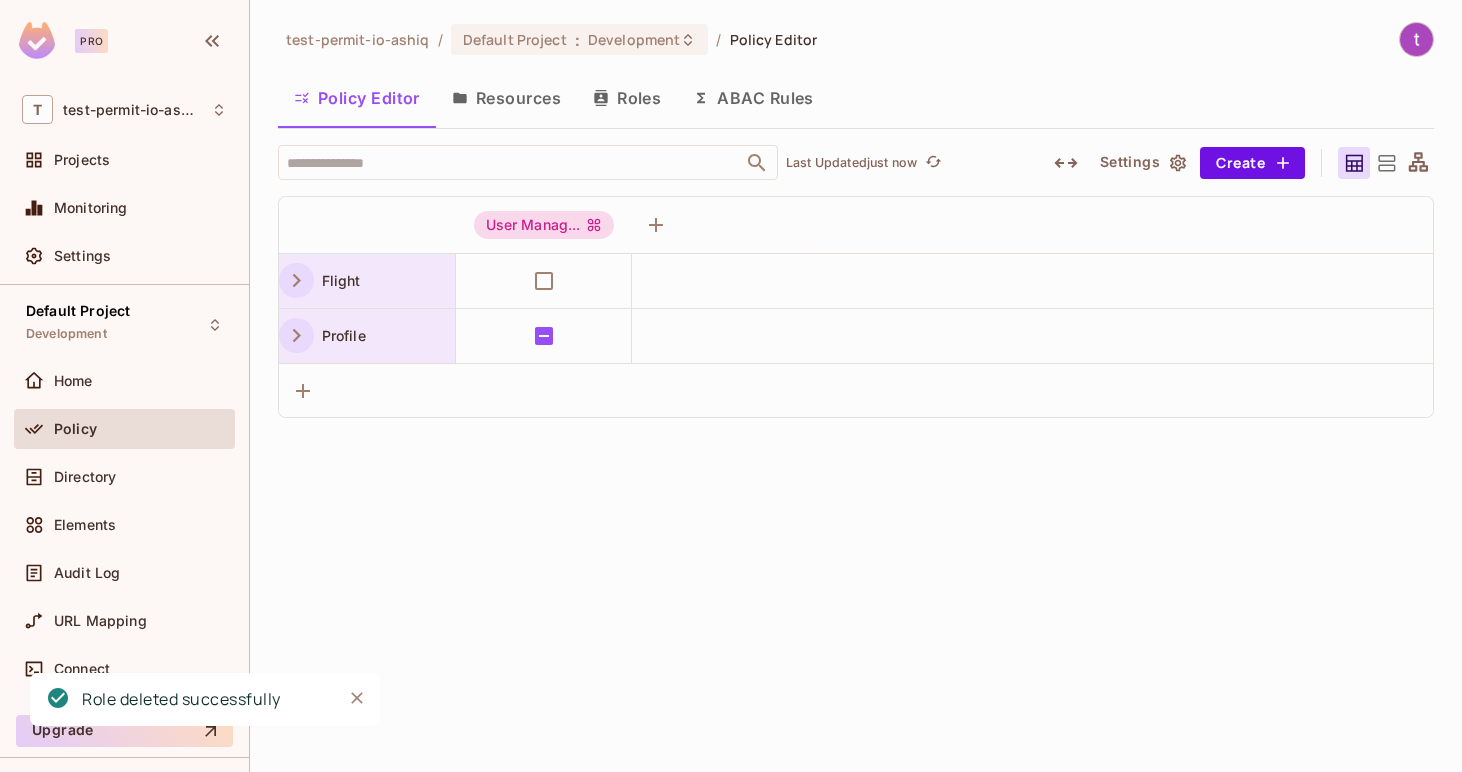 click 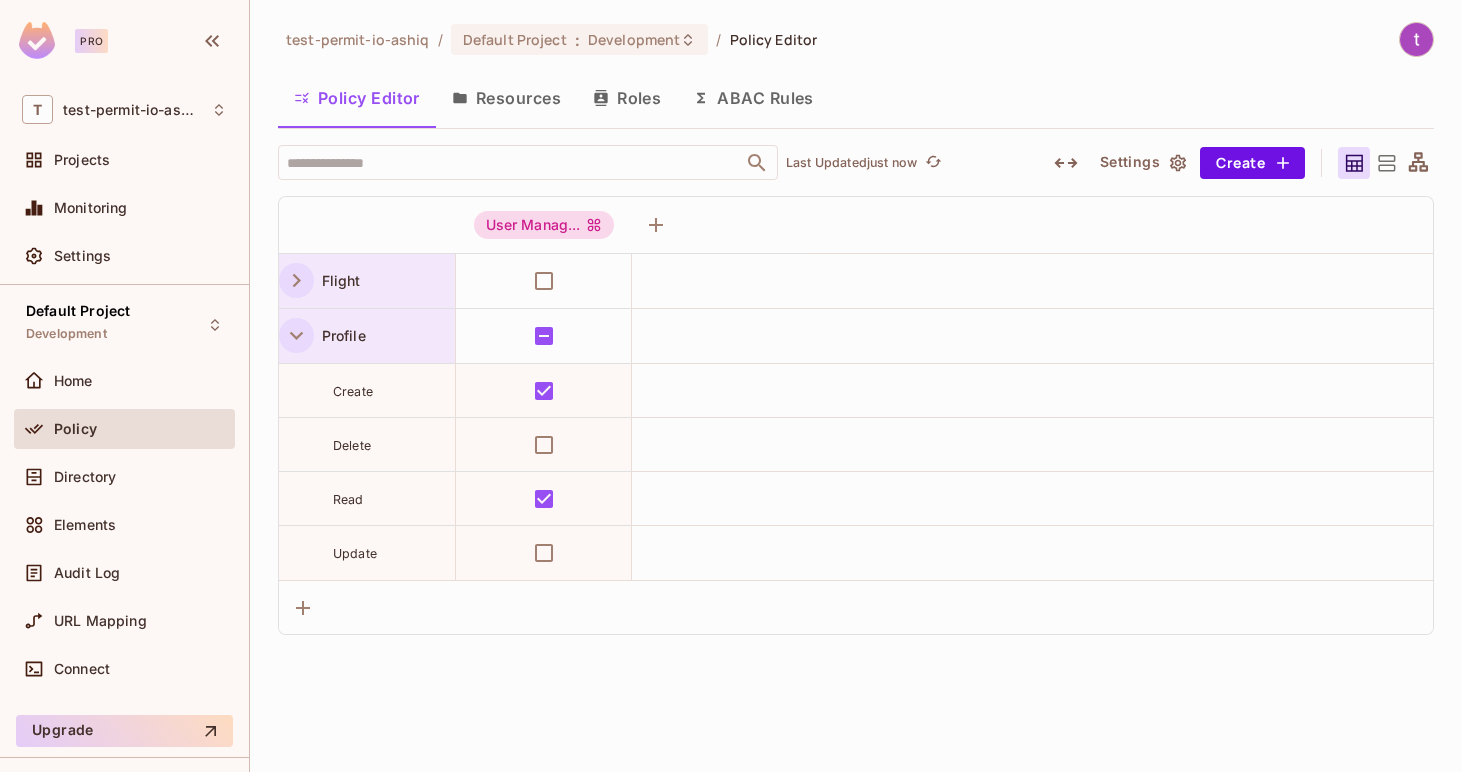 click 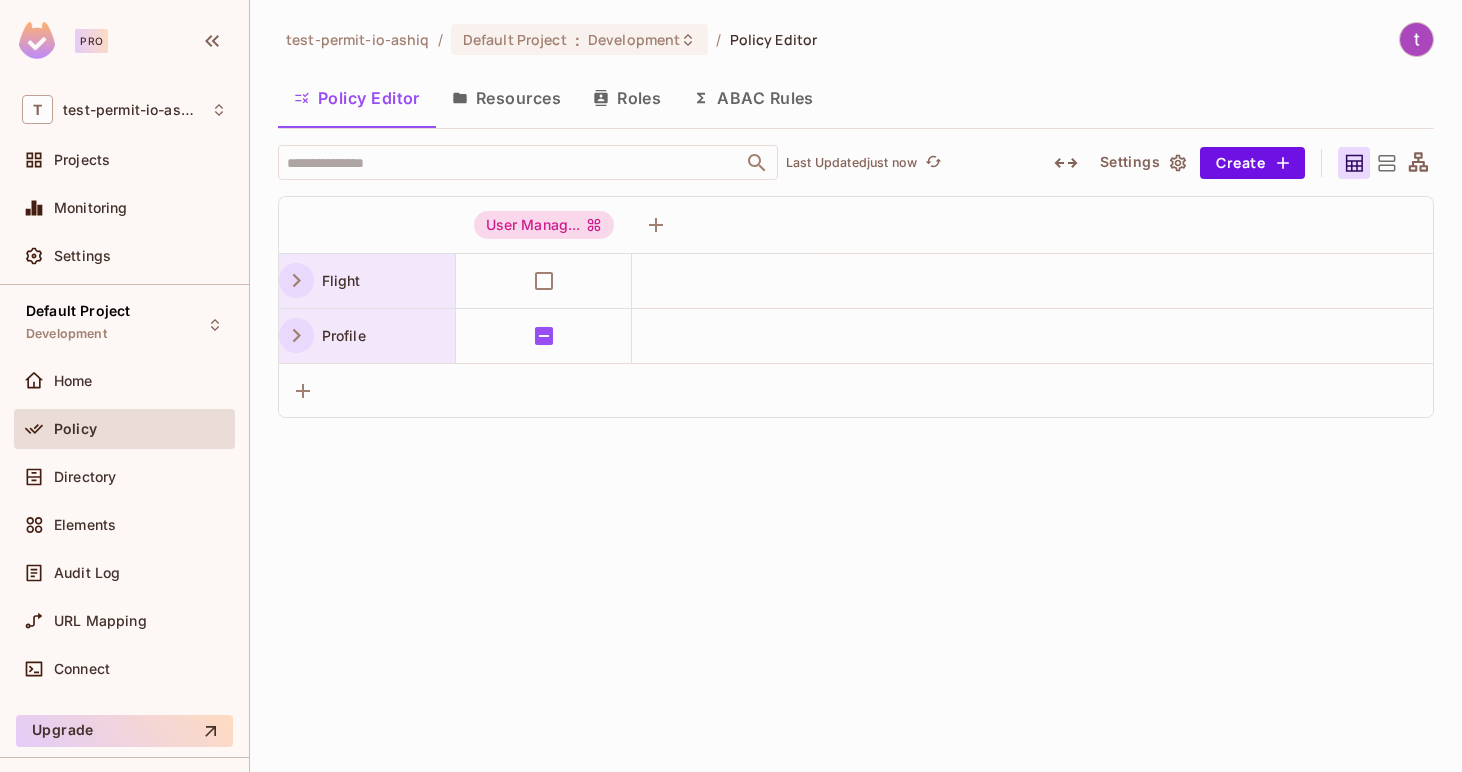 click at bounding box center (296, 280) 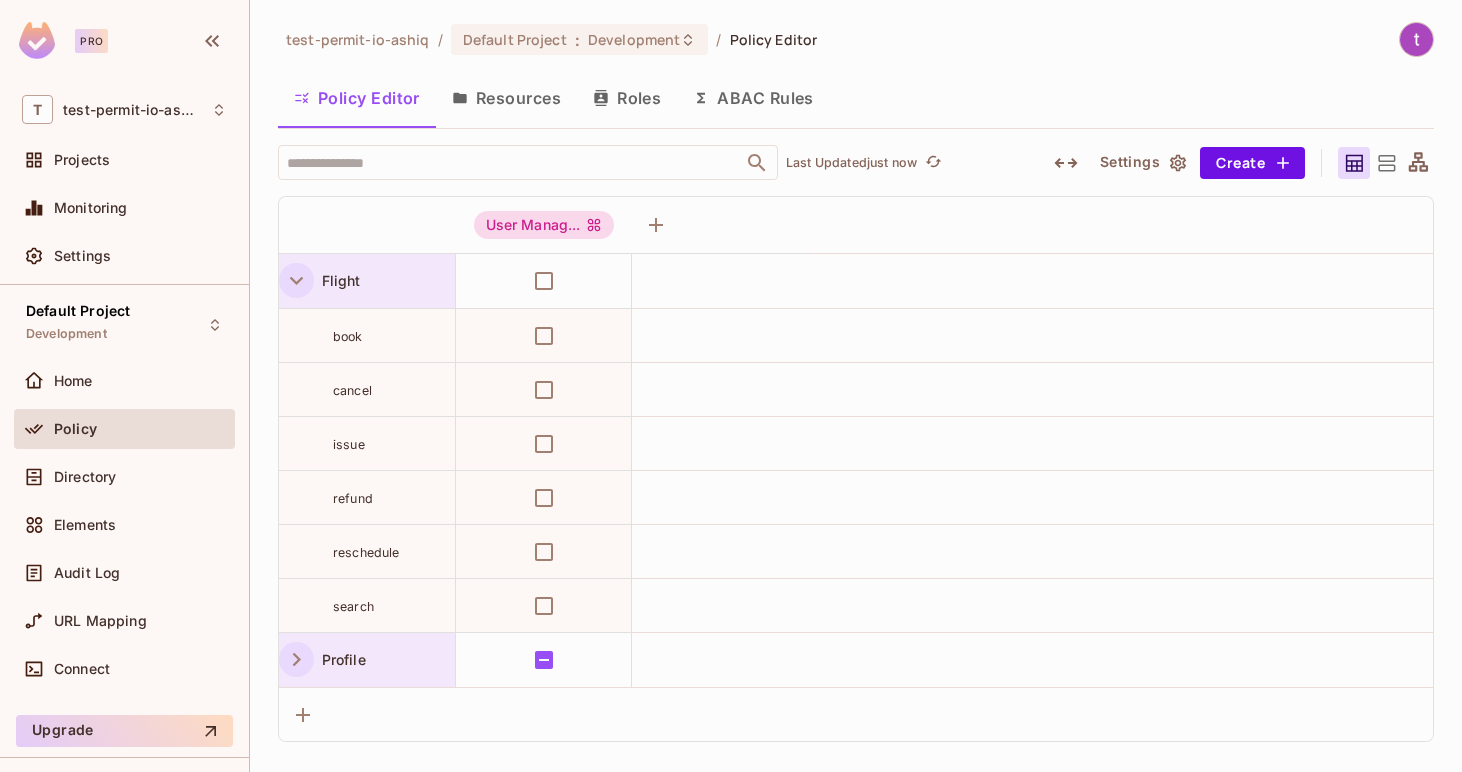 click at bounding box center [296, 280] 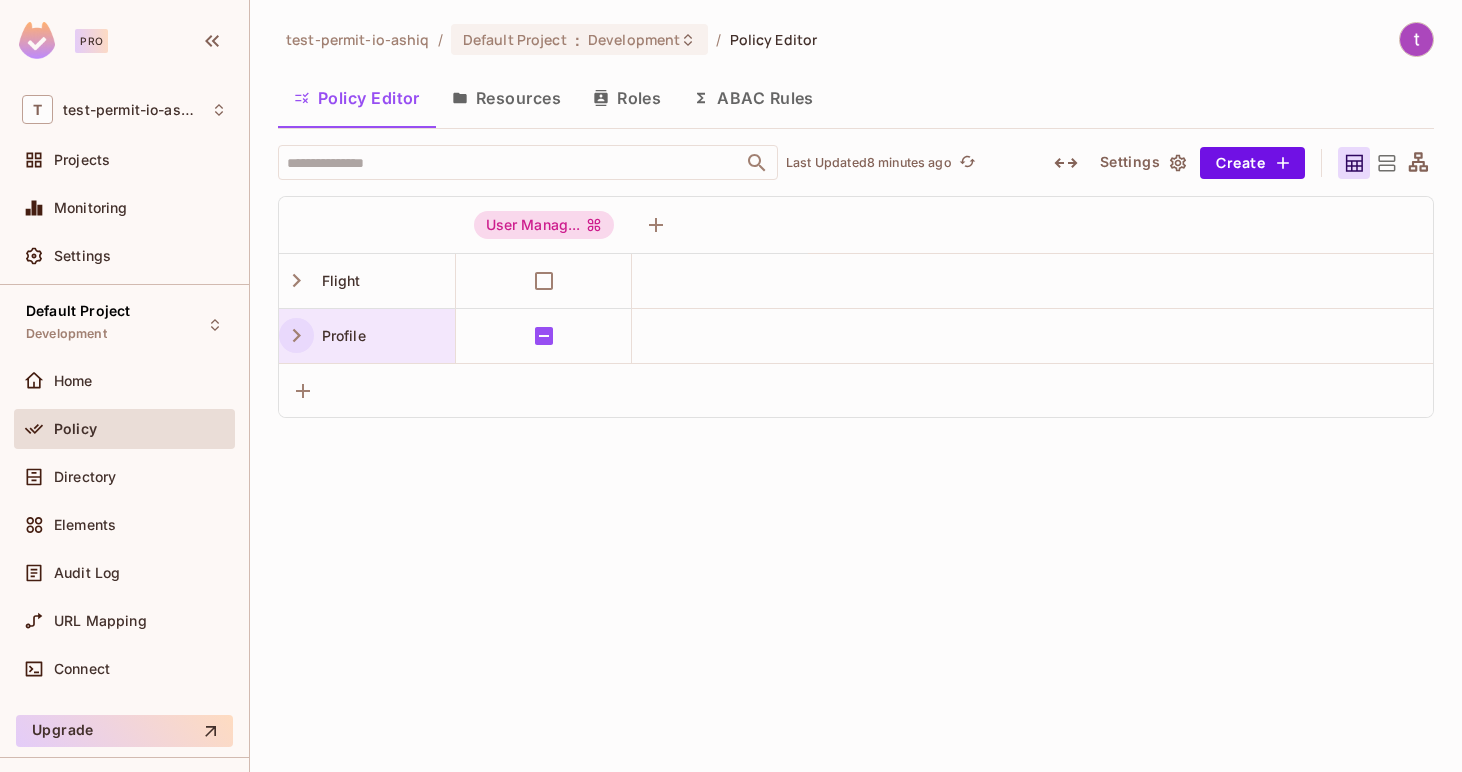 click on "test-permit-io-ashiq / Default Project : Development / Policy Editor Policy Editor Resources Roles ABAC Rules ​ Last Updated  8 minutes ago Settings Create User Manag... Flight   Profile" at bounding box center [856, 220] 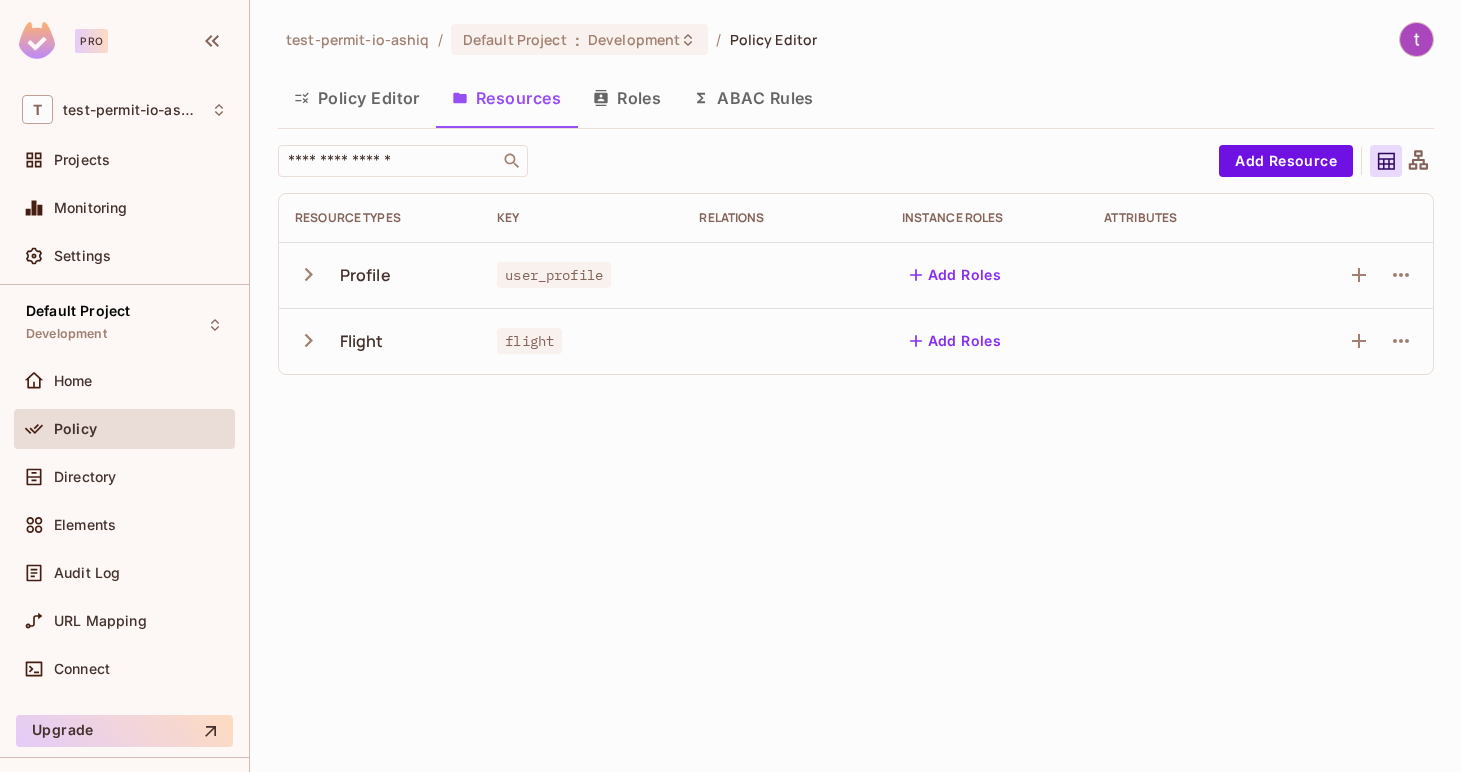 click 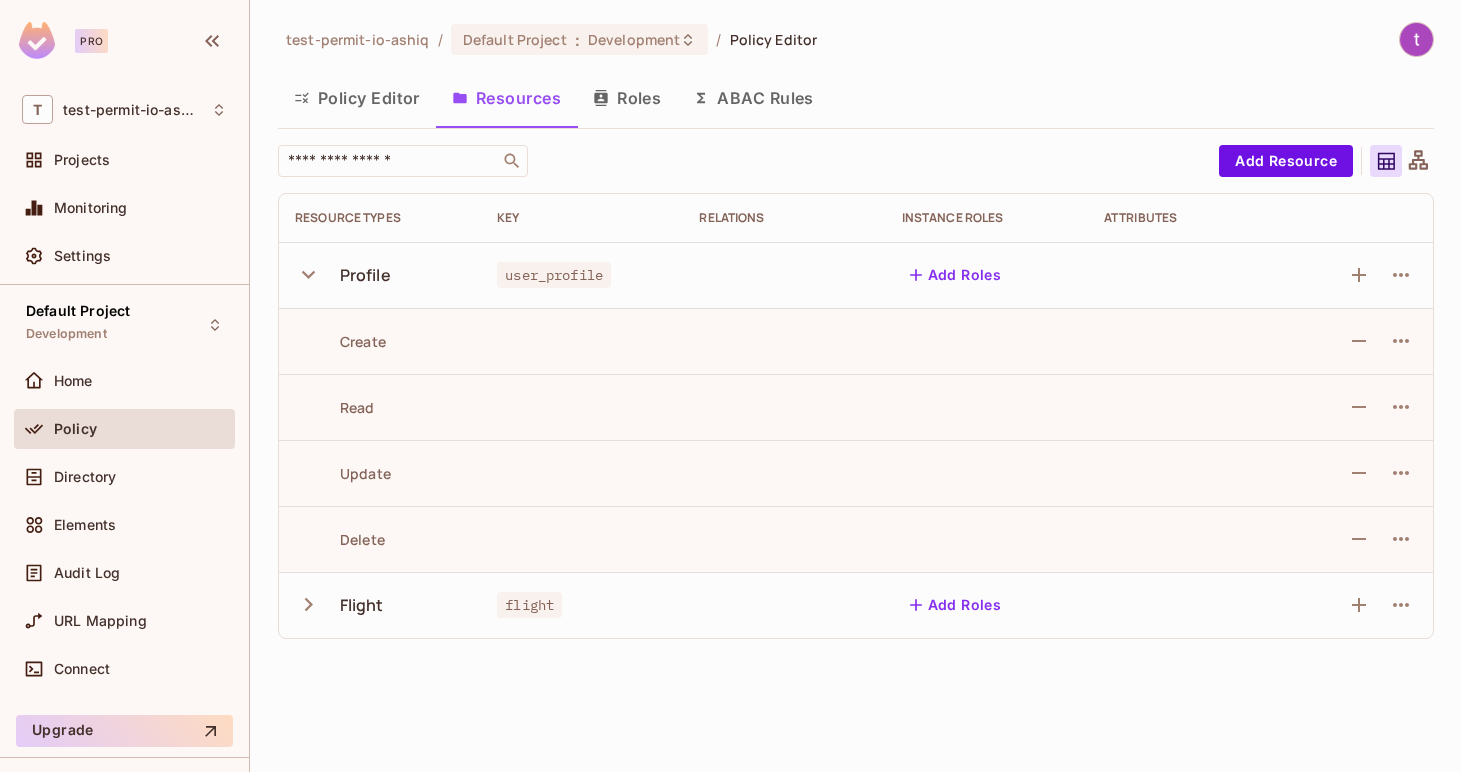 type 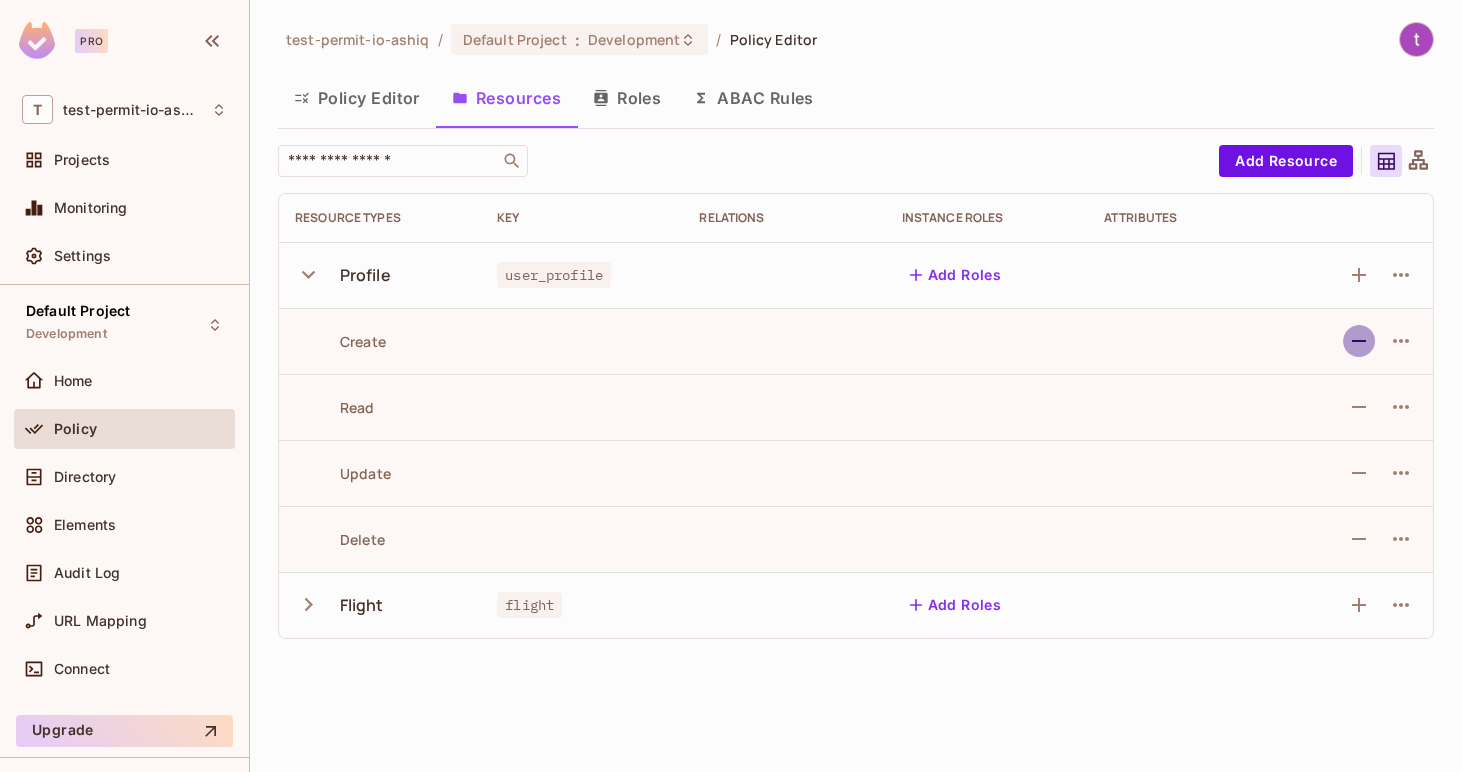 click 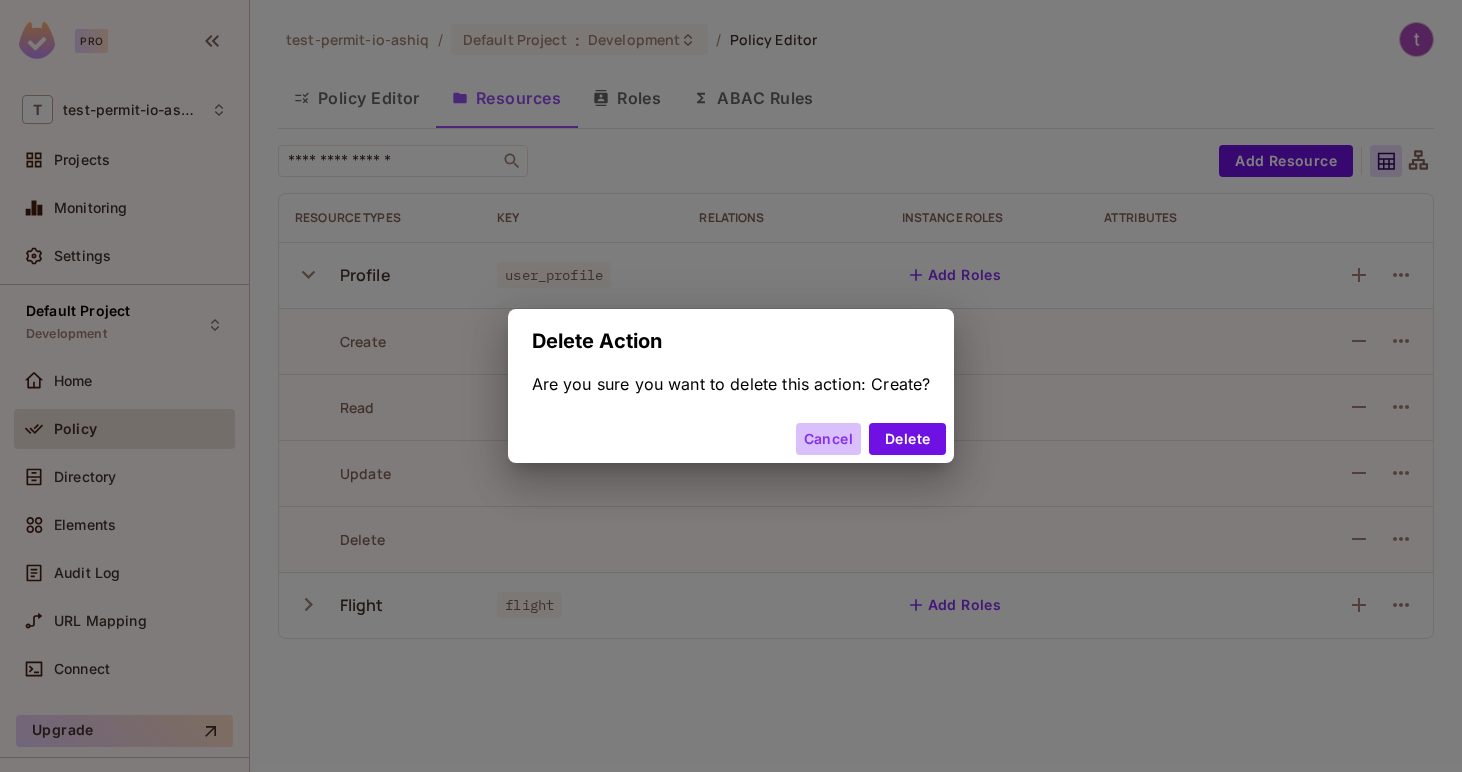 click on "Cancel" at bounding box center [828, 439] 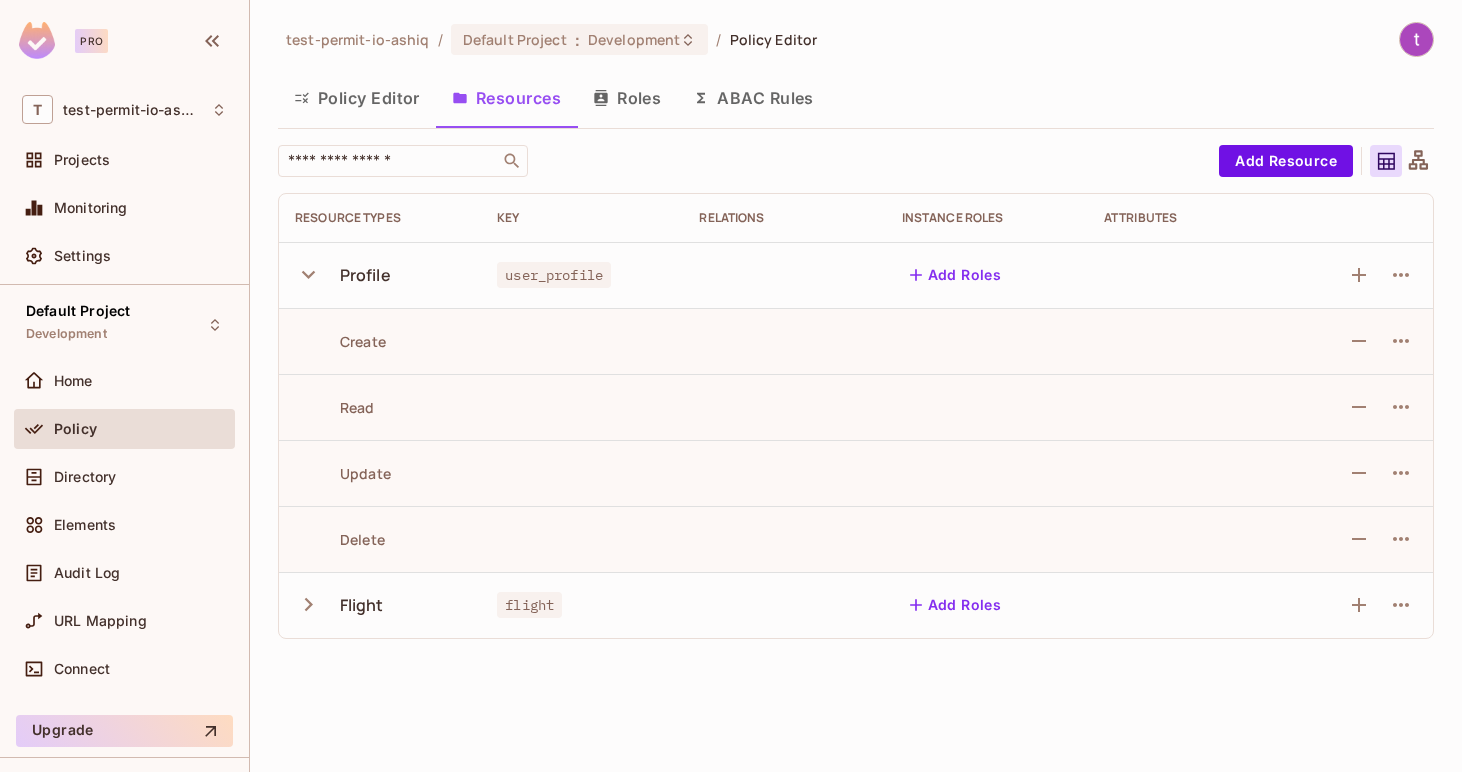 type 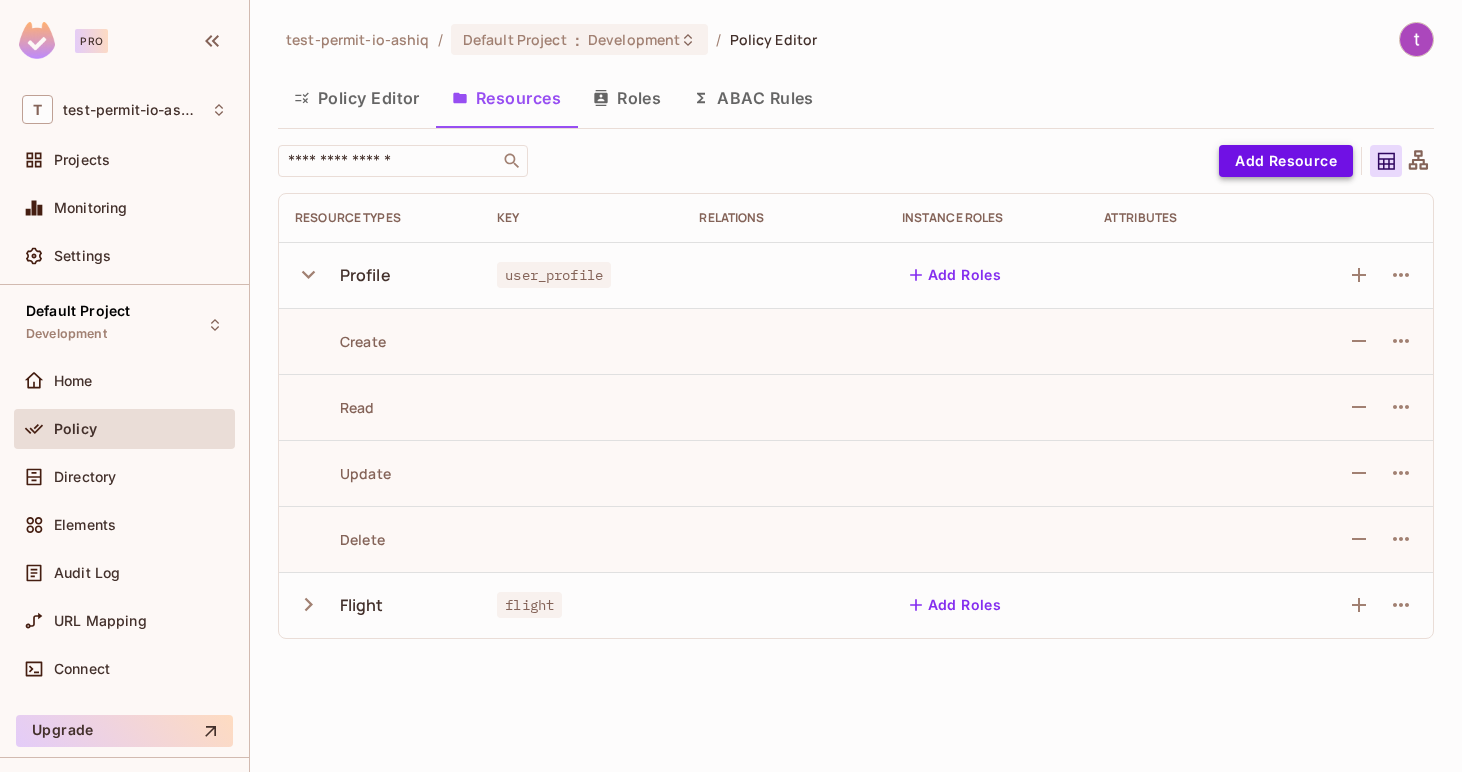 click on "Add Resource" at bounding box center (1286, 161) 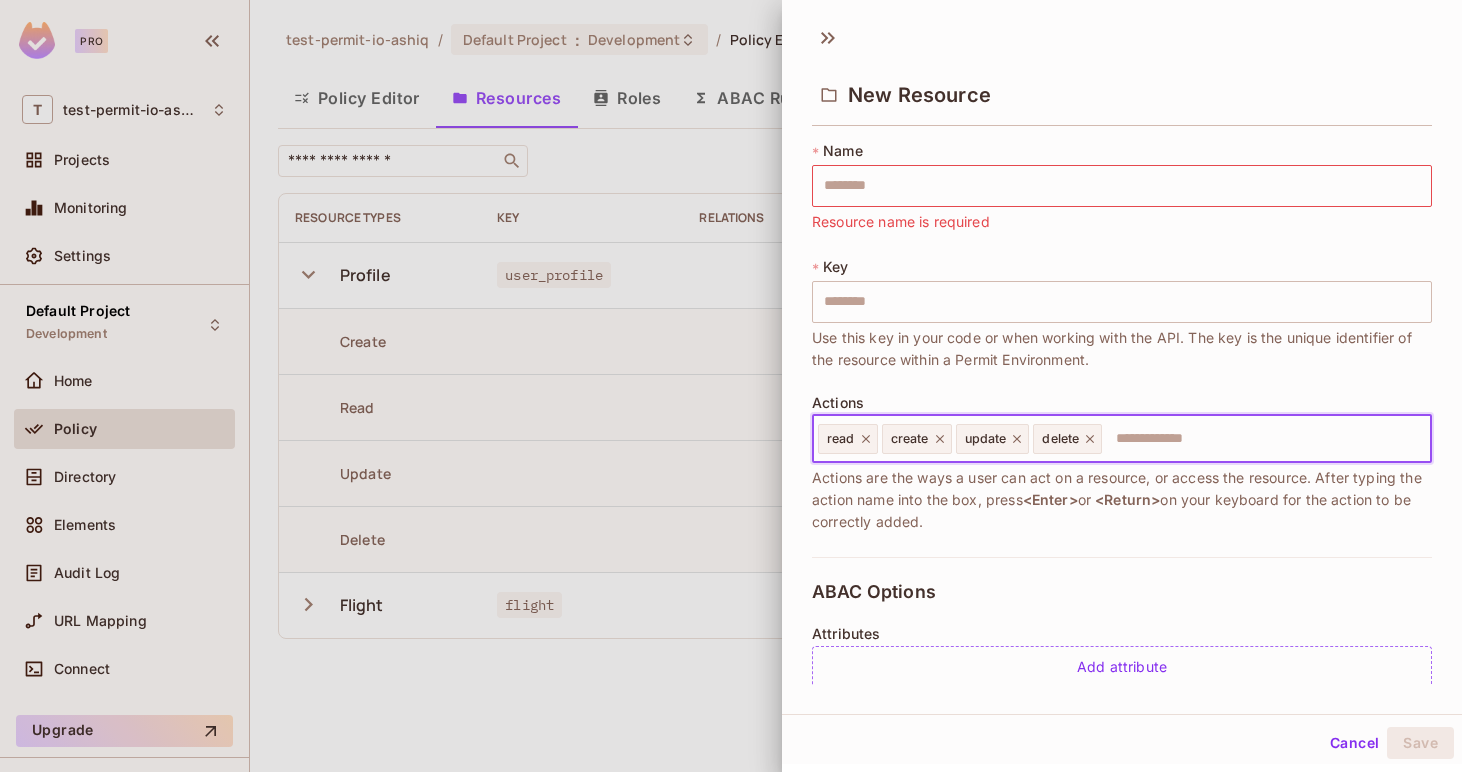 click at bounding box center [1263, 439] 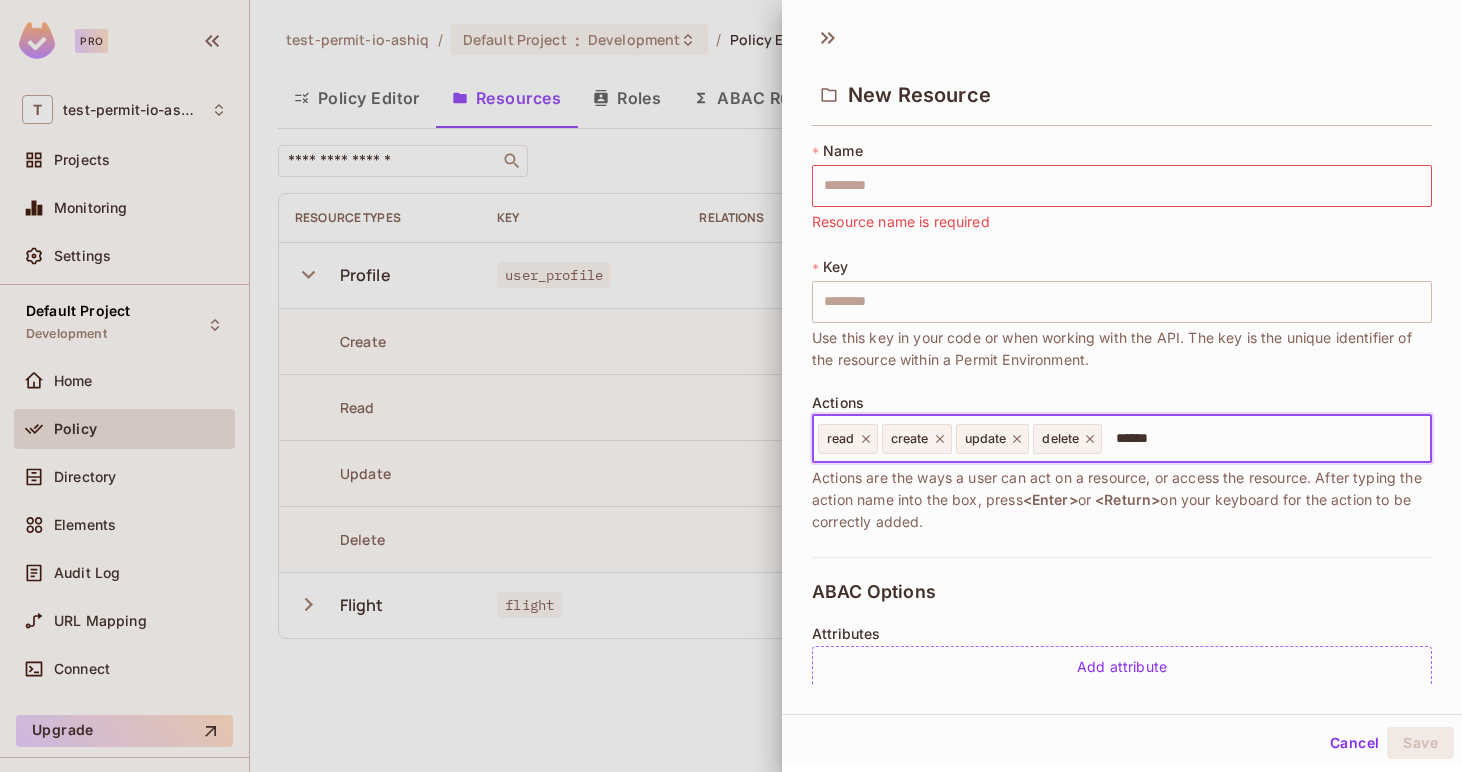 type on "*******" 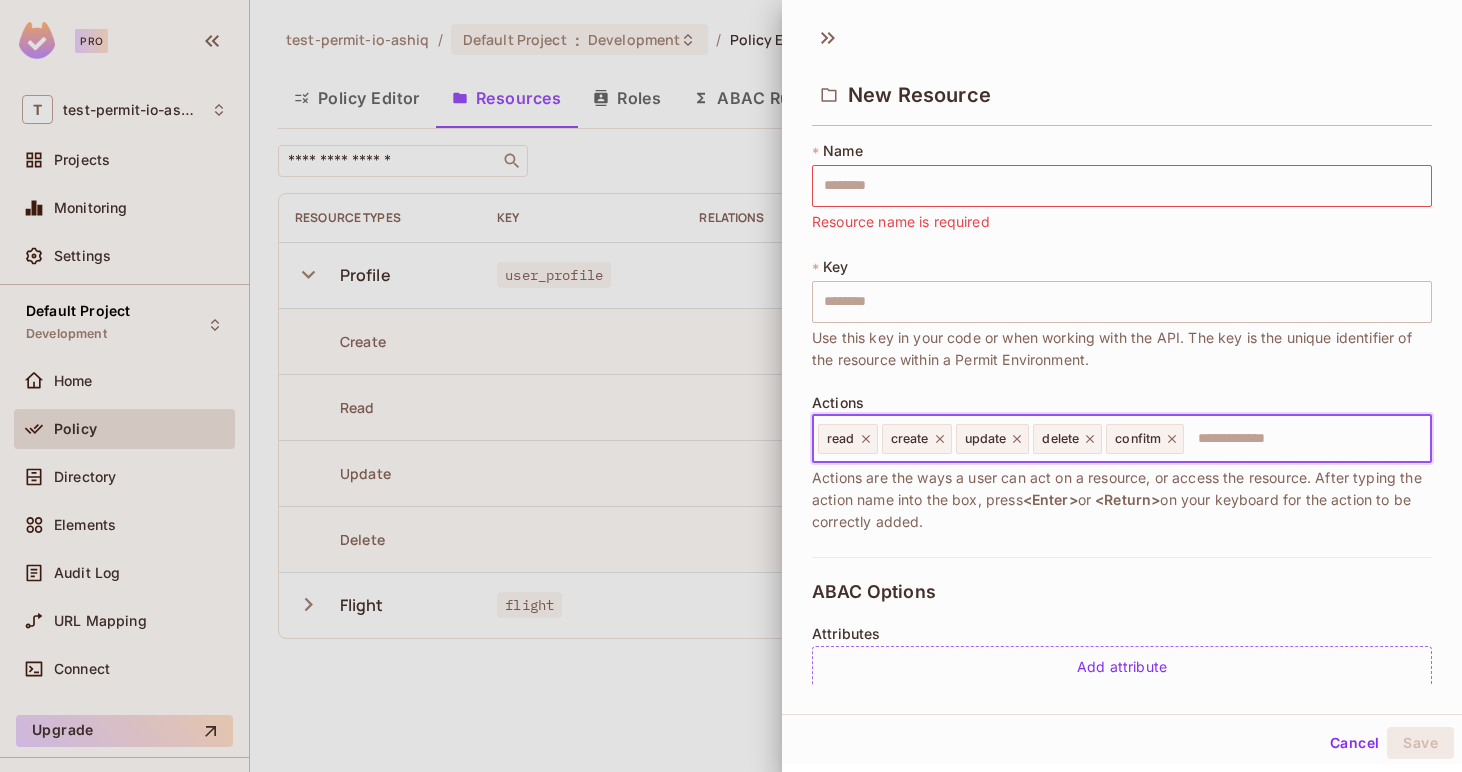 click 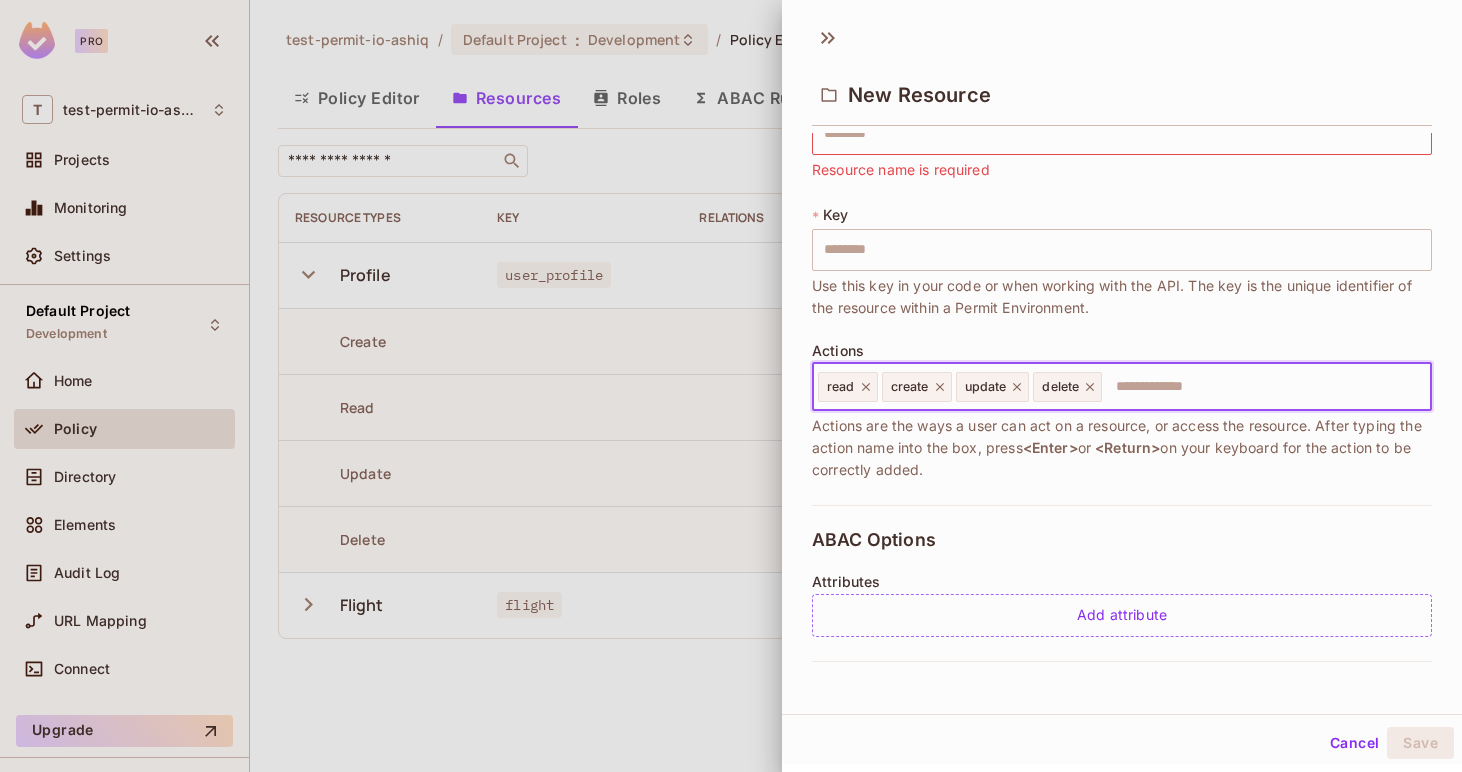 scroll, scrollTop: 0, scrollLeft: 0, axis: both 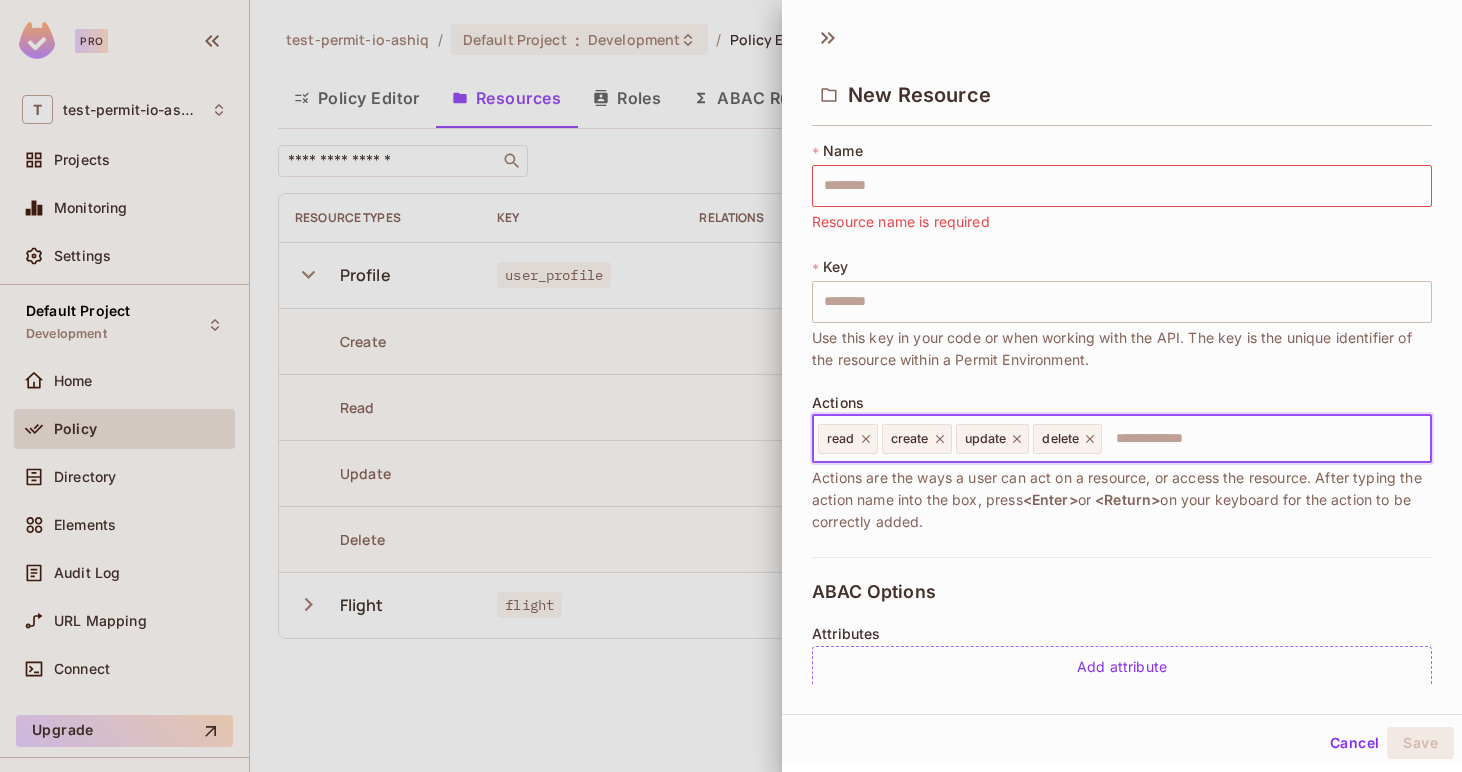 click on "Use this key in your code or when working with the API. The key is the unique identifier of the resource within a Permit Environment." at bounding box center [1122, 349] 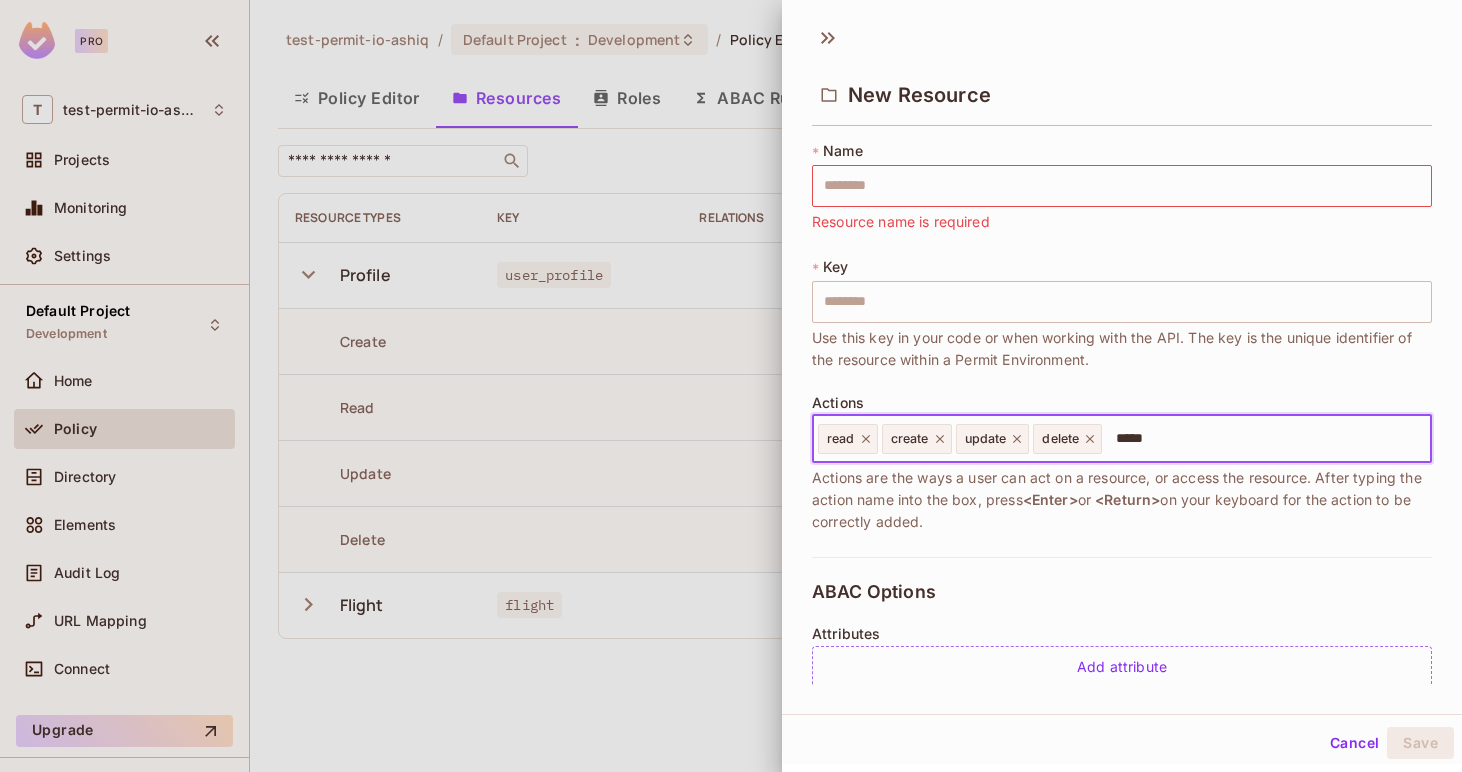 type on "******" 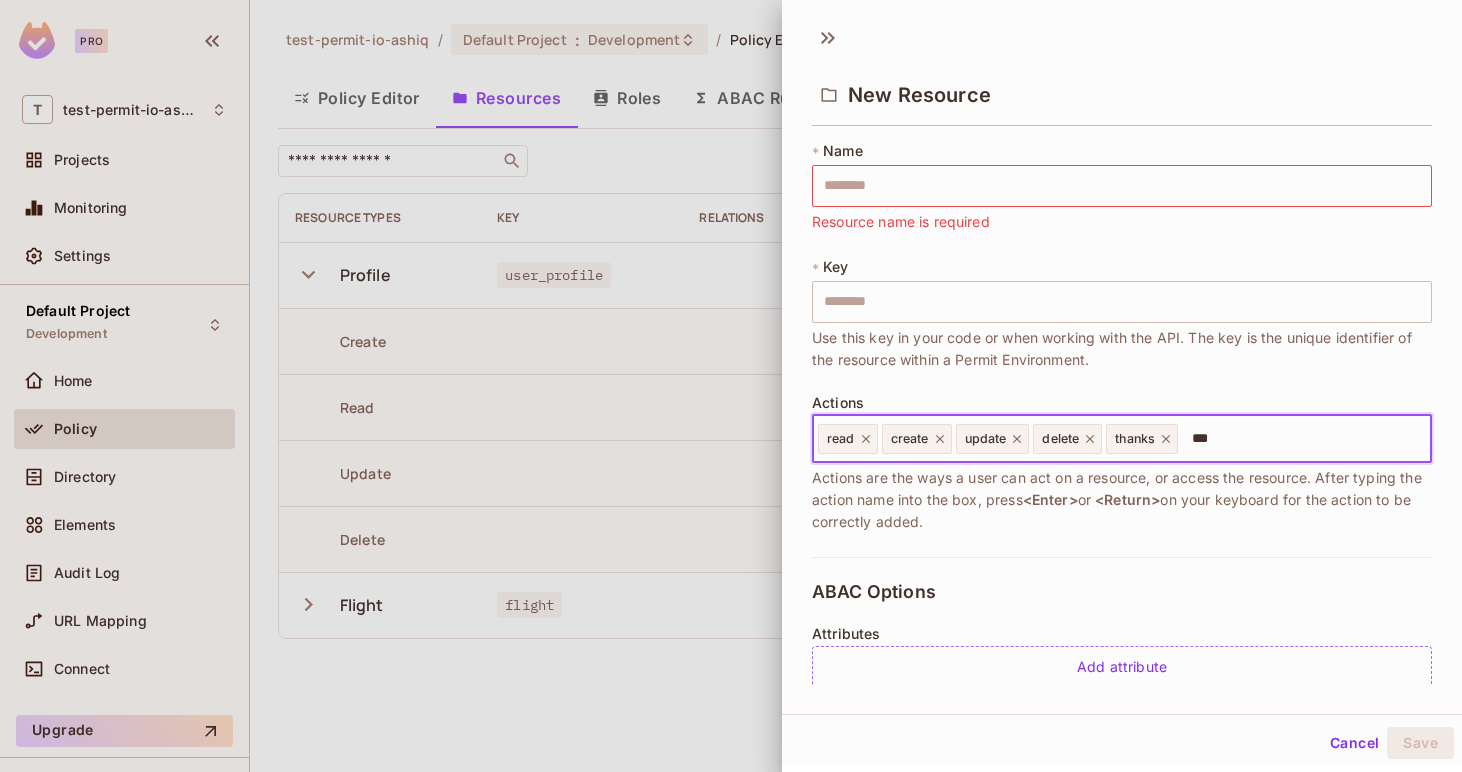 type on "****" 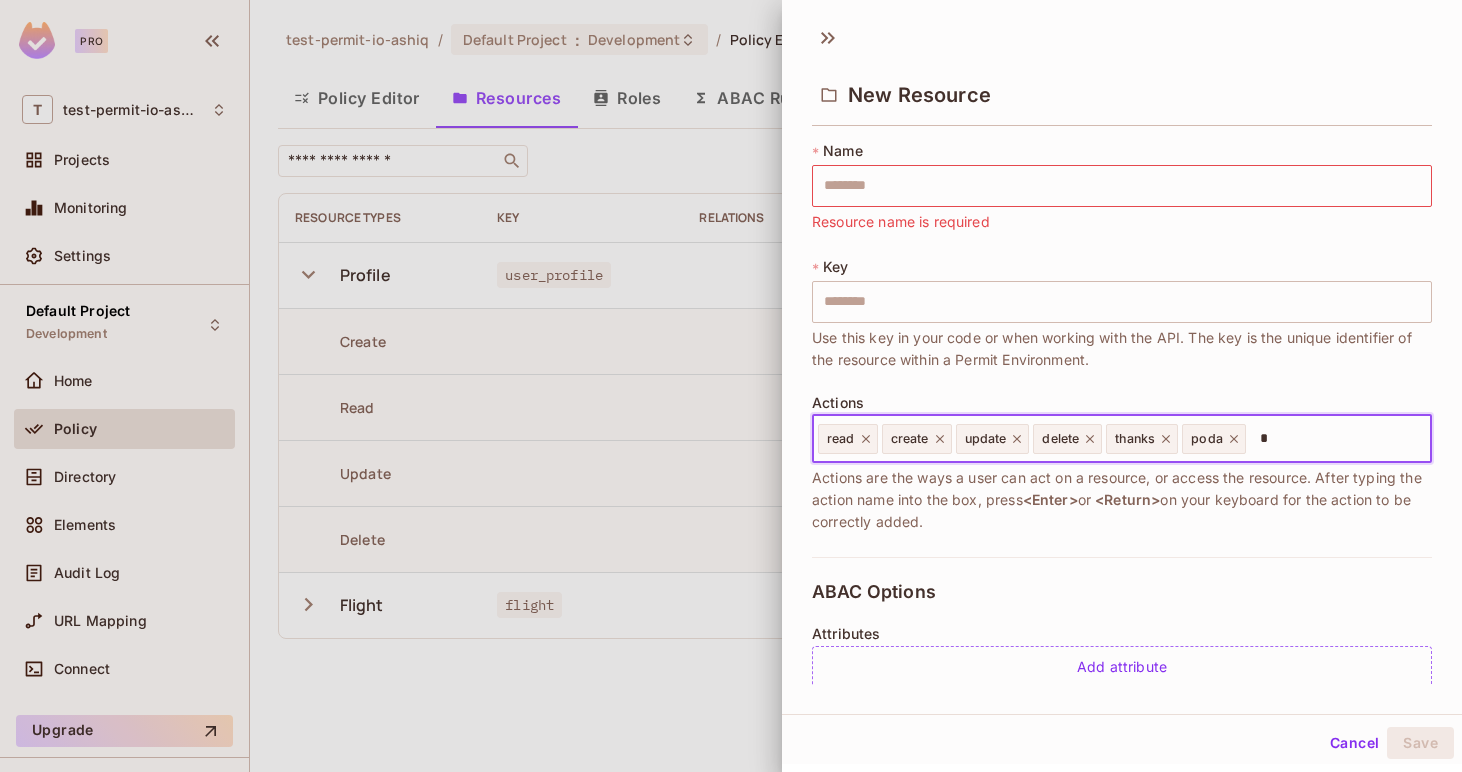 type on "**" 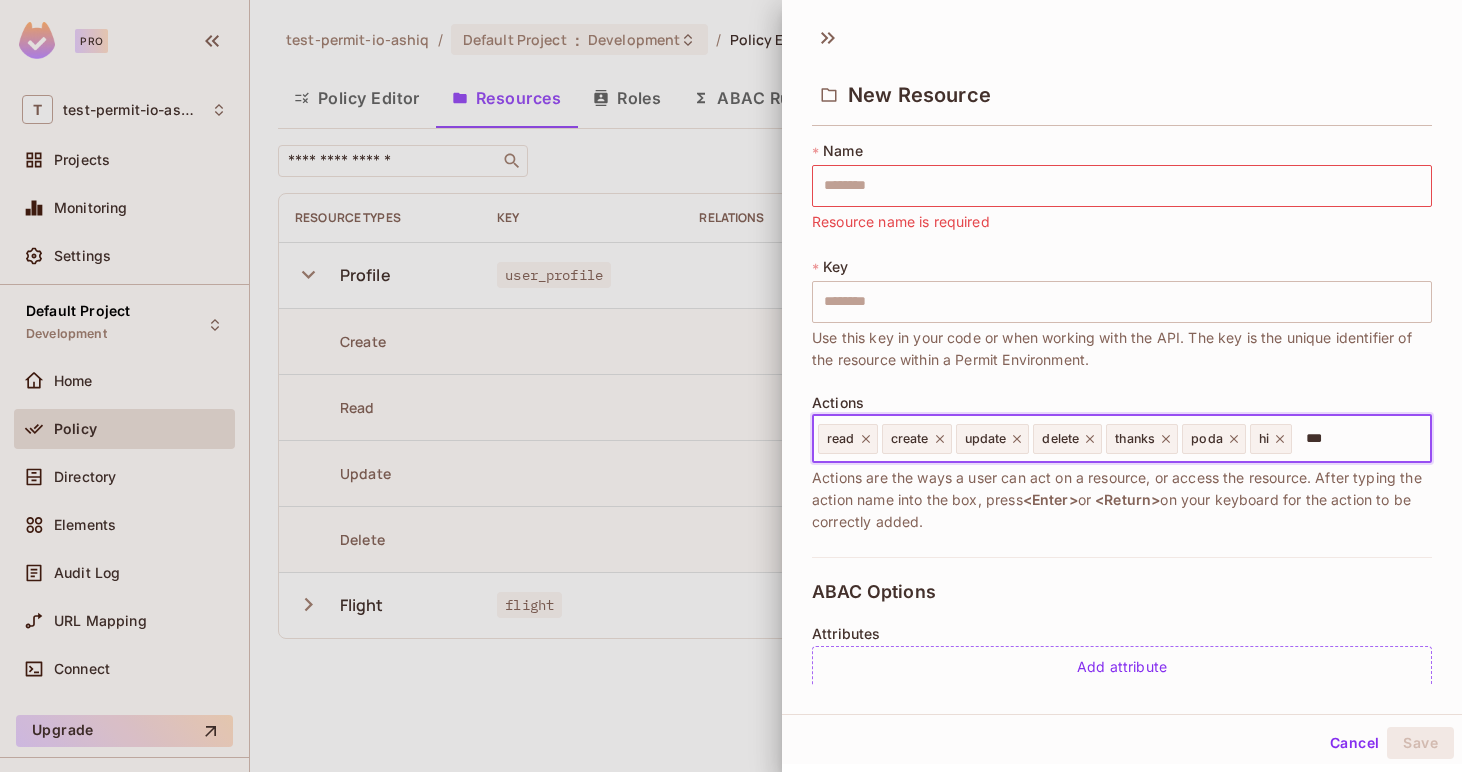 type on "****" 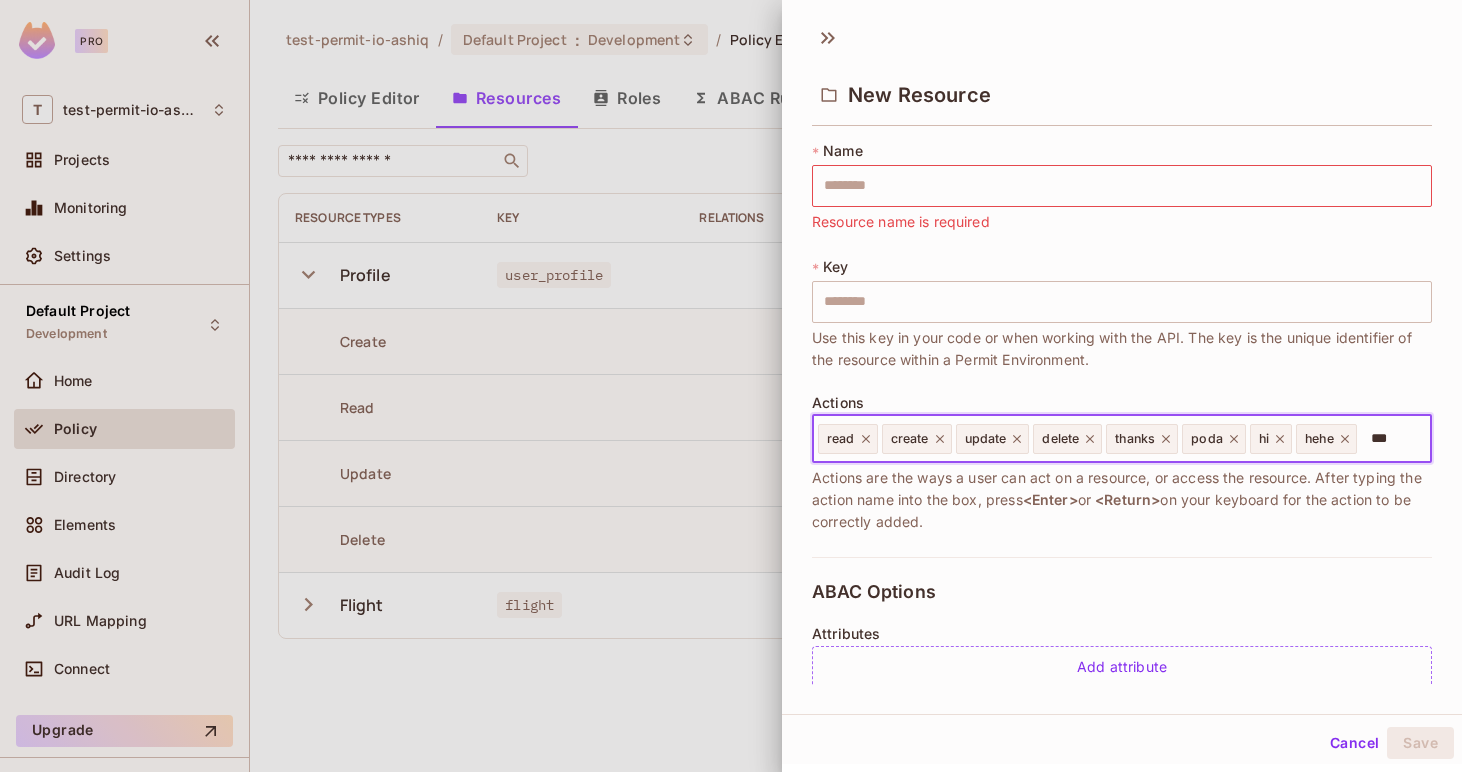 type on "****" 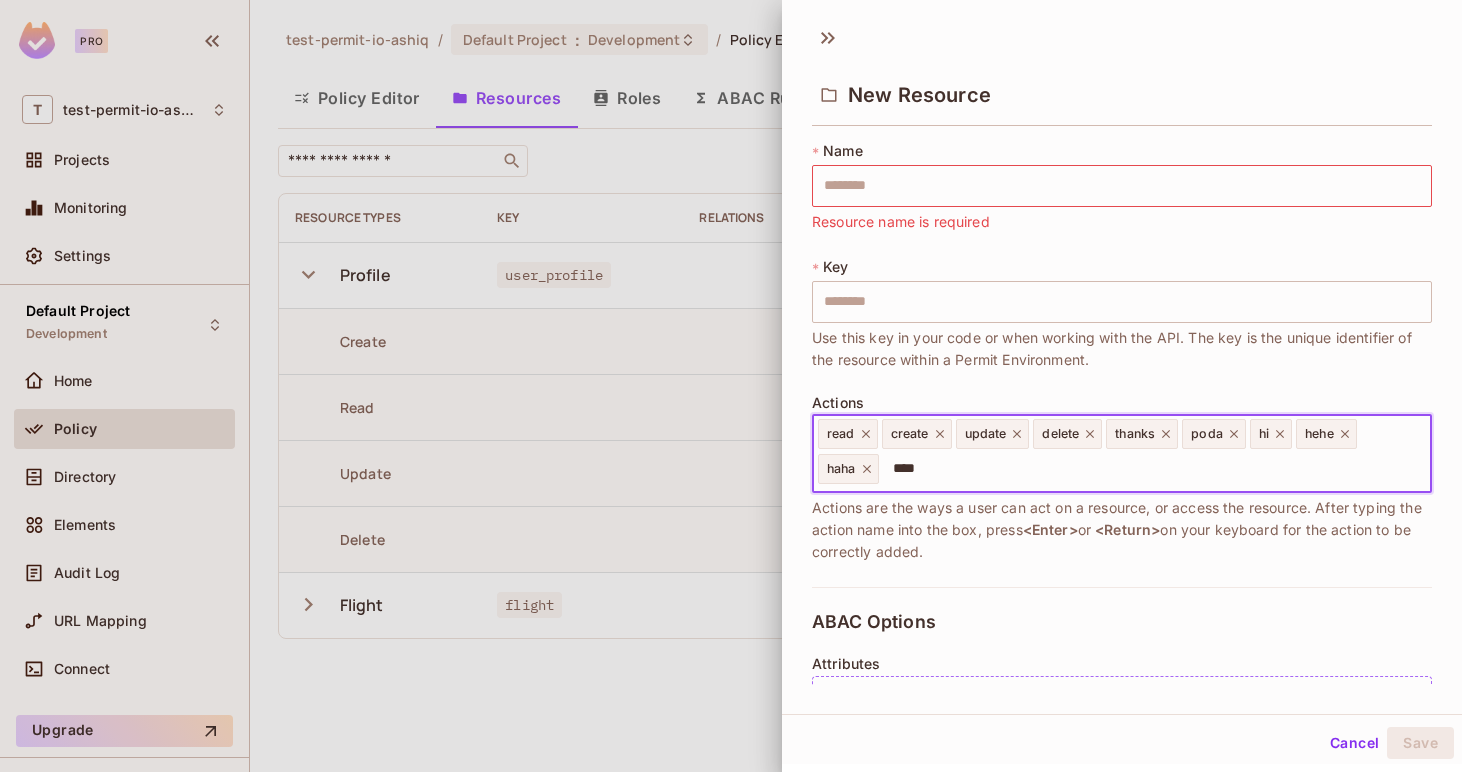 type on "*****" 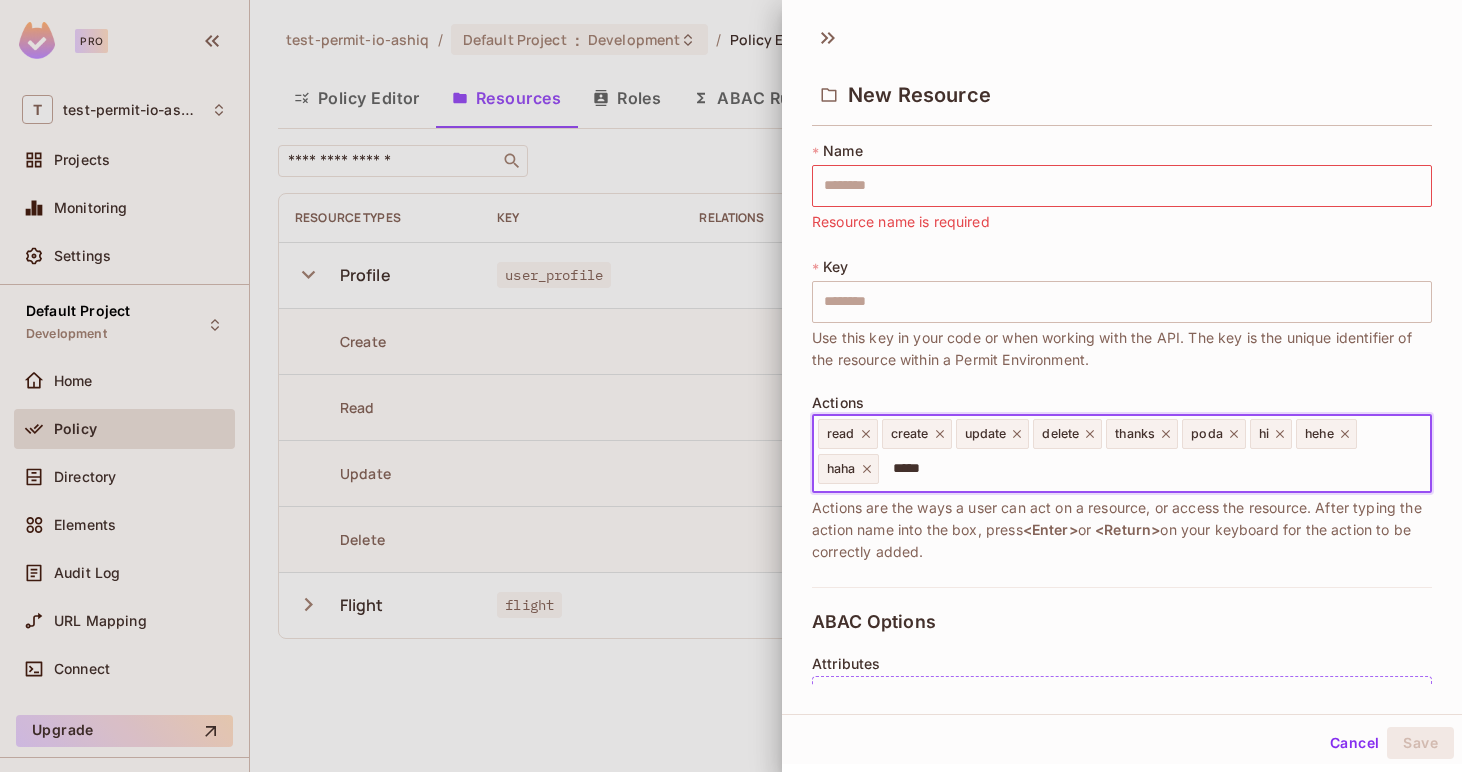 type 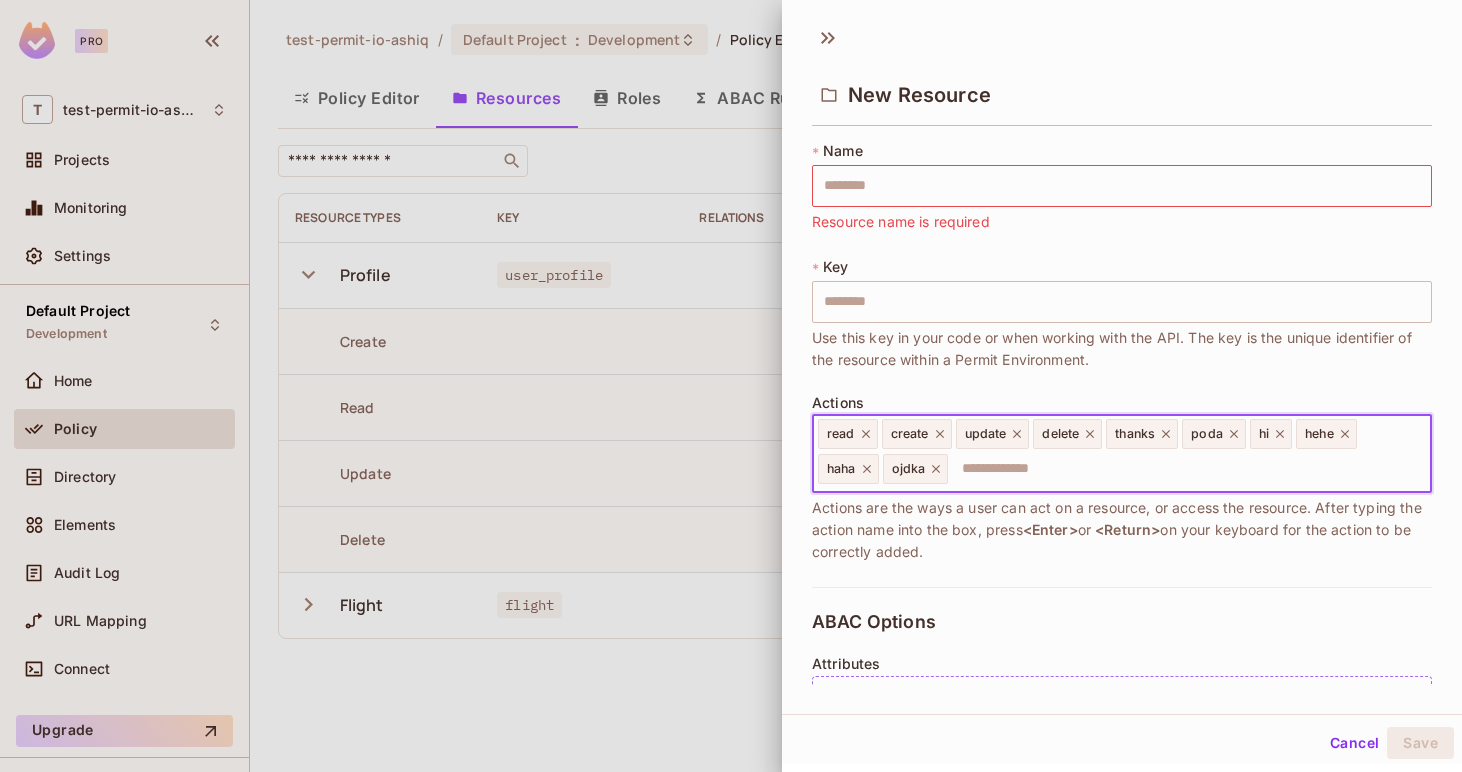 click on "* Name ​ Resource name is required" at bounding box center [1122, 187] 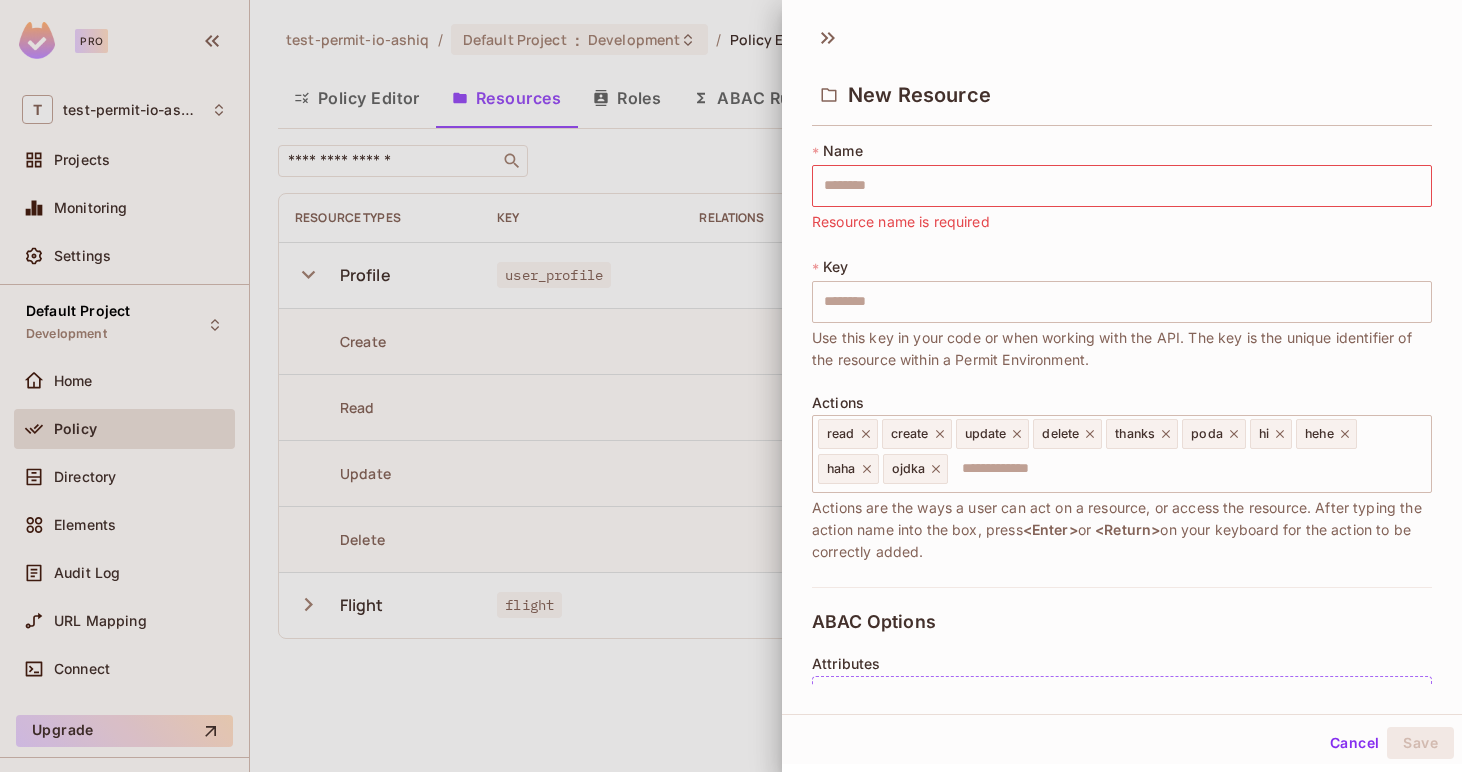 click on "New Resource" at bounding box center (1122, 93) 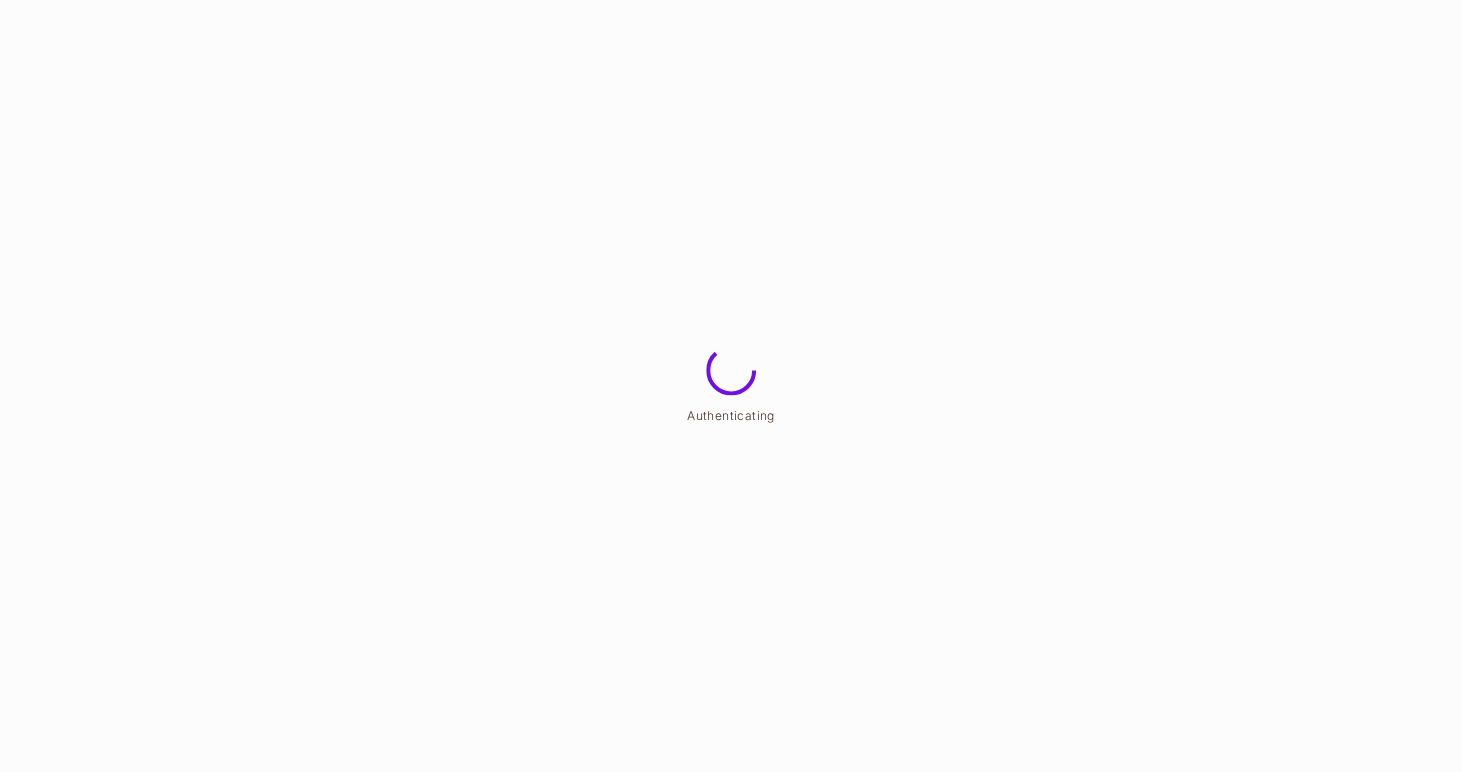 scroll, scrollTop: 0, scrollLeft: 0, axis: both 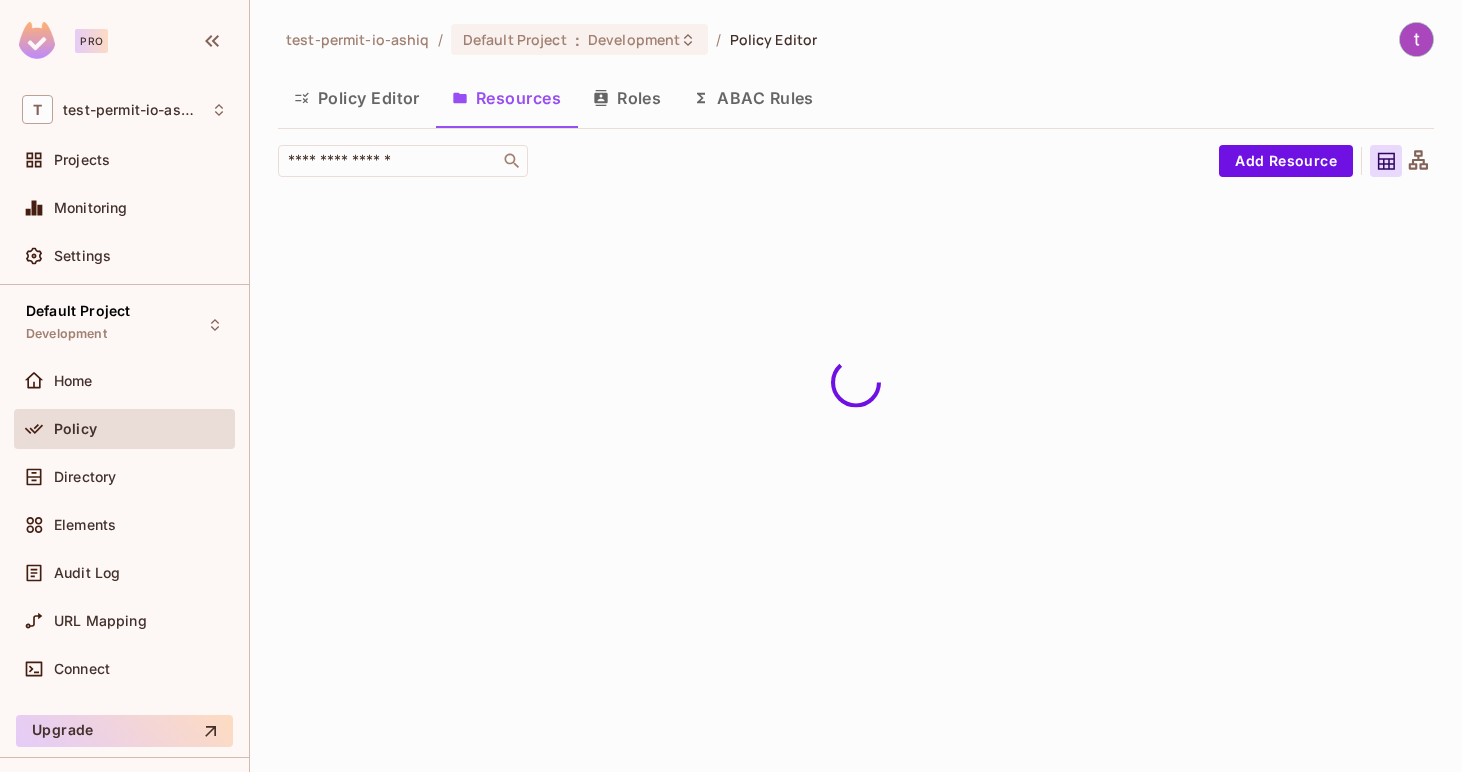 click on "Policy Editor" at bounding box center (357, 98) 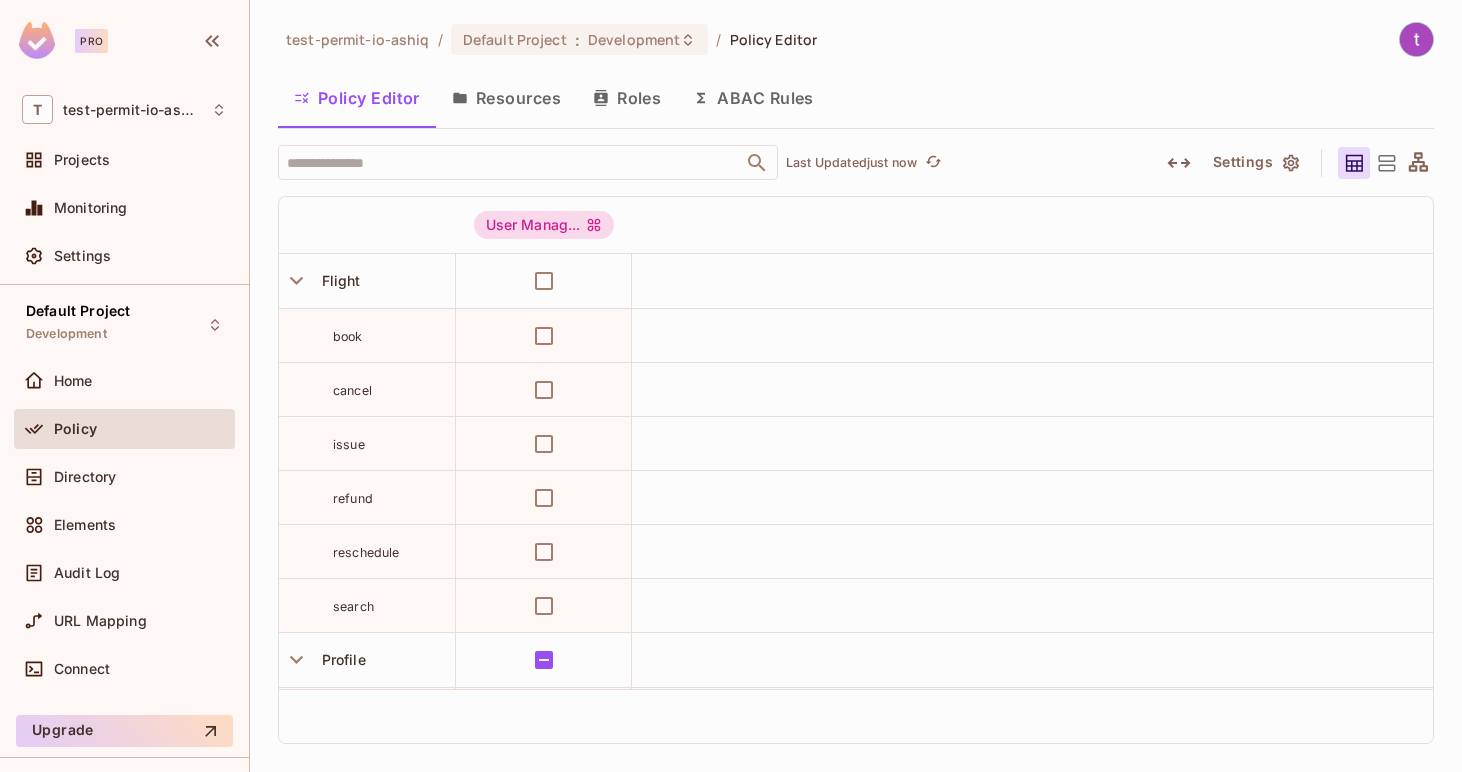 click on "Resources" at bounding box center (506, 98) 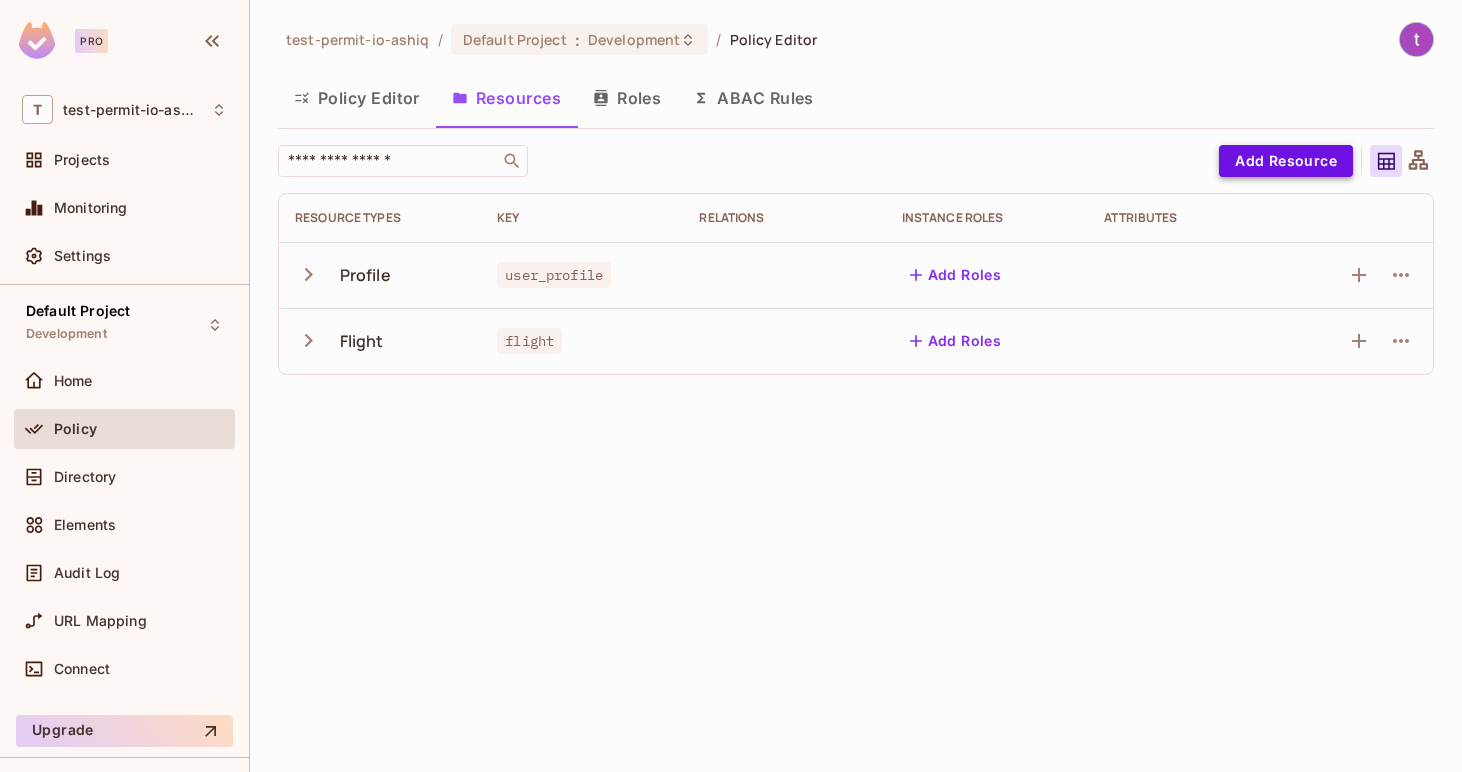 click on "Add Resource" at bounding box center [1286, 161] 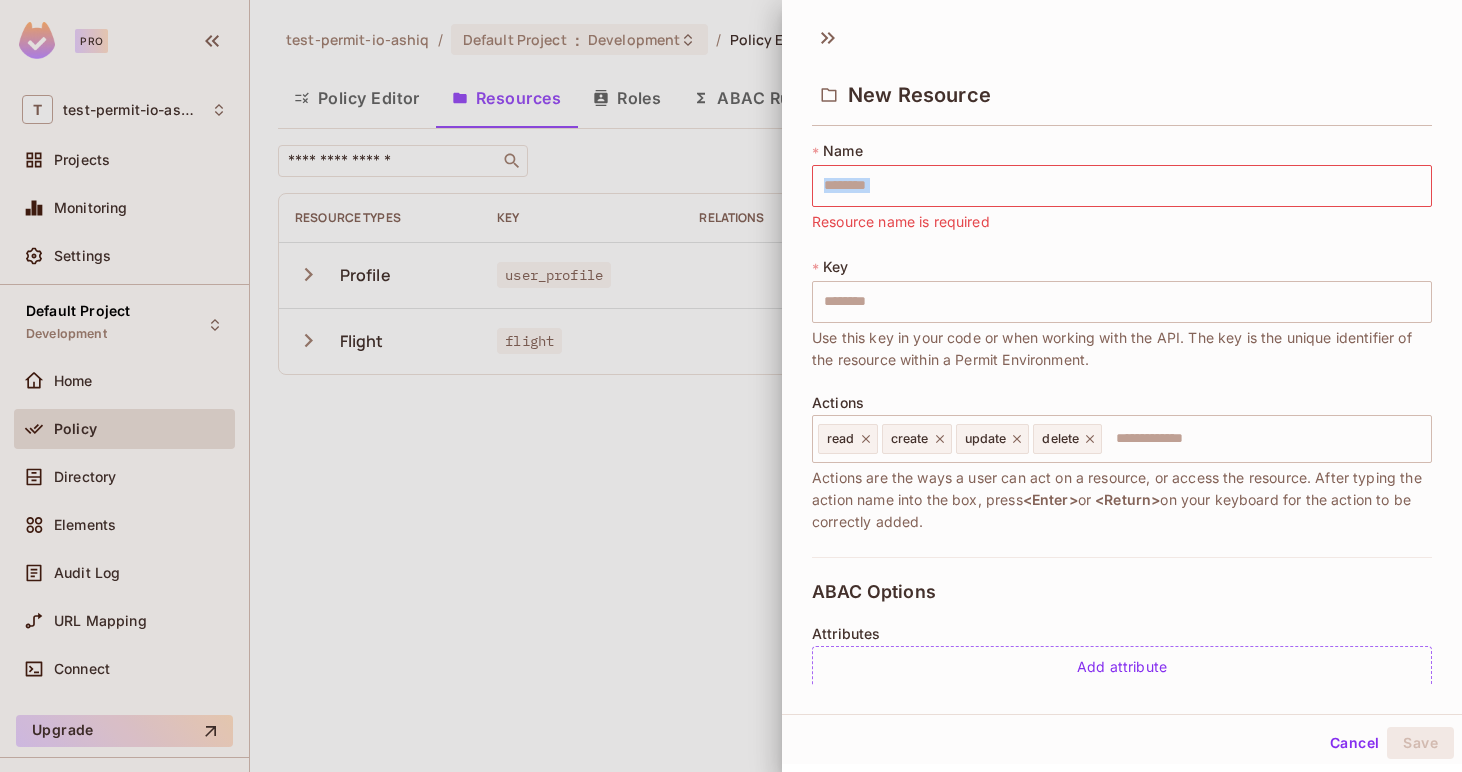 drag, startPoint x: 1096, startPoint y: 223, endPoint x: 786, endPoint y: 221, distance: 310.00644 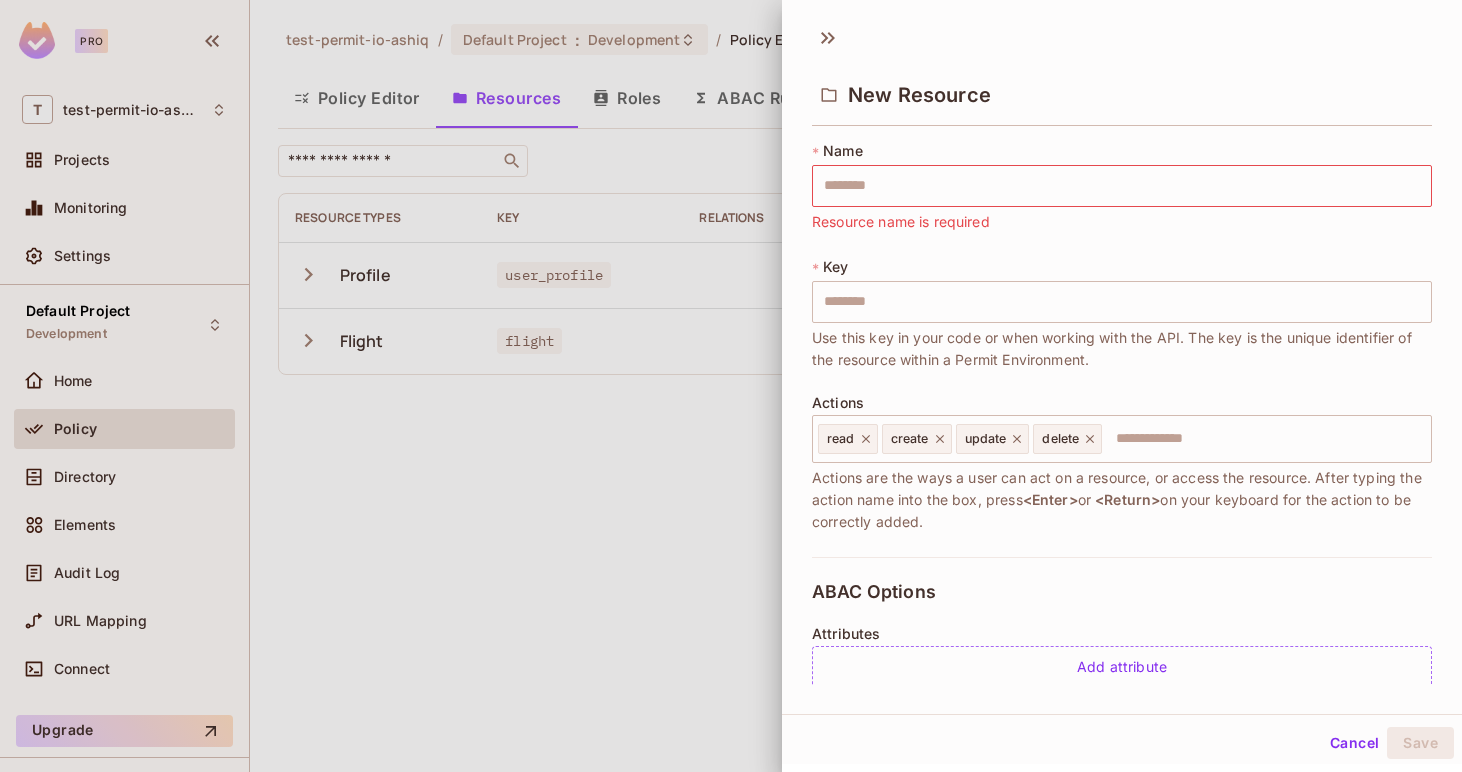click on "* Name ​ Resource name is required" at bounding box center (1122, 187) 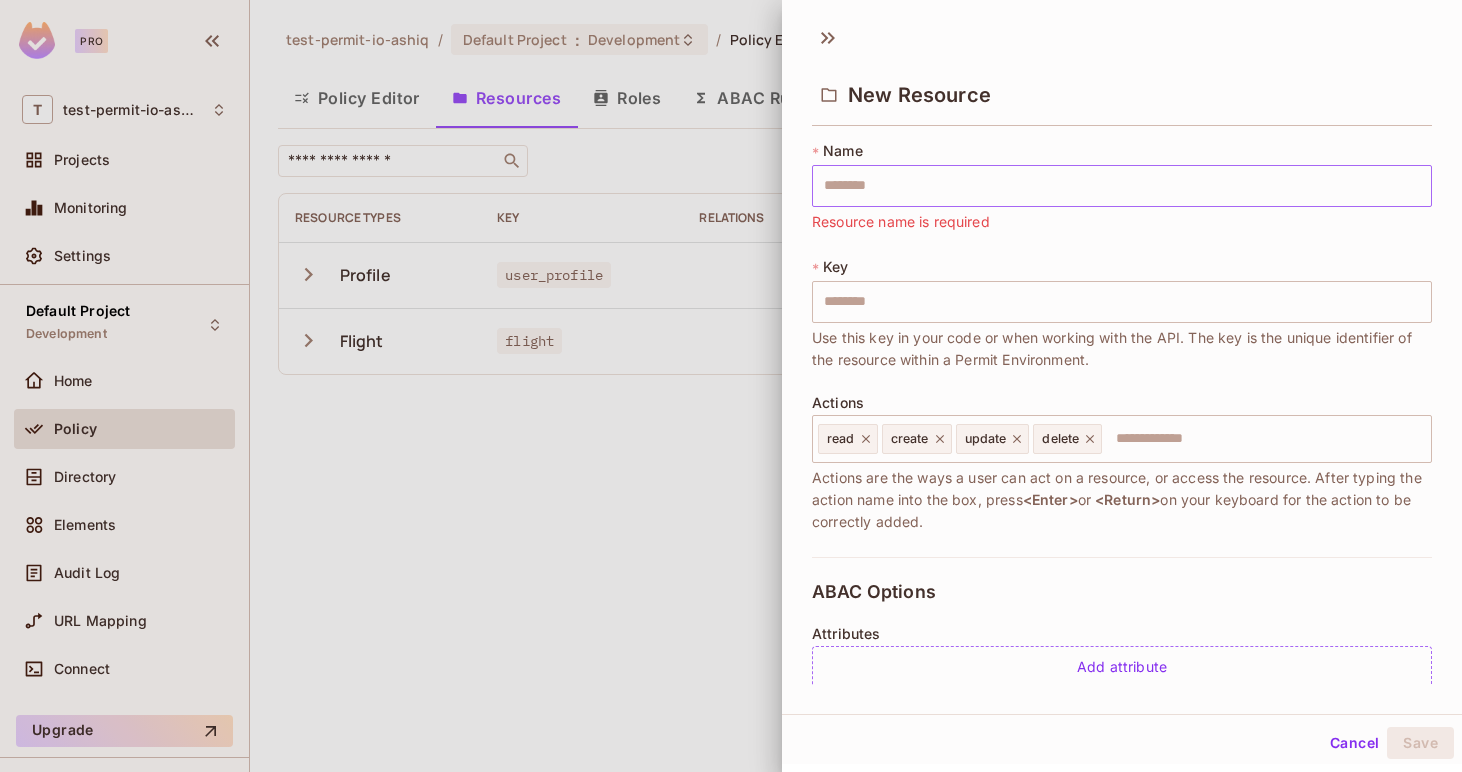click at bounding box center [1122, 186] 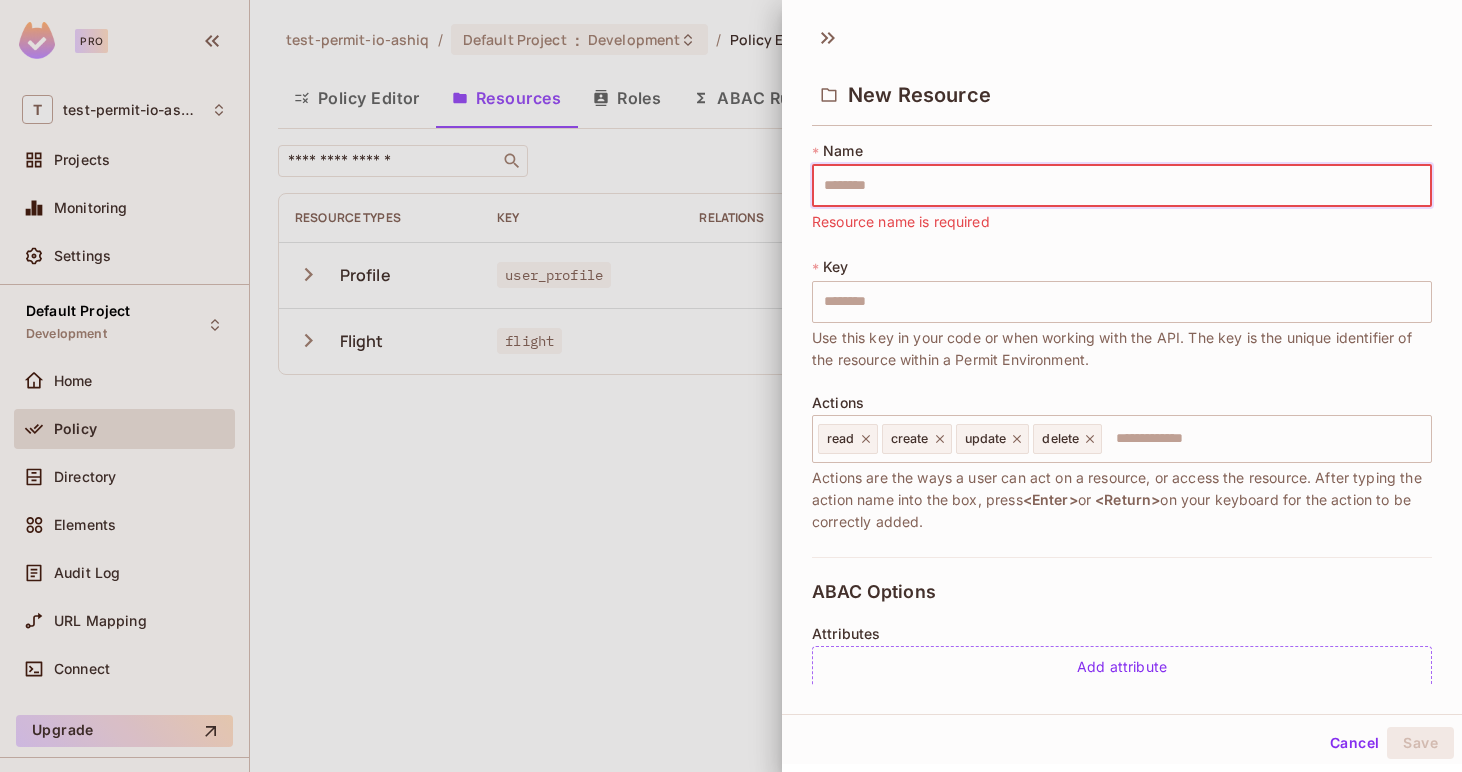 click on "* Name ​ Resource name is required * Key ​ Use this key in your code or when working with the API. The key is the unique identifier of the resource within a Permit Environment. Actions read create update delete ​ Actions are the ways a user can act on a resource, or access the resource. After typing the action name into the box, press  <Enter>  or   <Return>  on your keyboard for the action to be correctly added." at bounding box center [1122, 349] 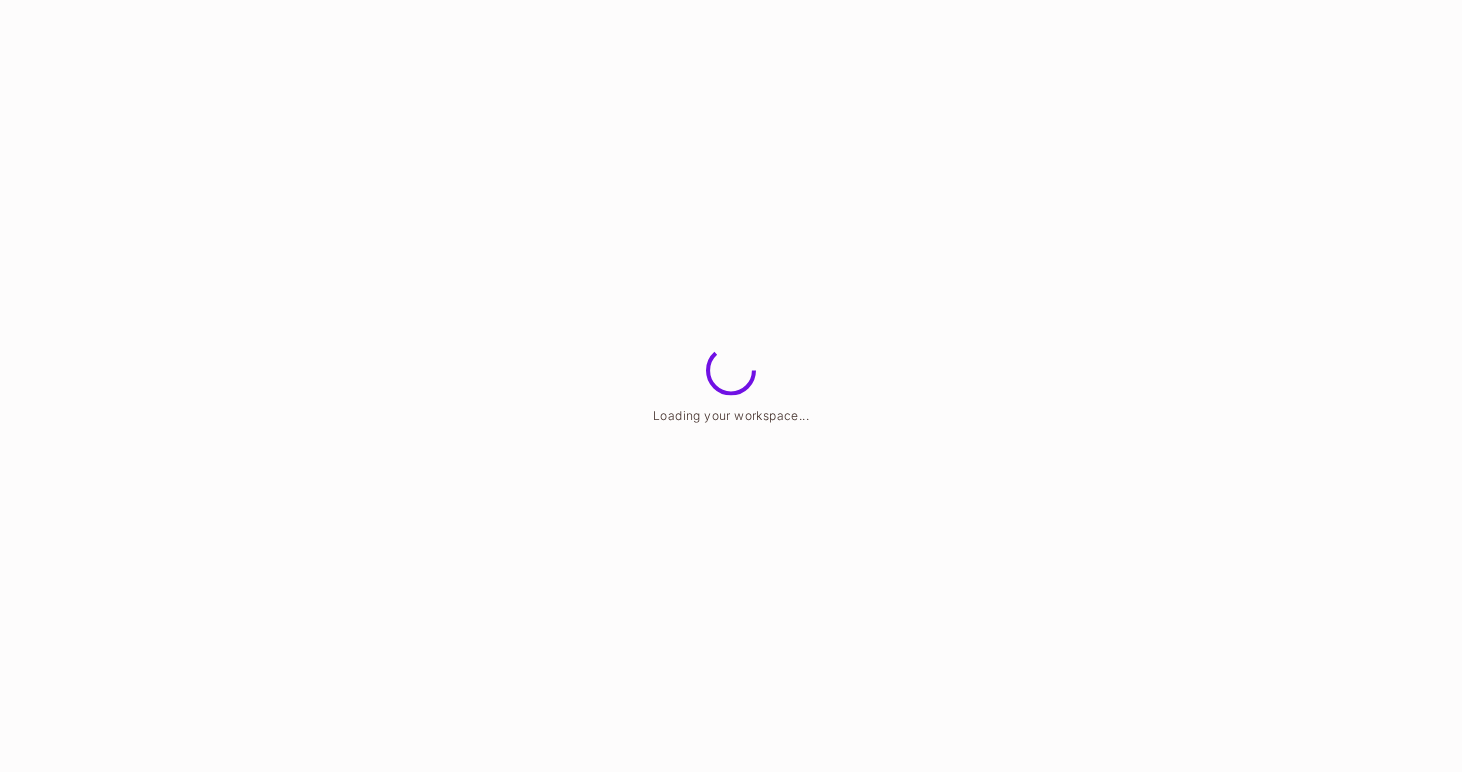 scroll, scrollTop: 0, scrollLeft: 0, axis: both 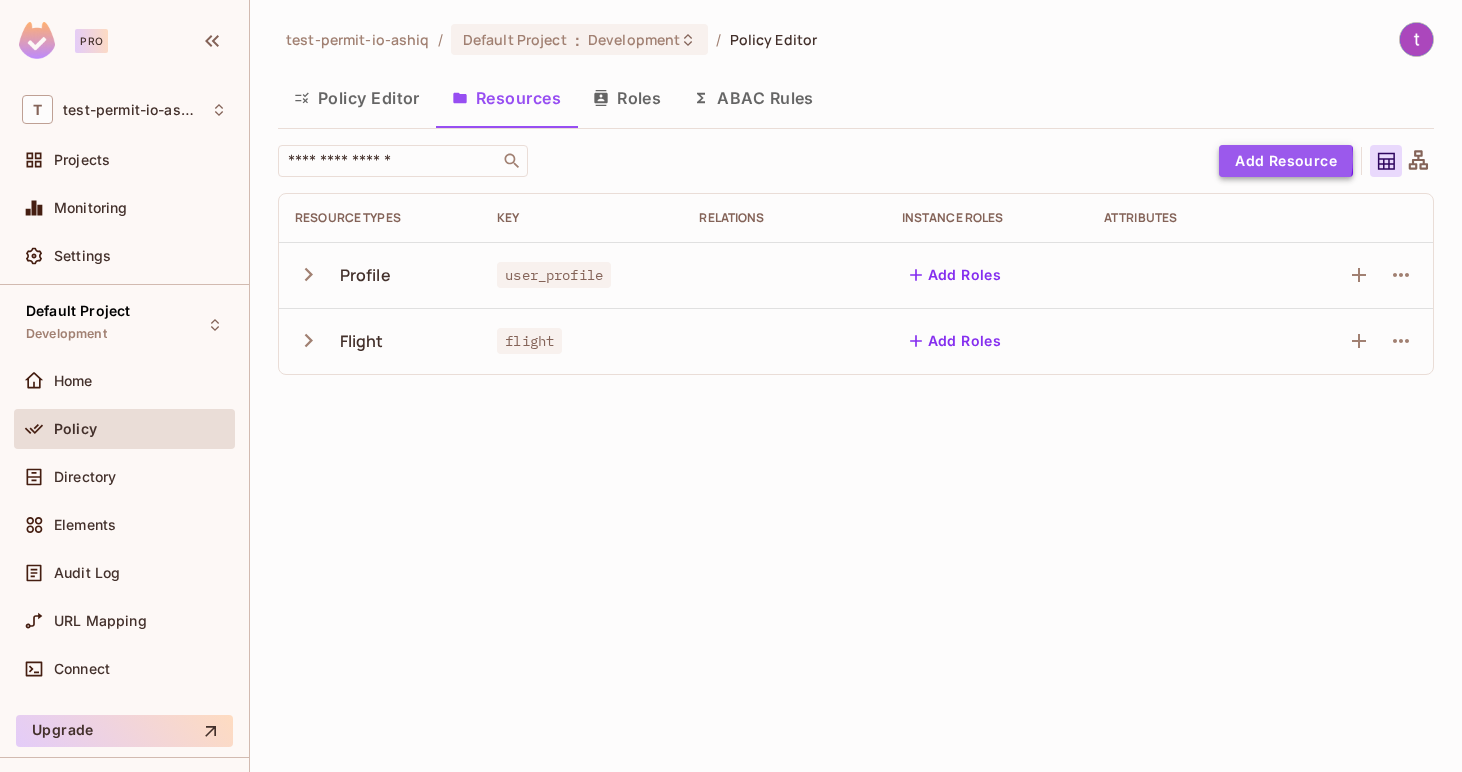 click on "Add Resource" at bounding box center [1286, 161] 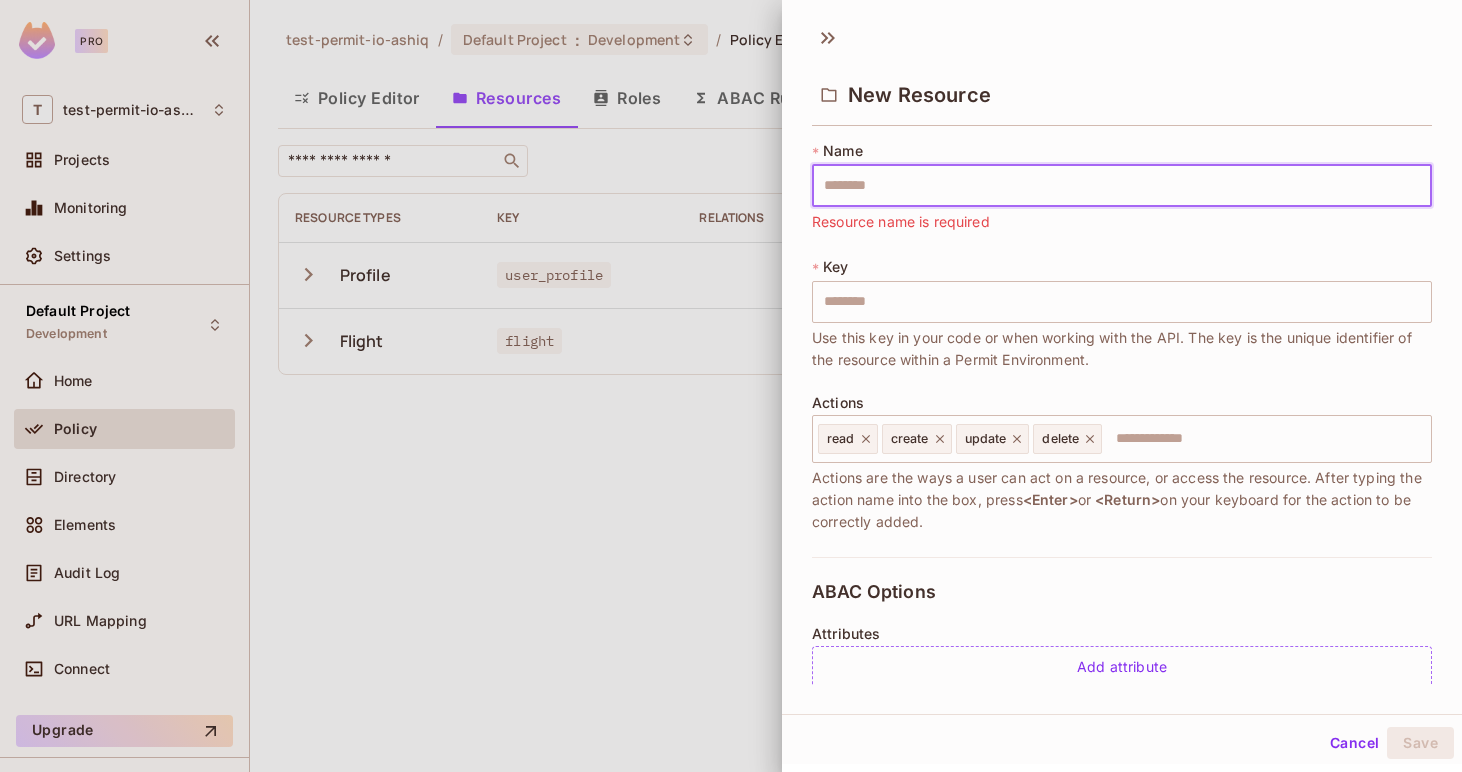 click at bounding box center [1122, 186] 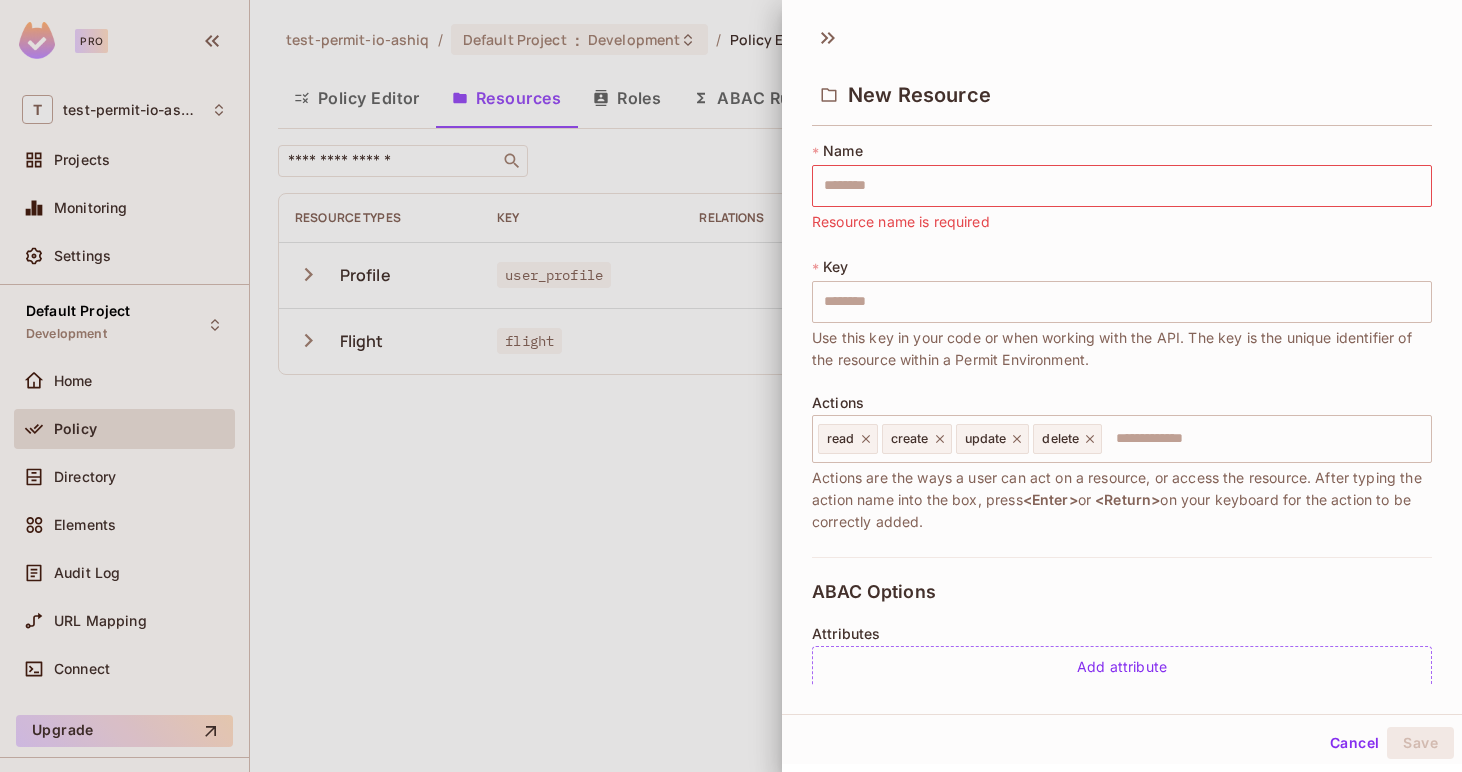 click on "* Name ​ Resource name is required * Key ​ Use this key in your code or when working with the API. The key is the unique identifier of the resource within a Permit Environment. Actions read create update delete ​ Actions are the ways a user can act on a resource, or access the resource. After typing the action name into the box, press  <Enter>  or   <Return>  on your keyboard for the action to be correctly added." at bounding box center (1122, 349) 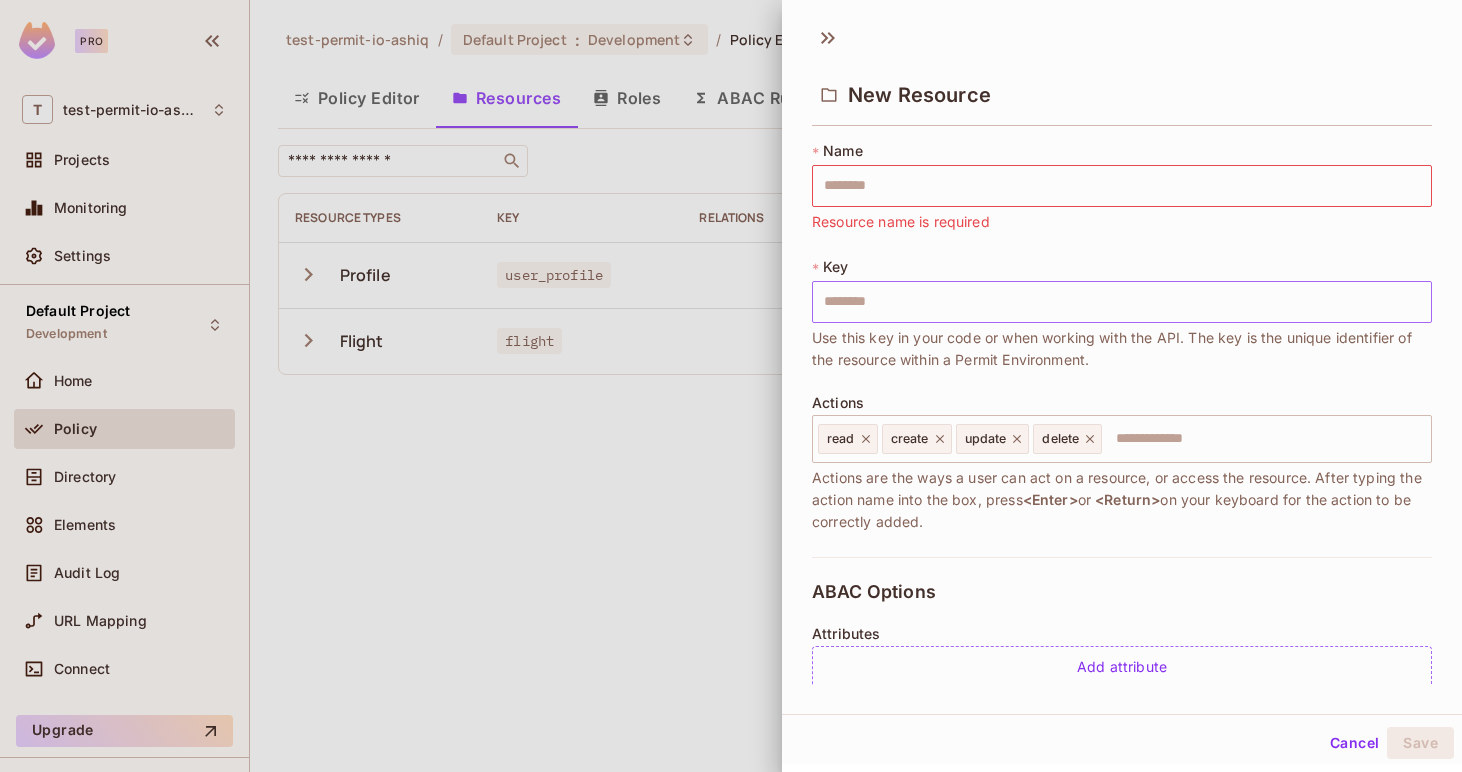 scroll, scrollTop: 10, scrollLeft: 0, axis: vertical 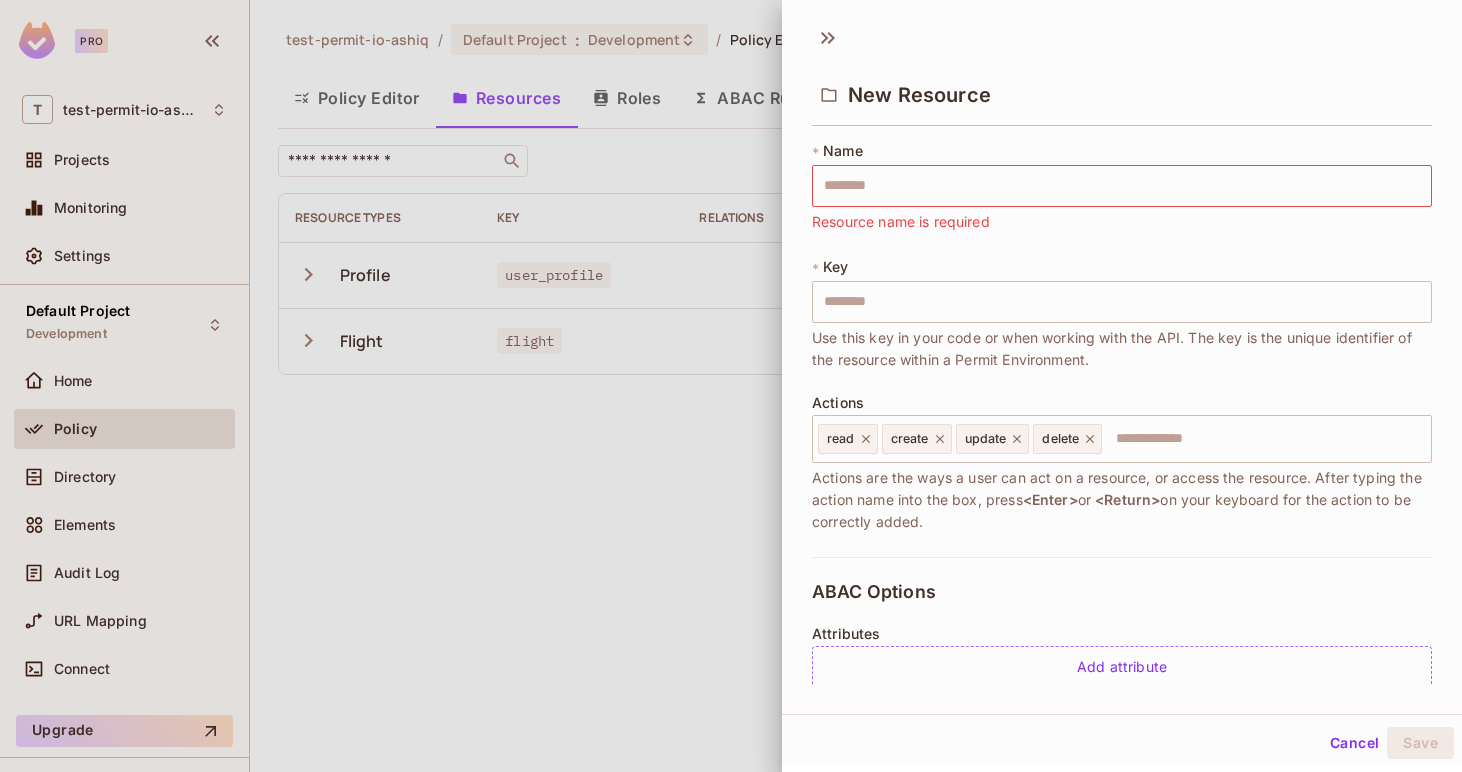 click on "New Resource" at bounding box center (1122, 77) 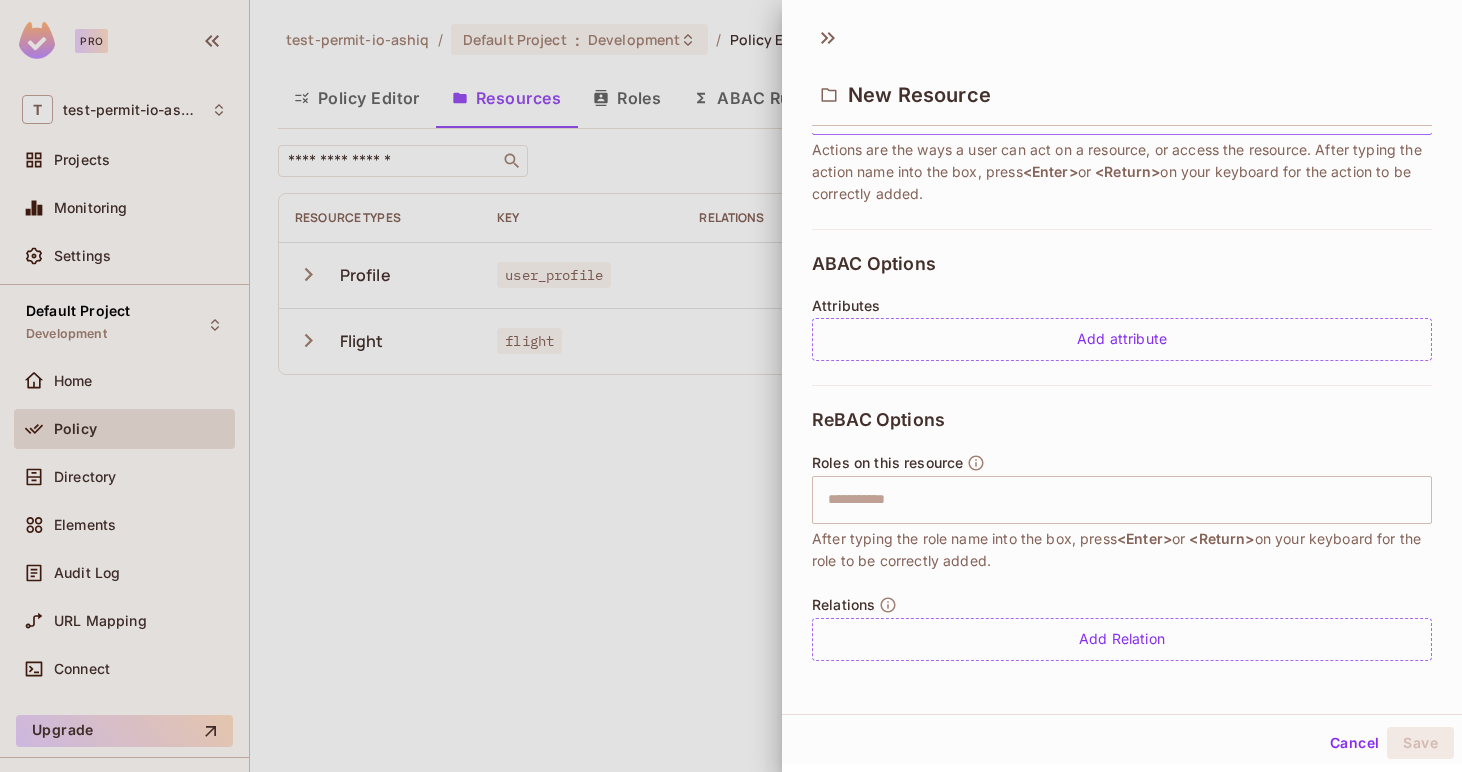 scroll, scrollTop: 0, scrollLeft: 0, axis: both 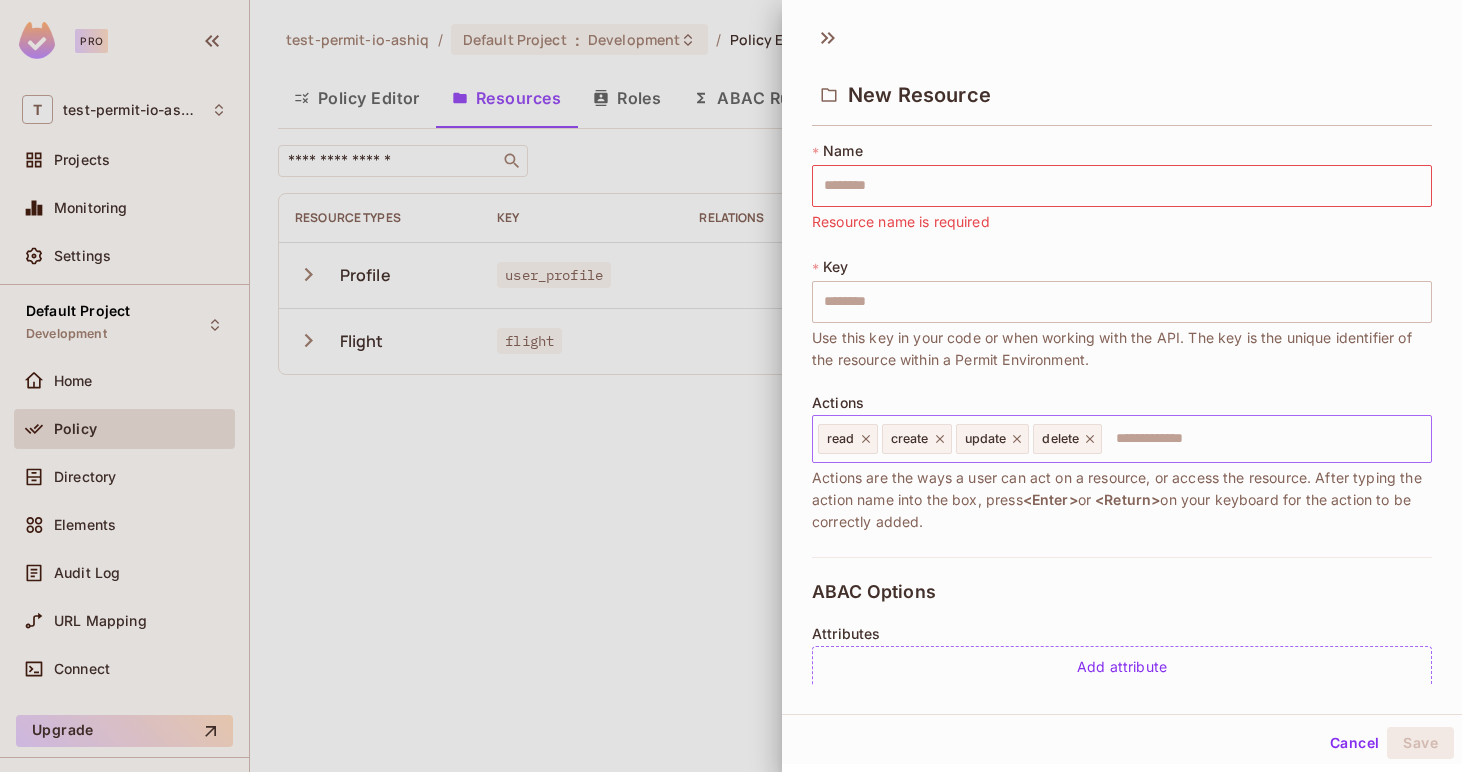 click on "read create update delete ​" at bounding box center [1122, 439] 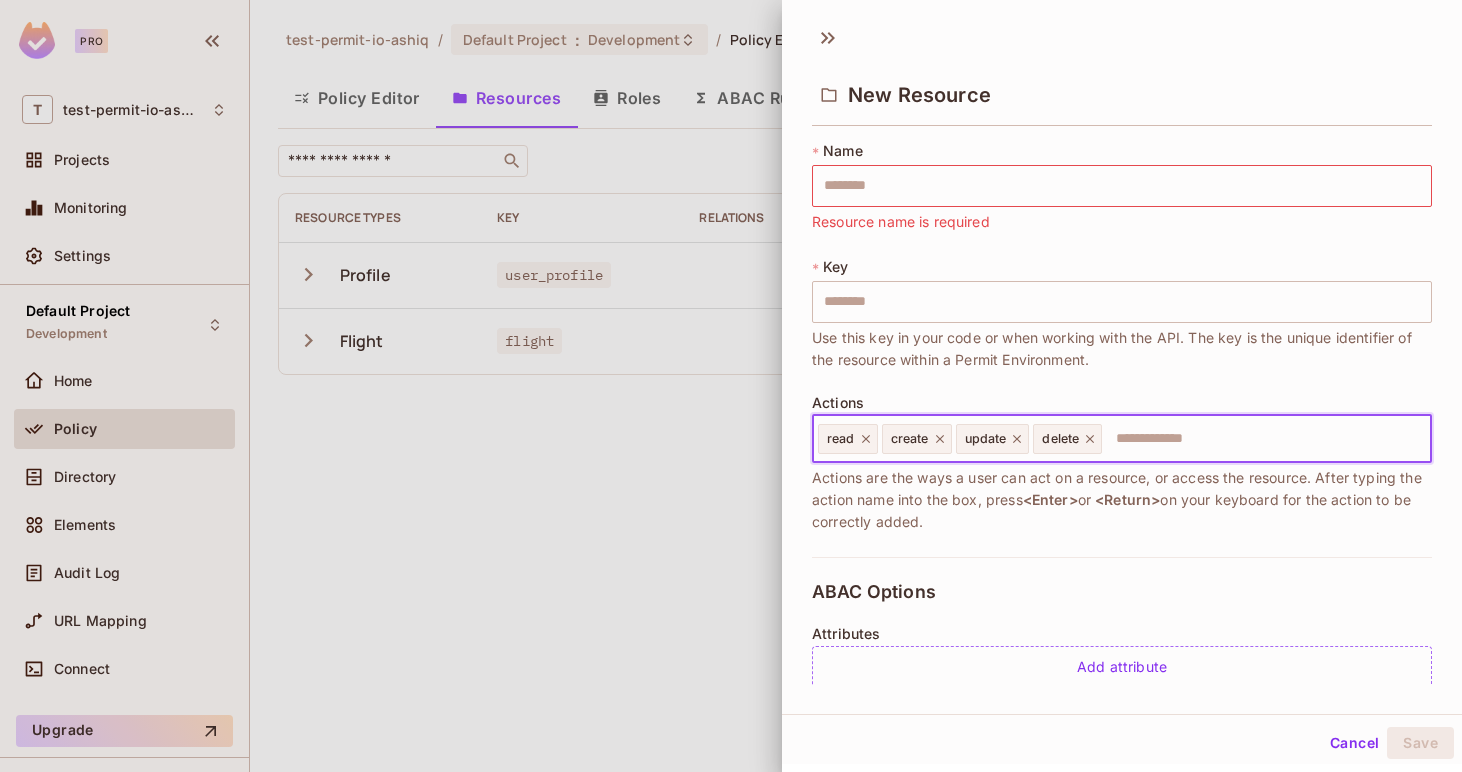 click on "New Resource" at bounding box center (1122, 77) 